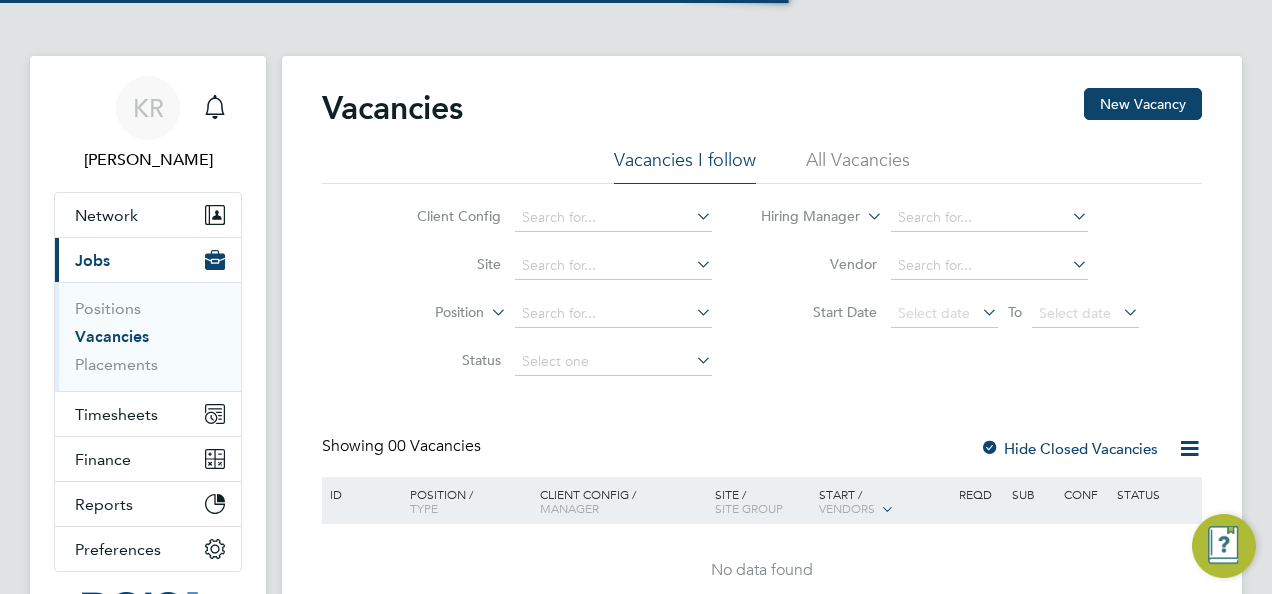 scroll, scrollTop: 0, scrollLeft: 0, axis: both 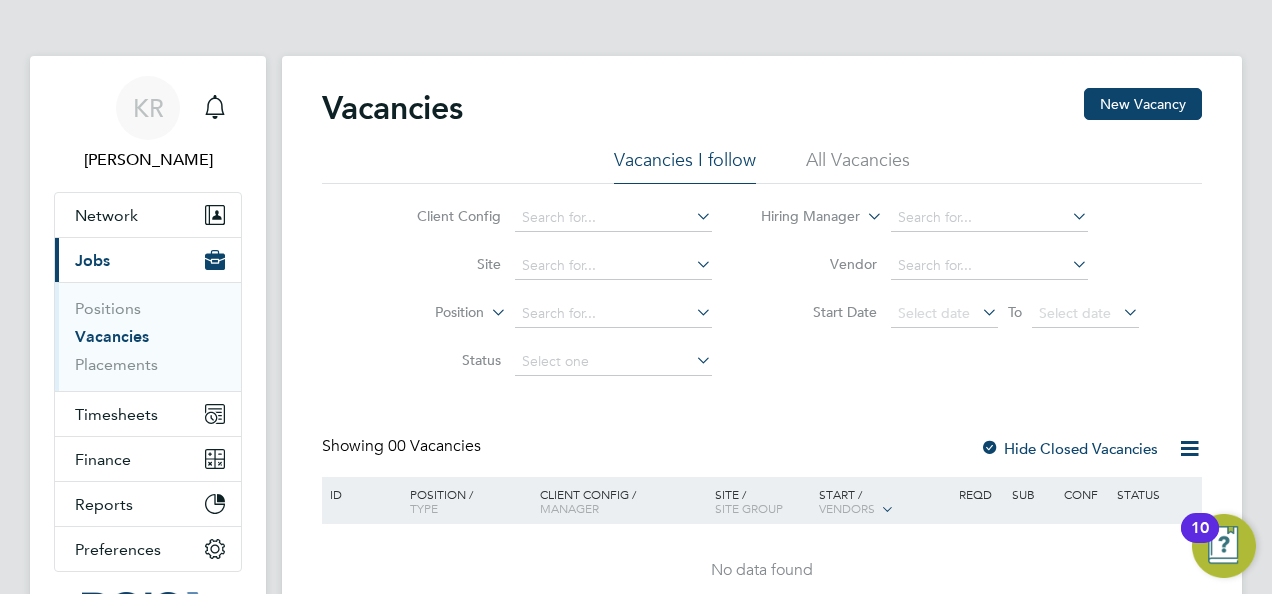 click on "All Vacancies" 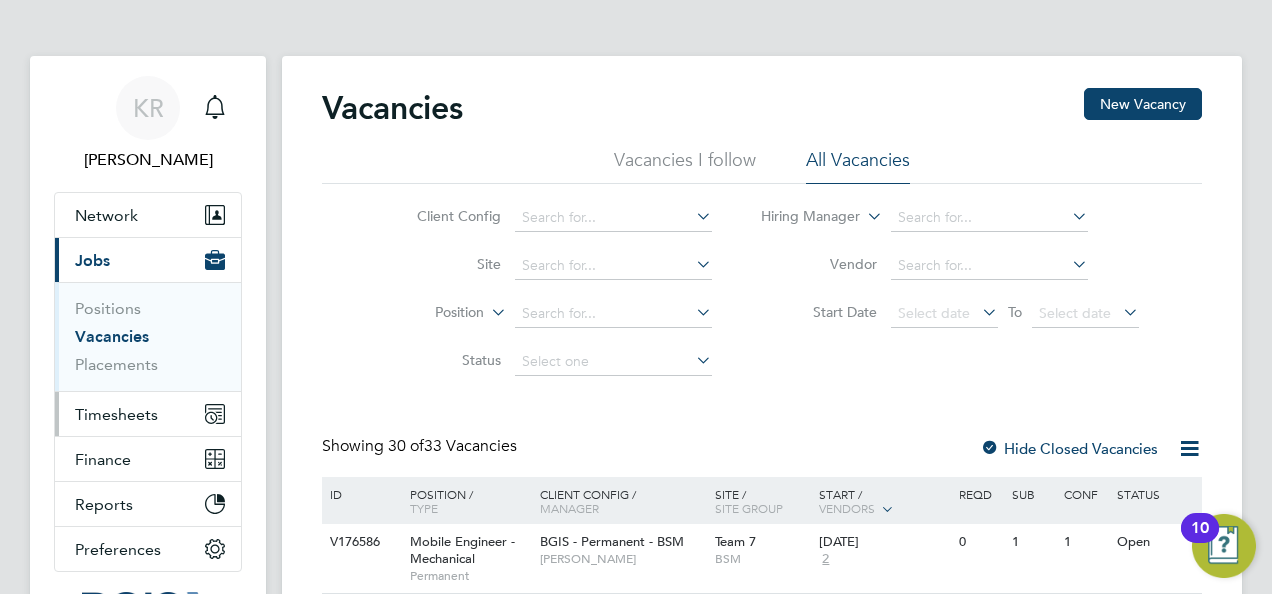 click on "Timesheets" at bounding box center [116, 414] 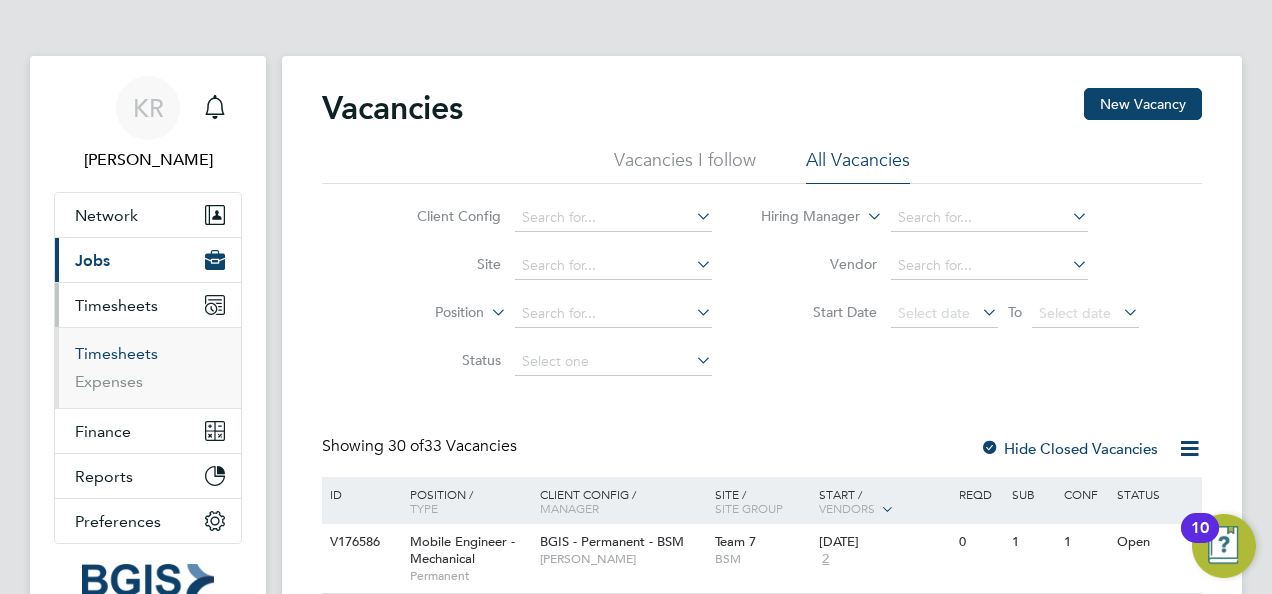click on "Timesheets" at bounding box center (116, 353) 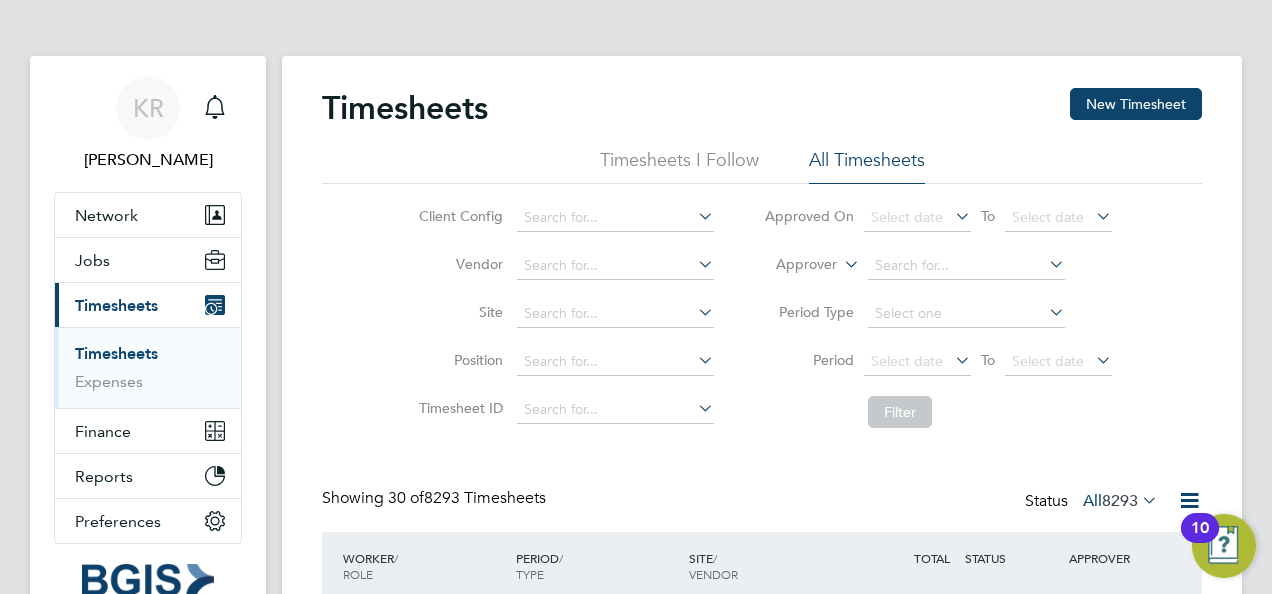 scroll, scrollTop: 10, scrollLeft: 10, axis: both 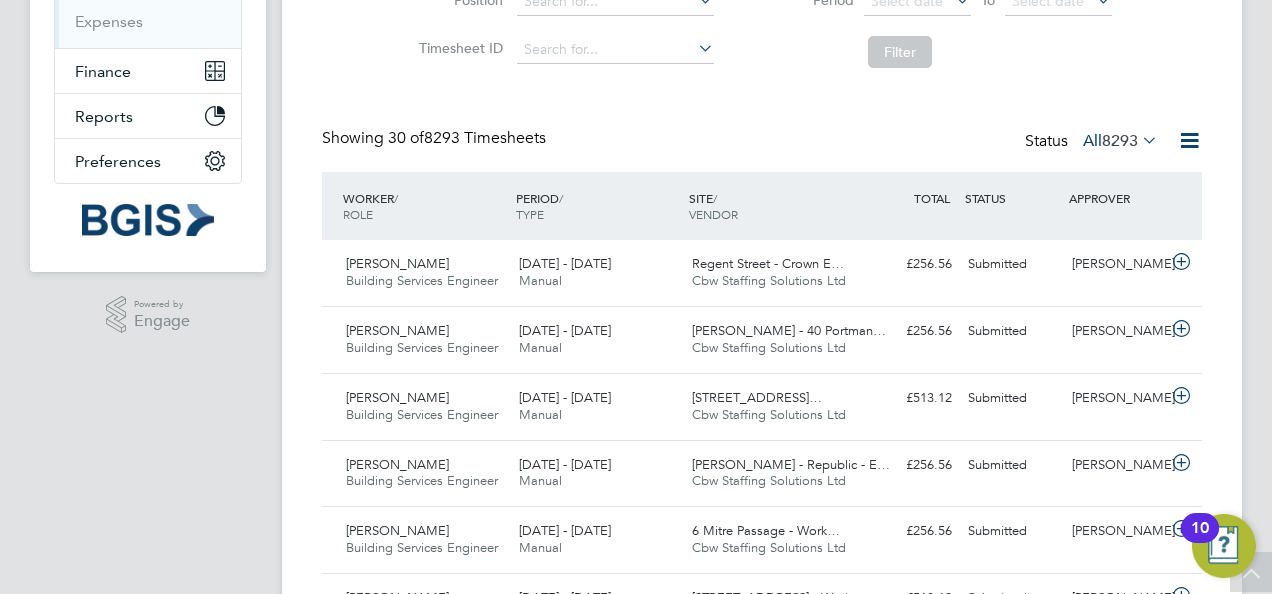 click on "KR   [PERSON_NAME]   Notifications
Applications:   Network
Sites   Workers   Jobs
Positions   Vacancies   Placements   Current page:   Timesheets
Timesheets   Expenses   Finance
Invoices & Credit Notes   Reports
CIS Reports   Report Downloads   Preferences
VMS Configurations
.st0{fill:#C0C1C2;}
Powered by Engage Timesheets New Timesheet Timesheets I Follow All Timesheets Client Config   Vendor   Site   Position   Timesheet ID   Approved On
Select date
To
Select date
Approver     Period Type   Period
Select date
To
Select date
Filter Showing   30 of  8293 Timesheets Status  All  8293  WORKER  / ROLE WORKER  / PERIOD PERIOD  / TYPE SITE  / VENDOR TOTAL   TOTAL  / STATUS STATUS APPROVER" at bounding box center [636, 1024] 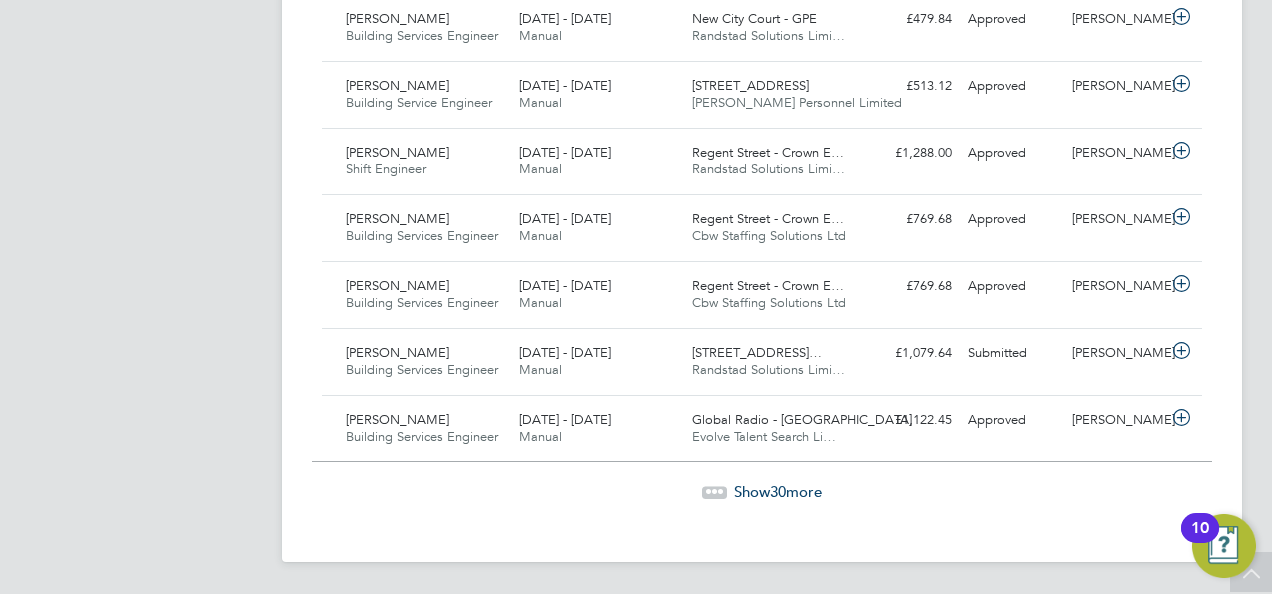 click 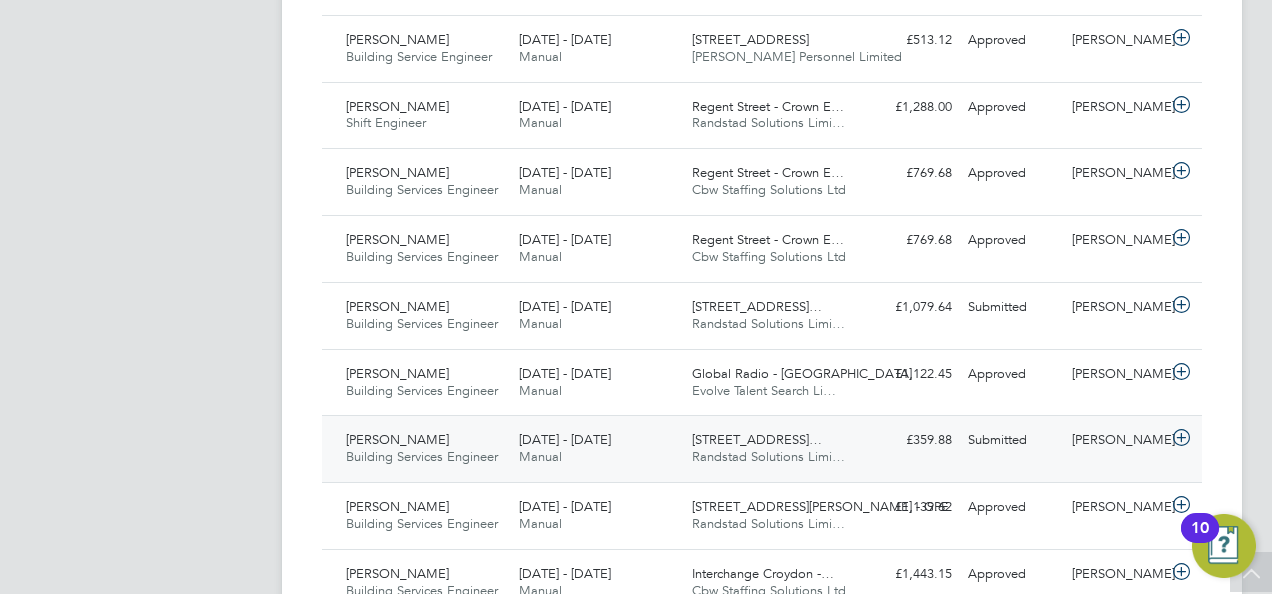 click 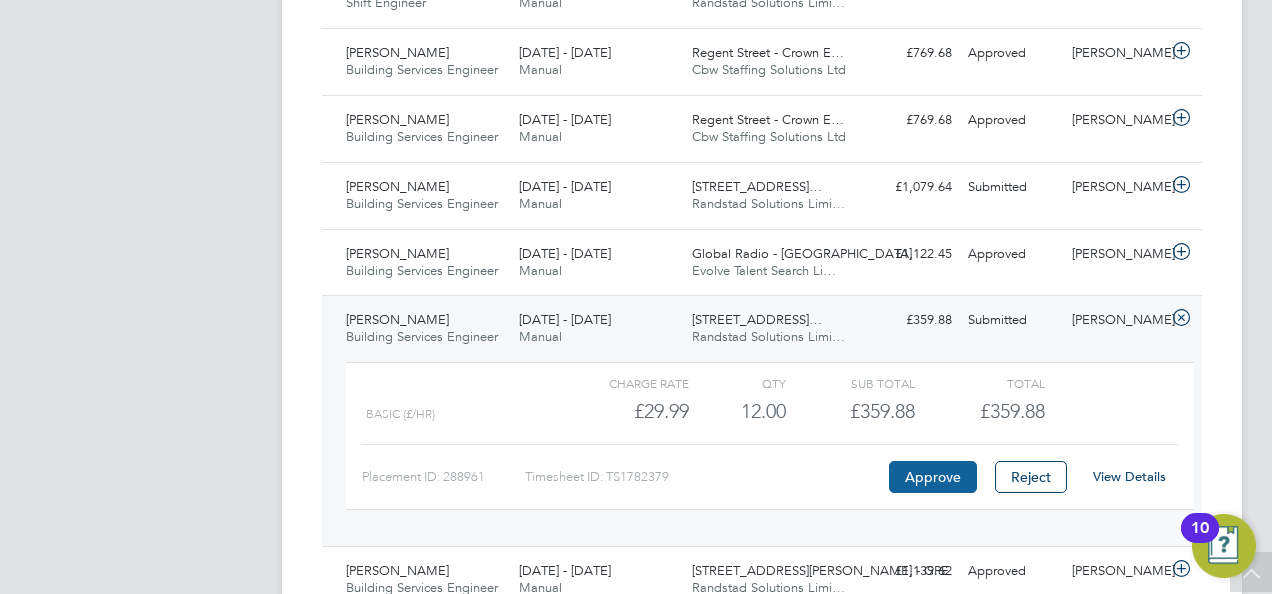 click on "Approve" 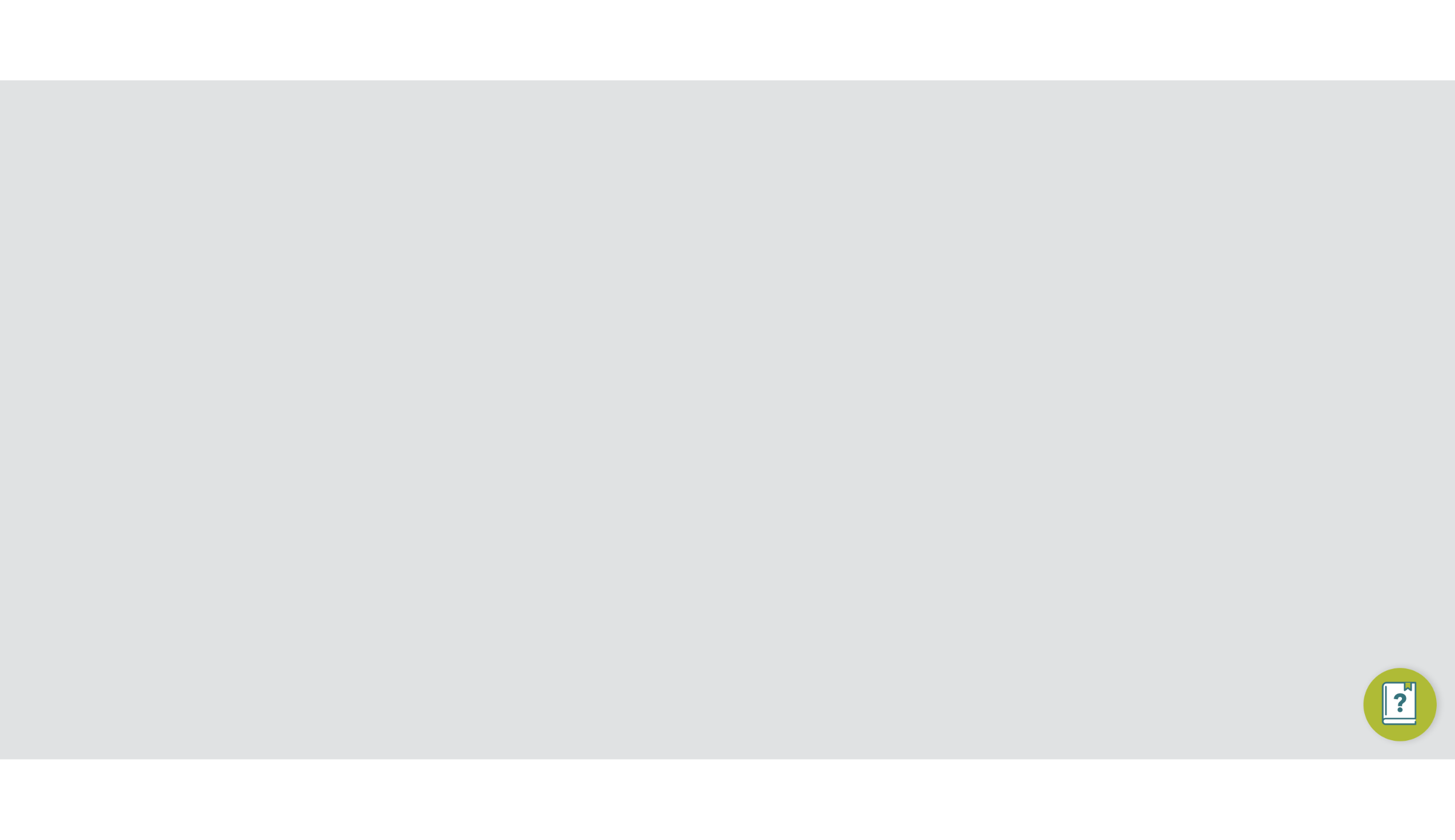 scroll, scrollTop: 0, scrollLeft: 0, axis: both 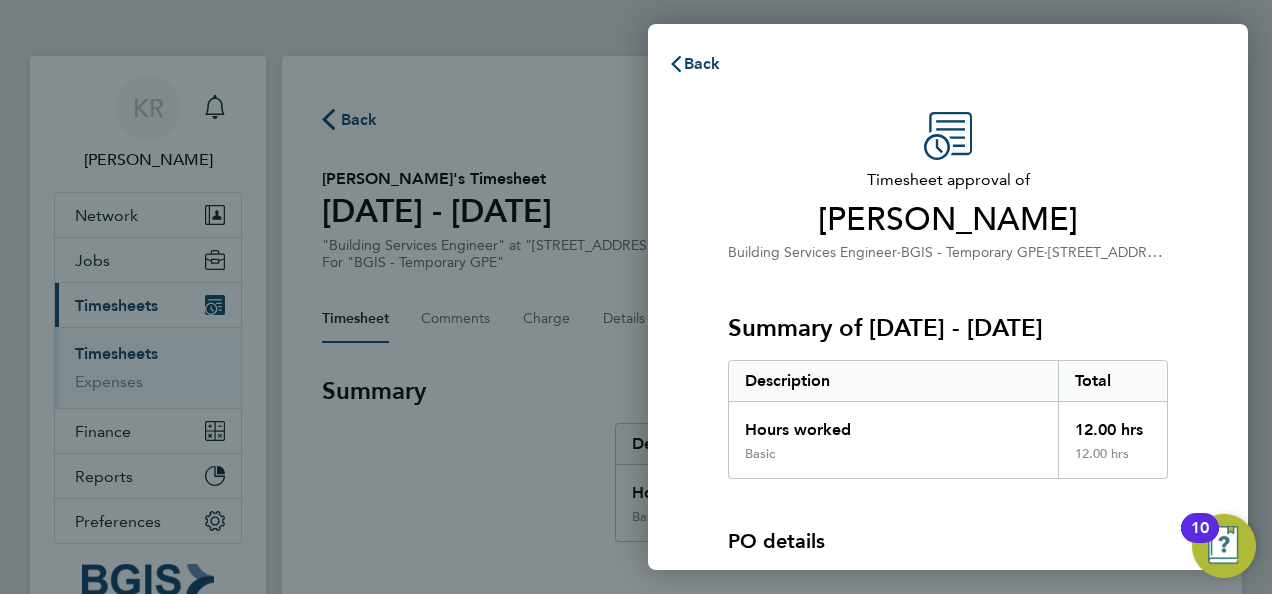 type 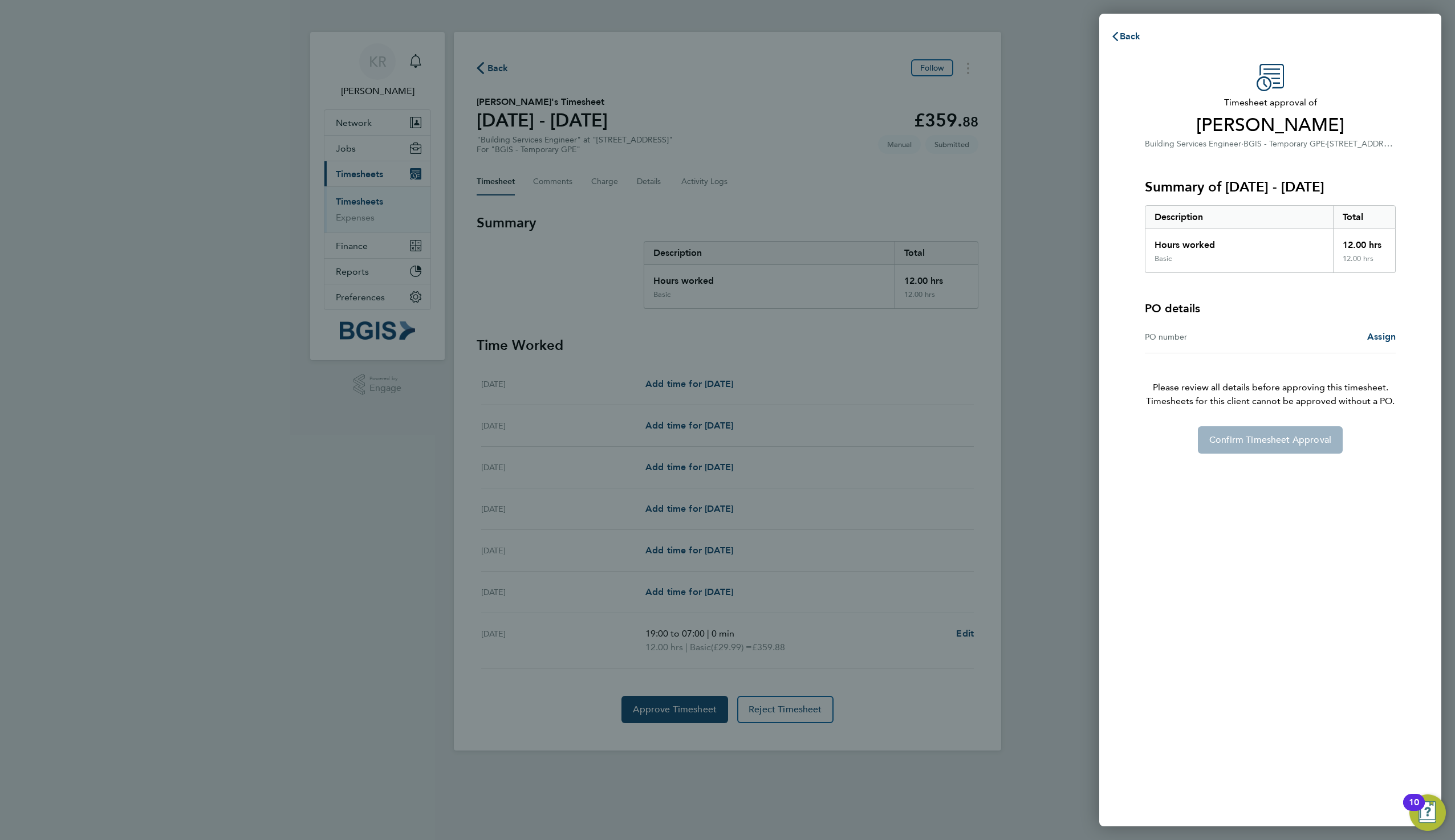 click on "PO number" at bounding box center [1208, 337] 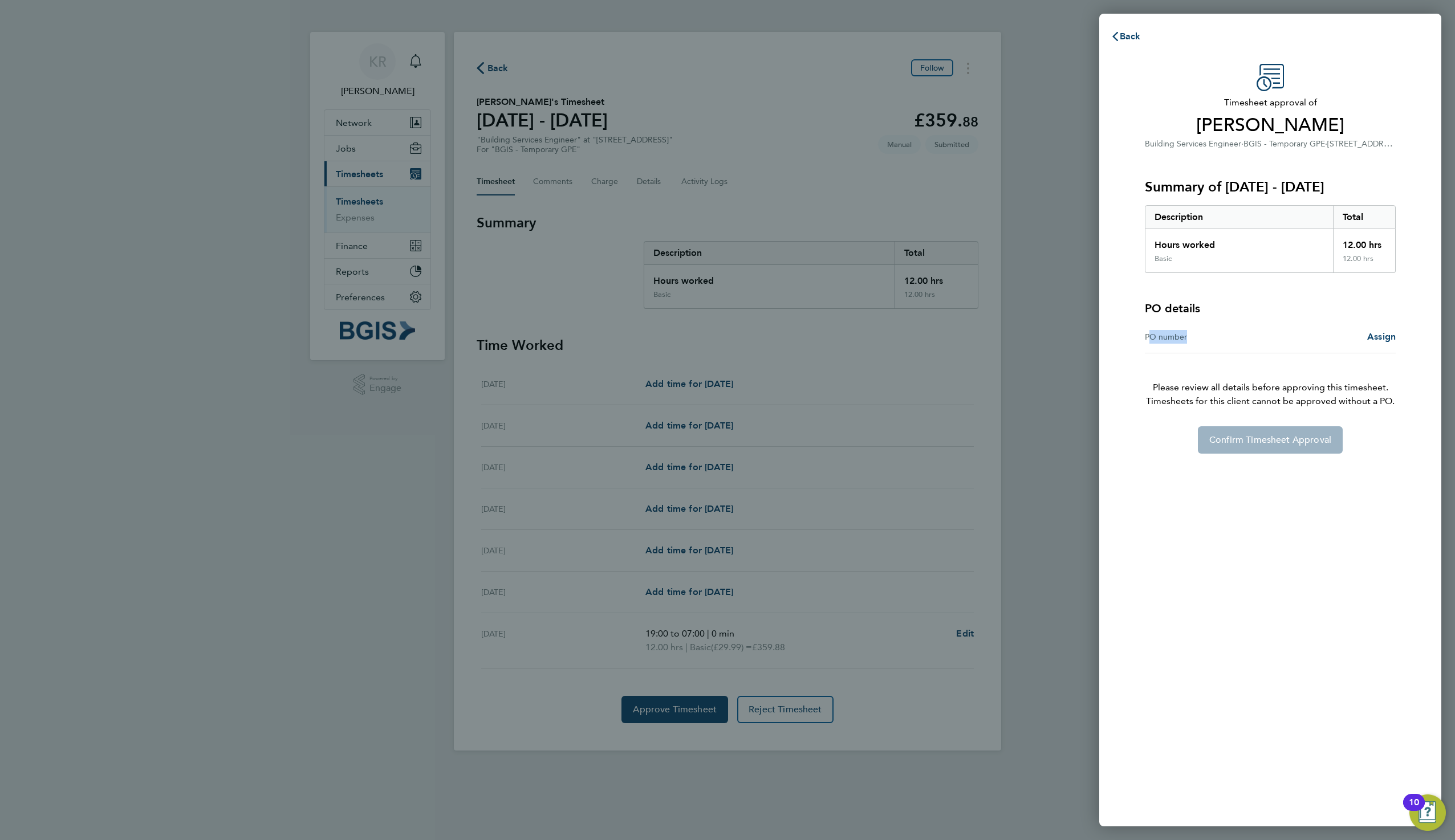 drag, startPoint x: 1165, startPoint y: 340, endPoint x: 1271, endPoint y: 334, distance: 106.16968 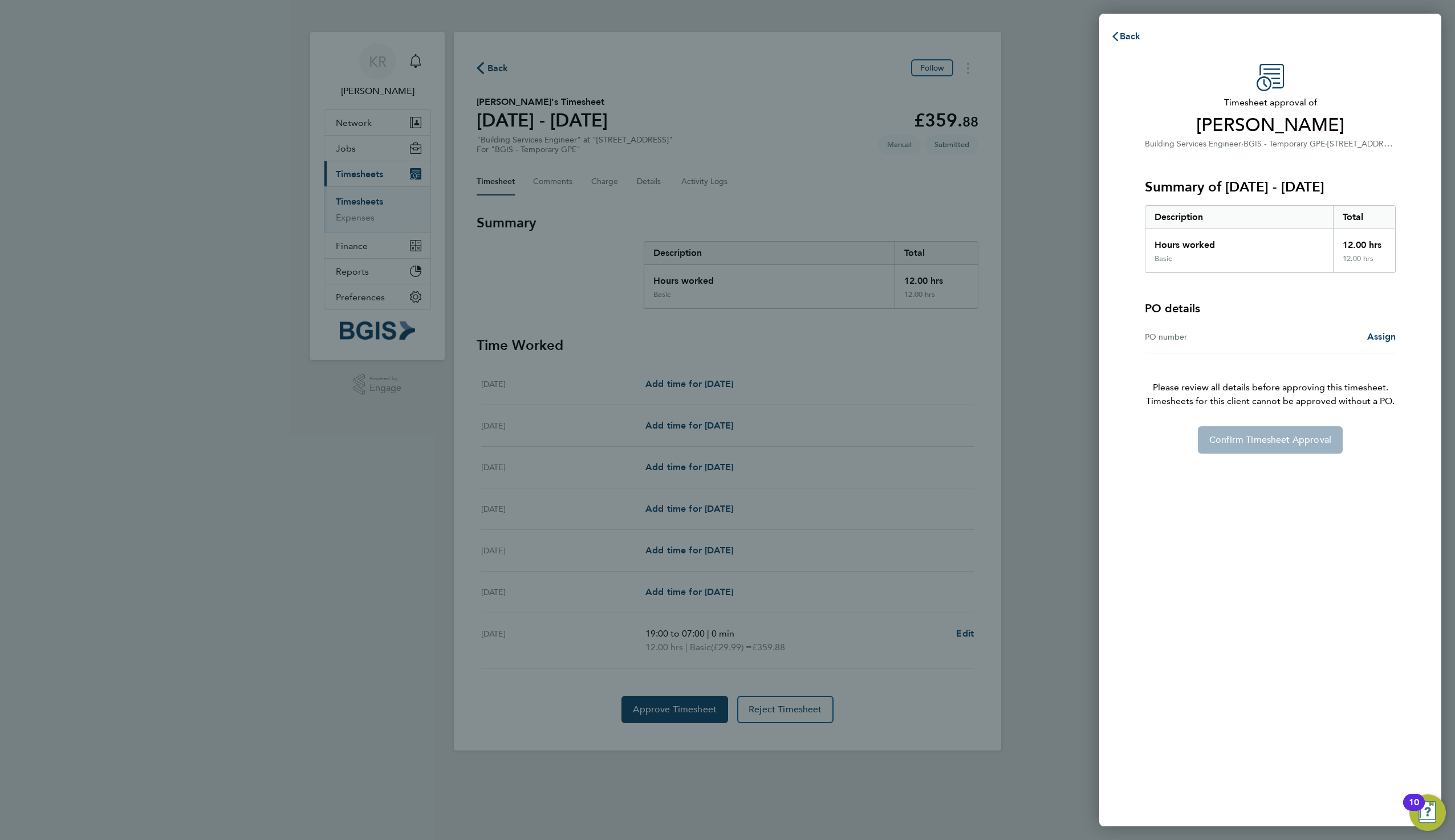 click on "PO number" at bounding box center (1208, 337) 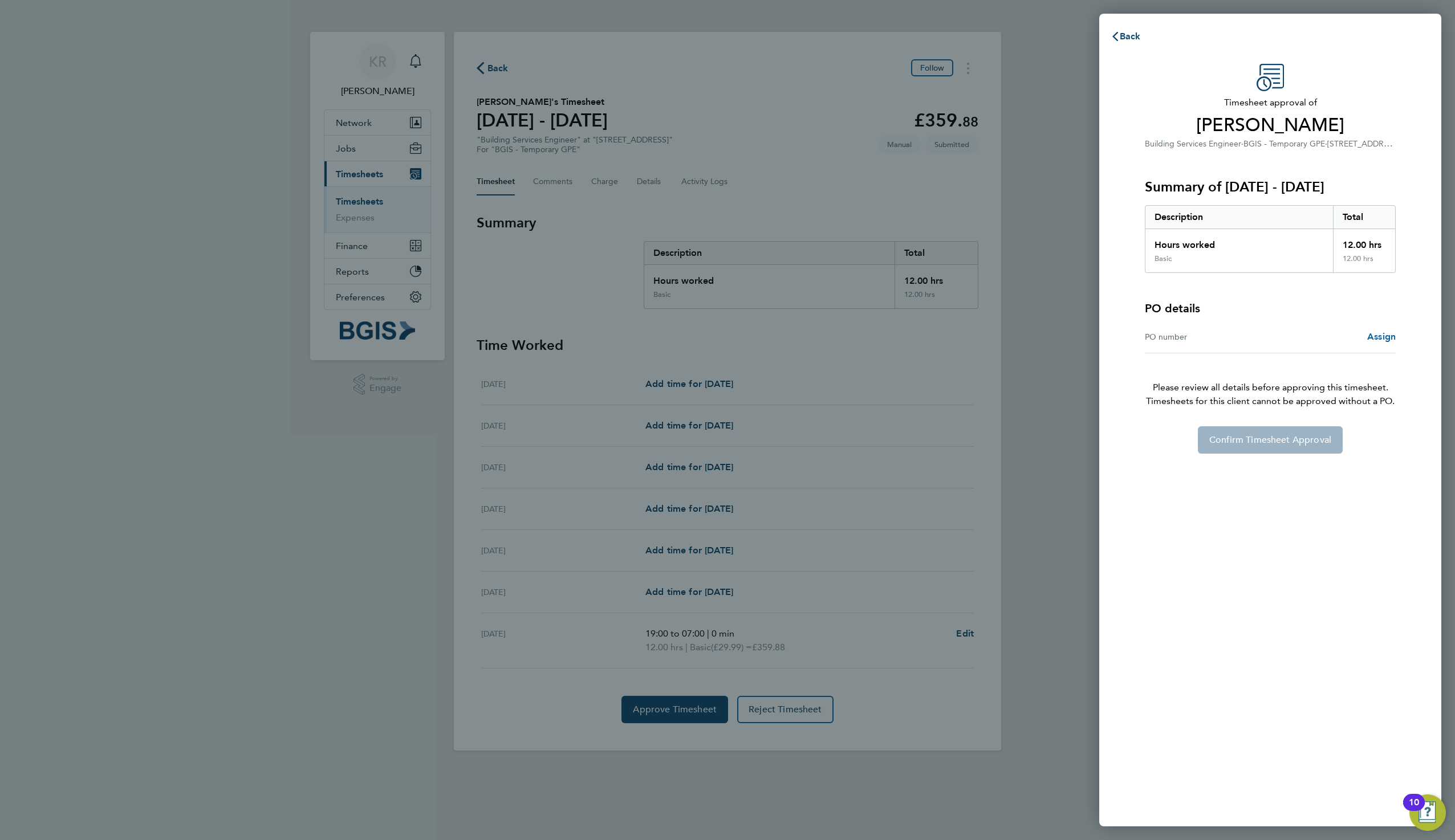 click on "Assign" at bounding box center (1381, 336) 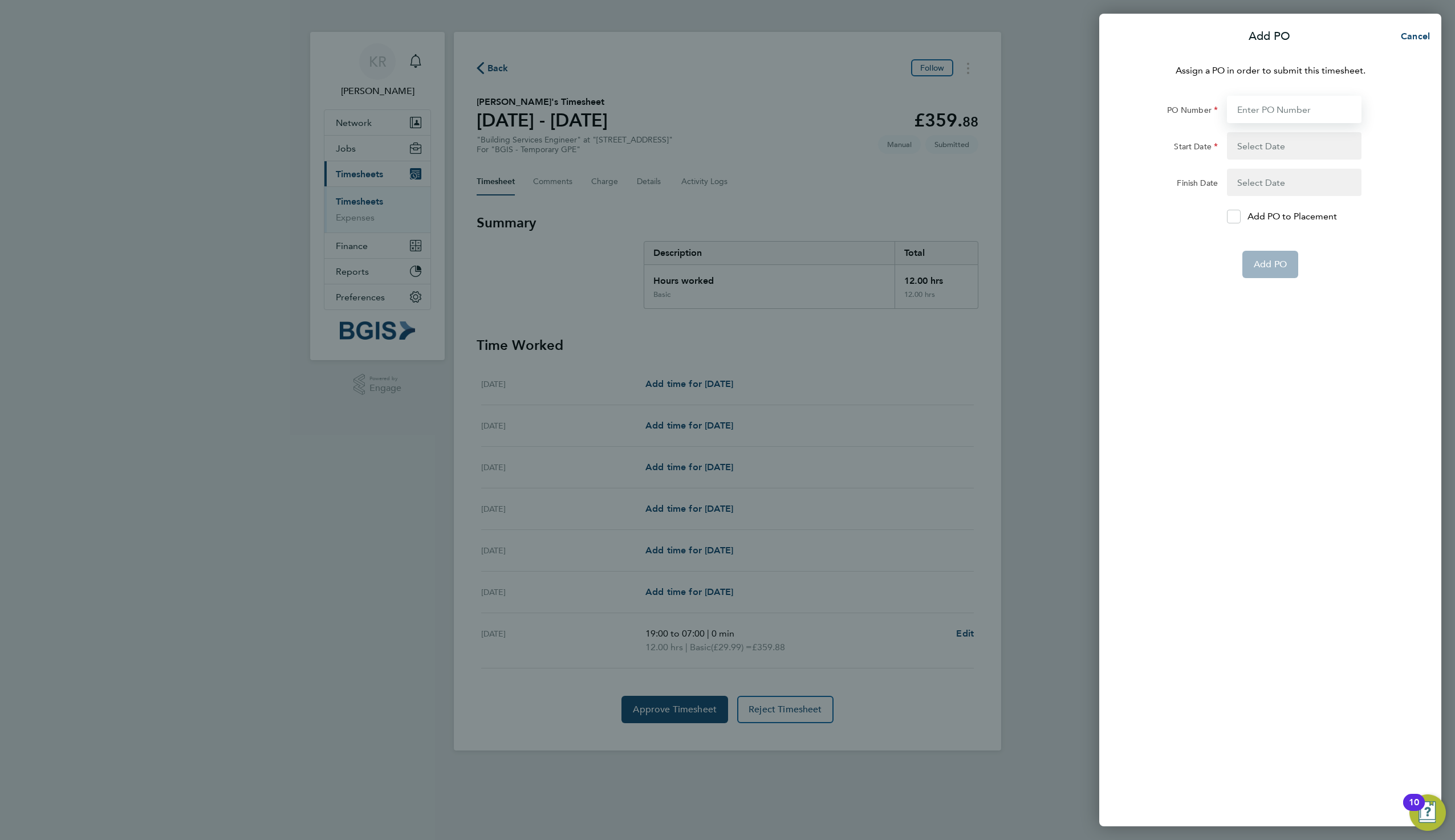 click on "PO Number" at bounding box center (1294, 109) 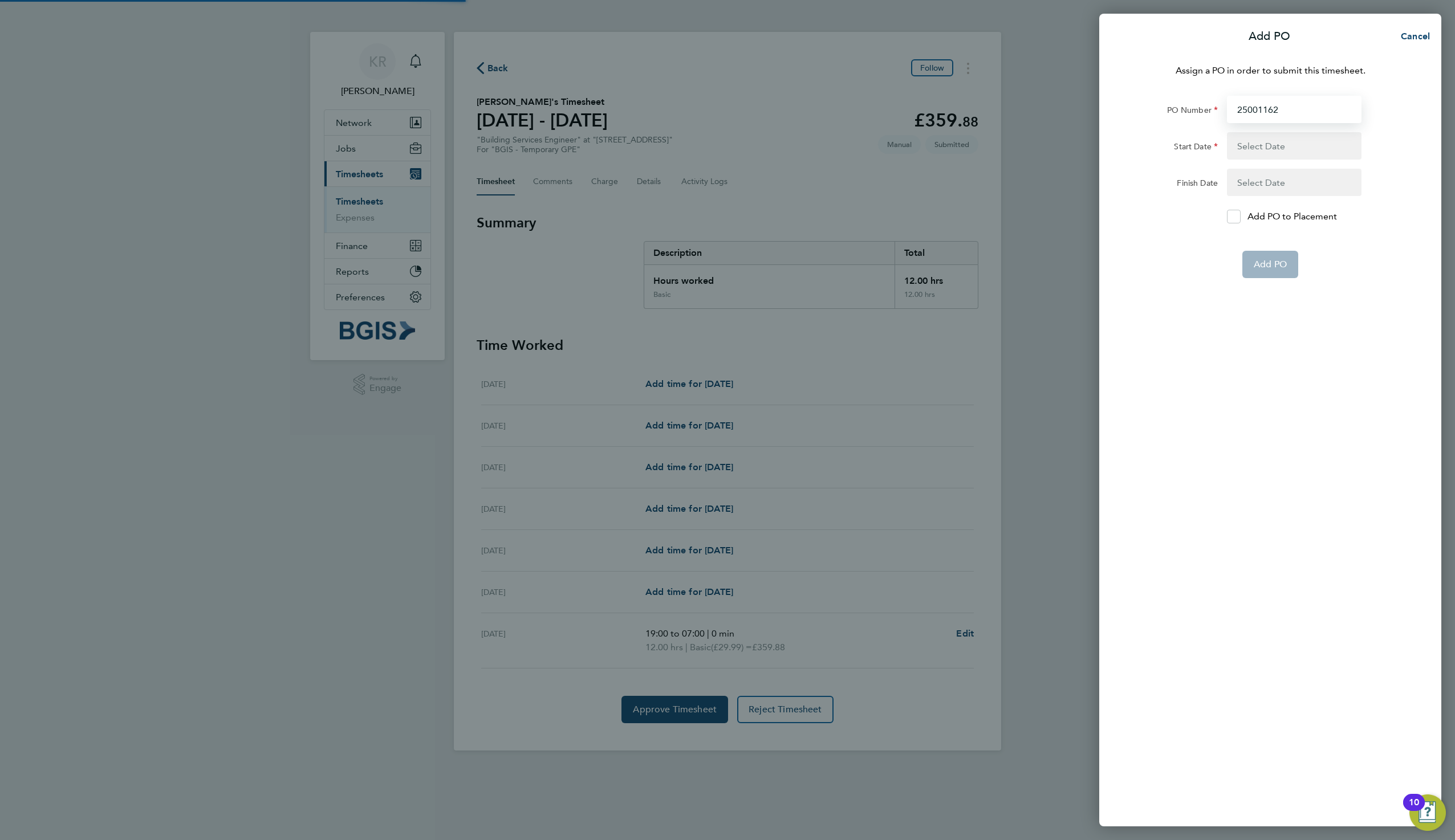 type on "25001162" 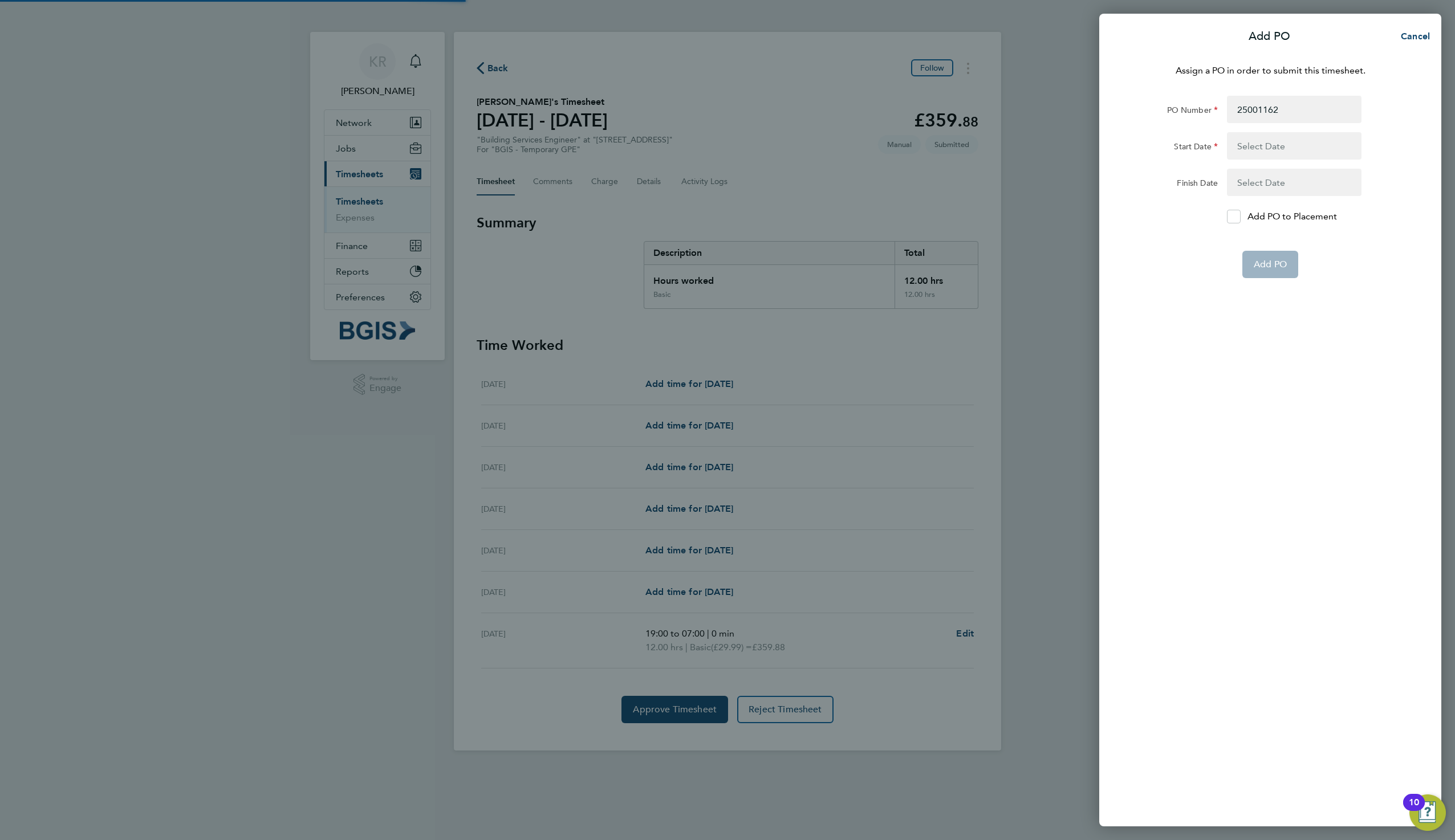 click 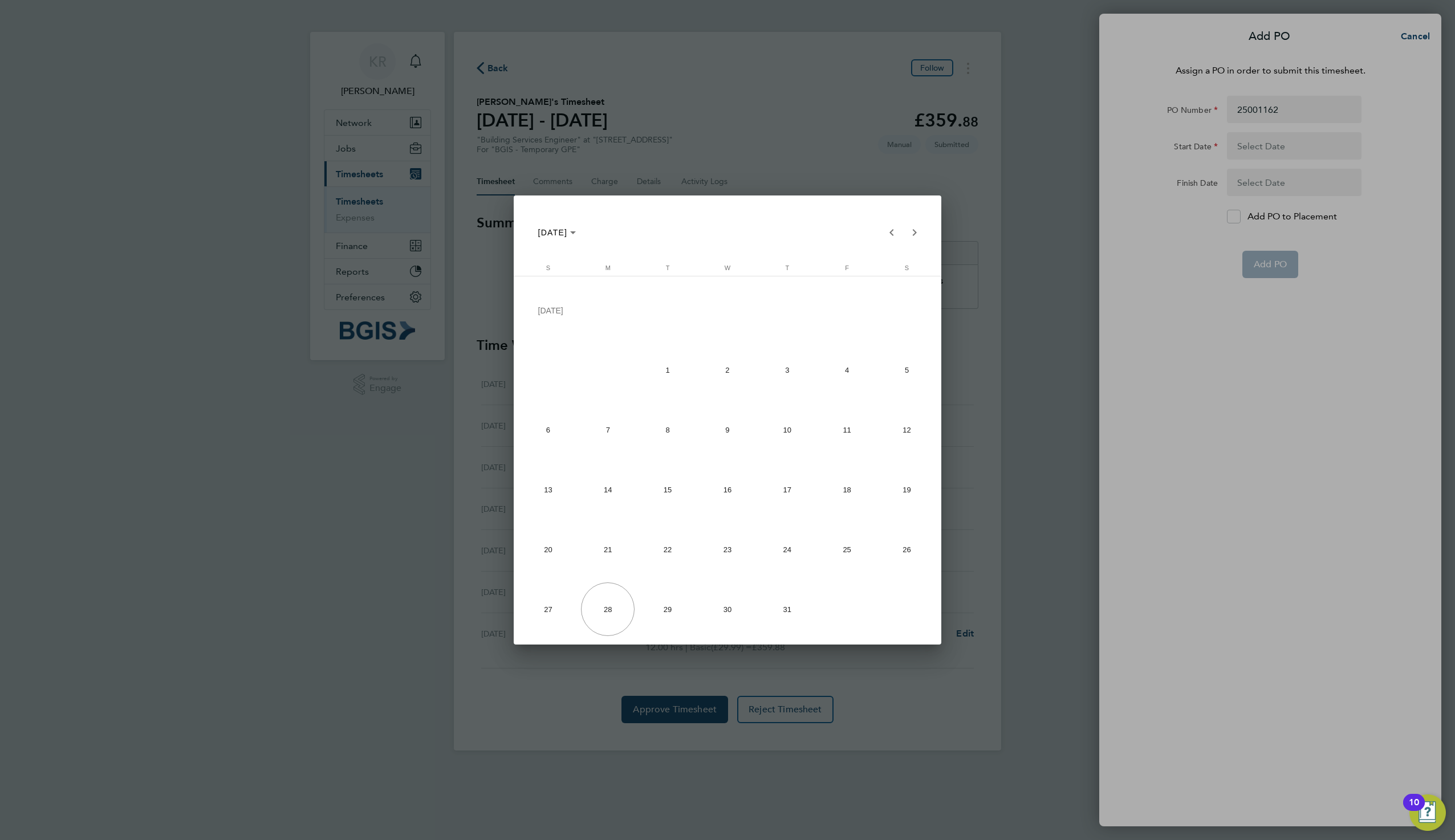 click on "12" at bounding box center [907, 430] 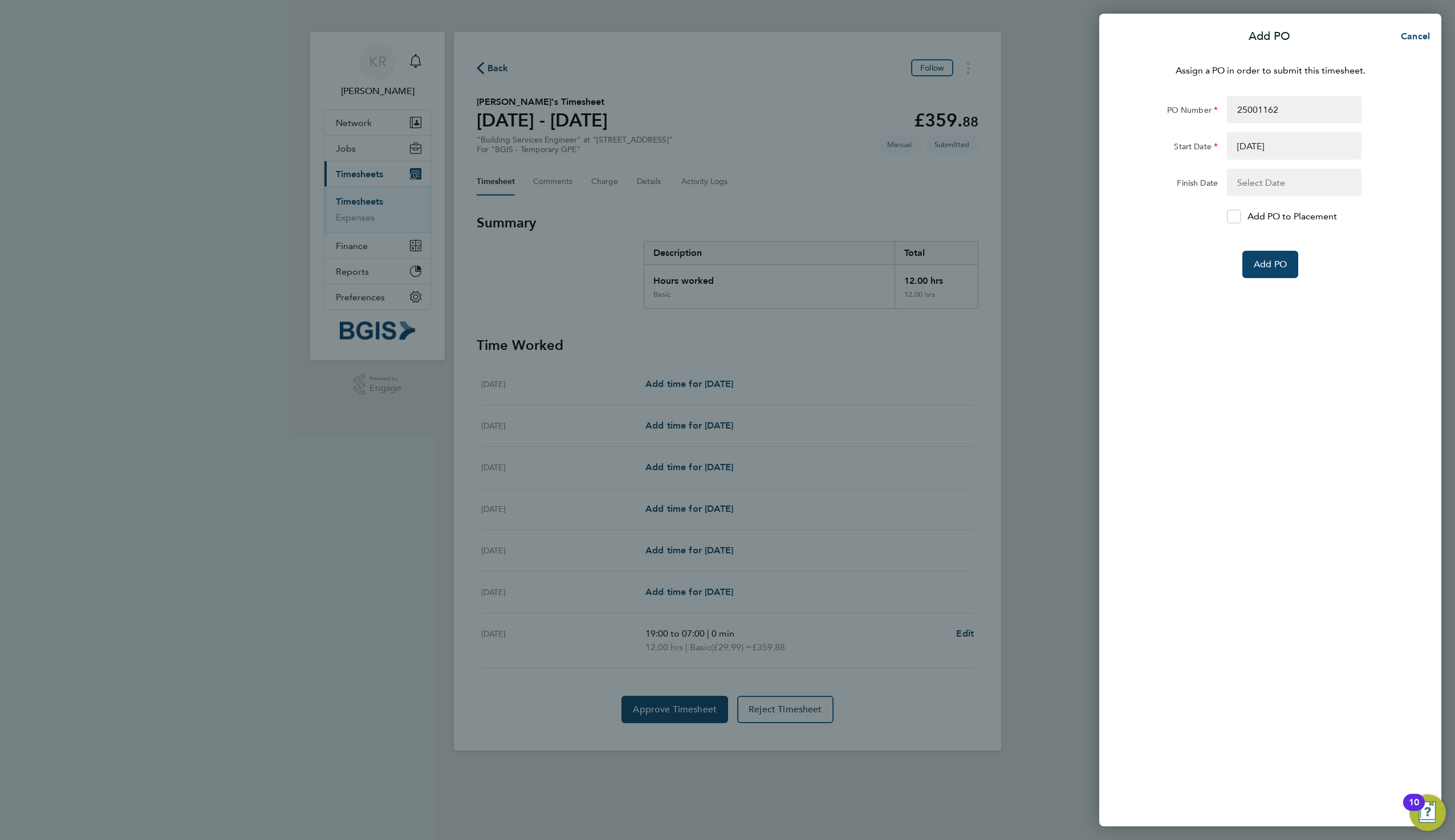 click 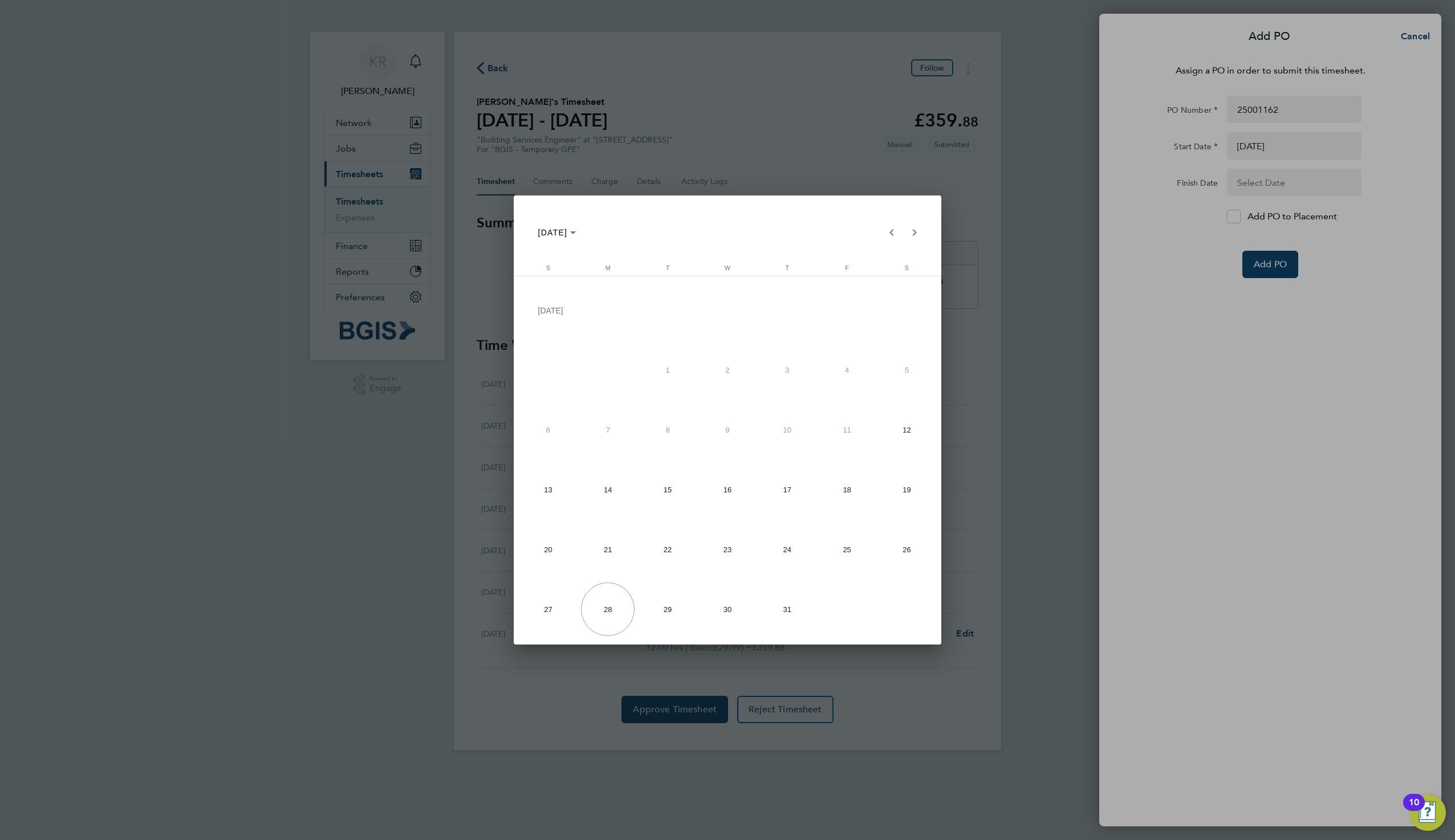 click on "18" at bounding box center [847, 490] 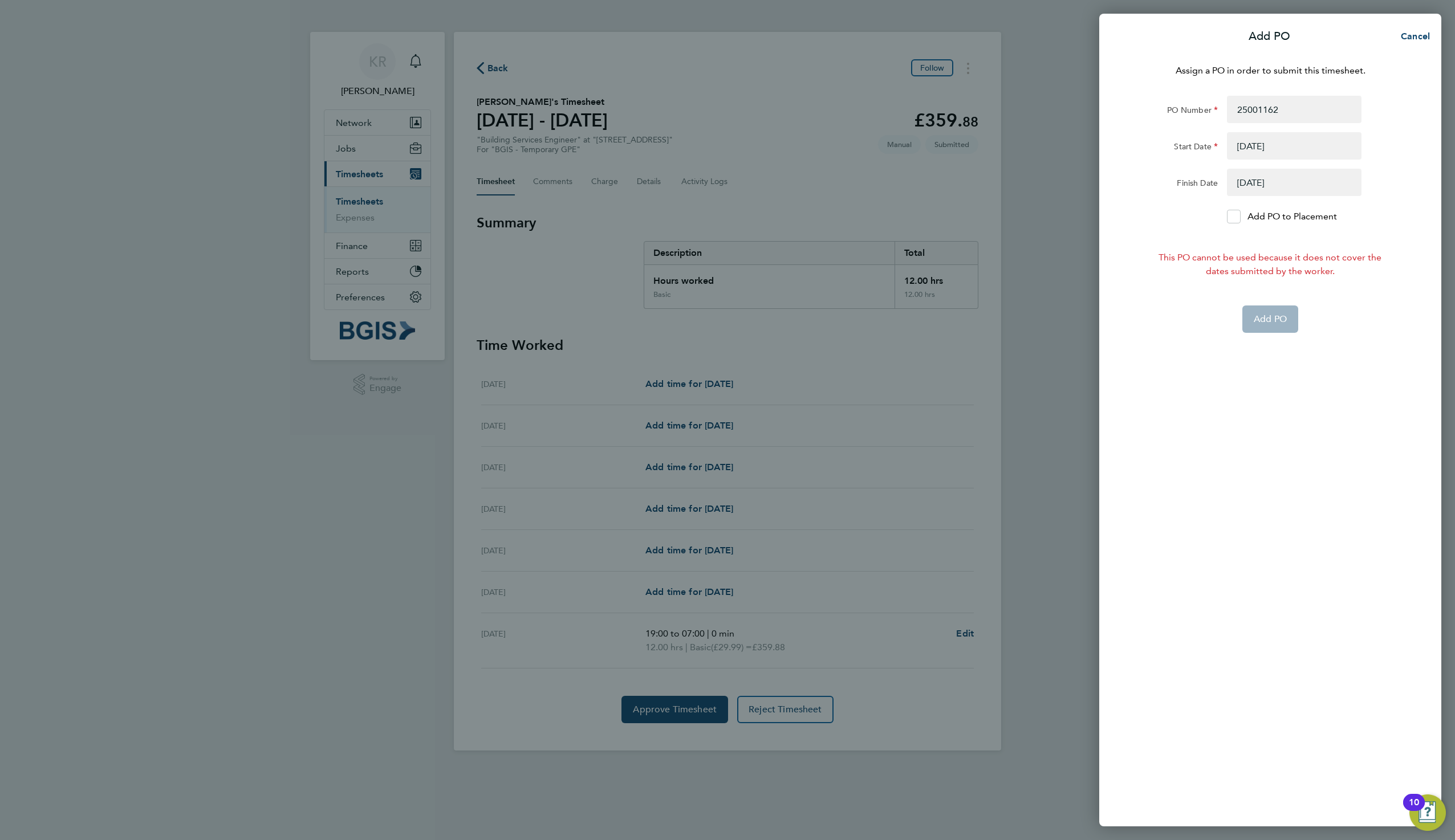 click on "Assign a PO in order to submit this timesheet.  PO Number 25001162 Start Date 12 Jul 25 Finish Date 18 Jul 25
Add PO to Placement   This PO cannot be used because it does not cover the dates submitted by the worker.   Add PO" 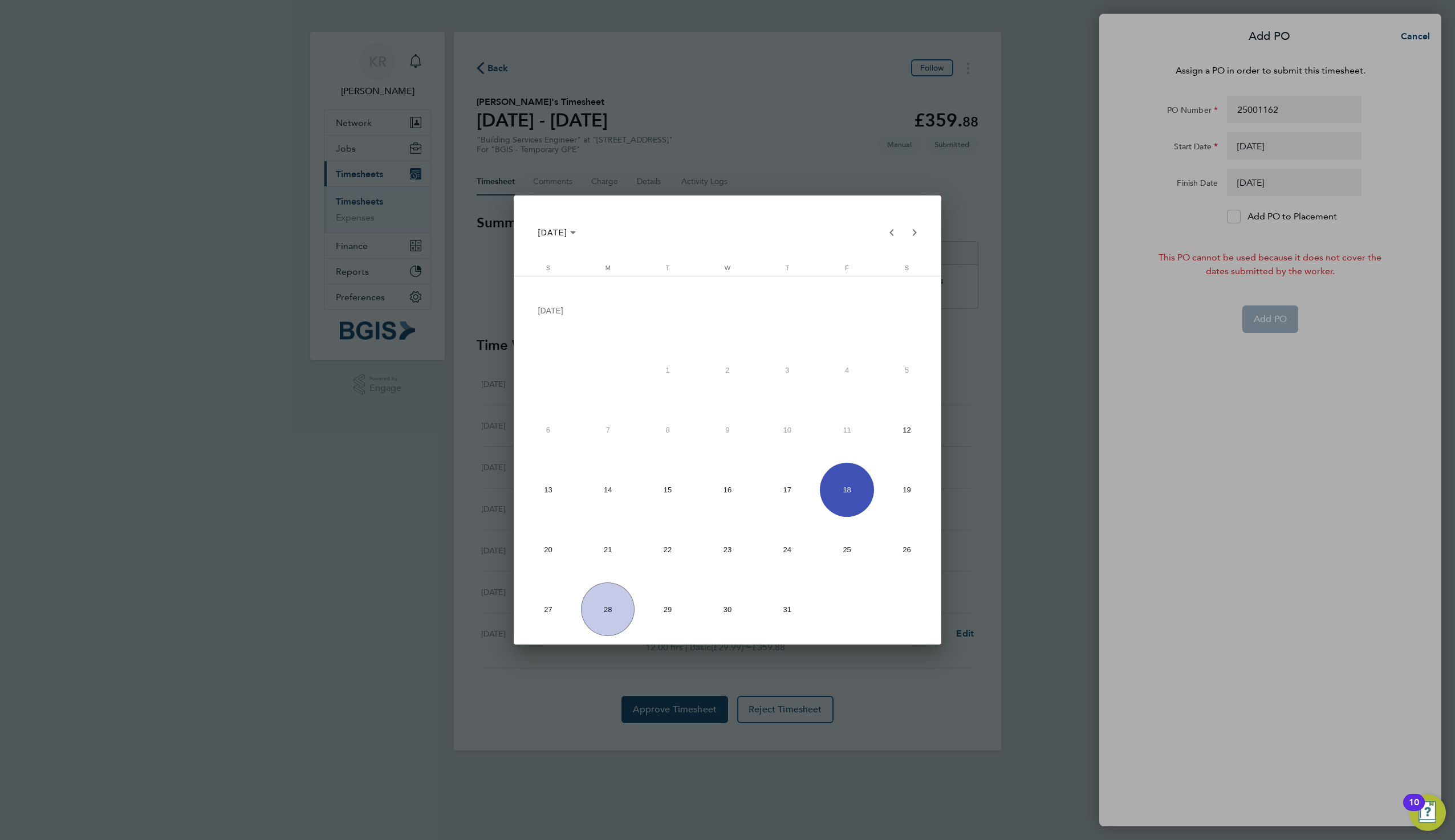 click on "19" at bounding box center [907, 490] 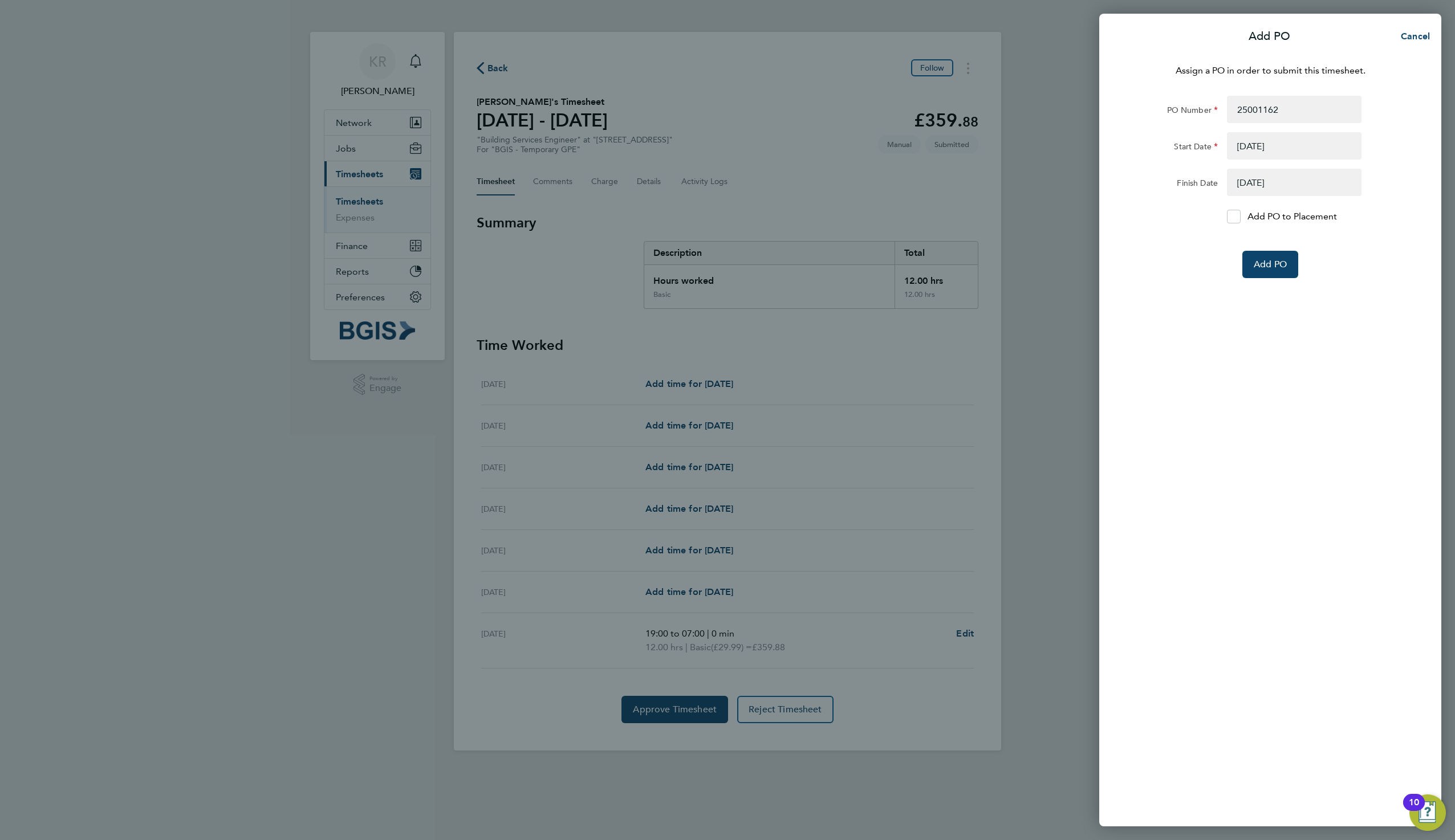 click on "Assign a PO in order to submit this timesheet.  PO Number 25001162 Start Date 12 Jul 25 Finish Date 19 Jul 25
Add PO to Placement   Add PO" 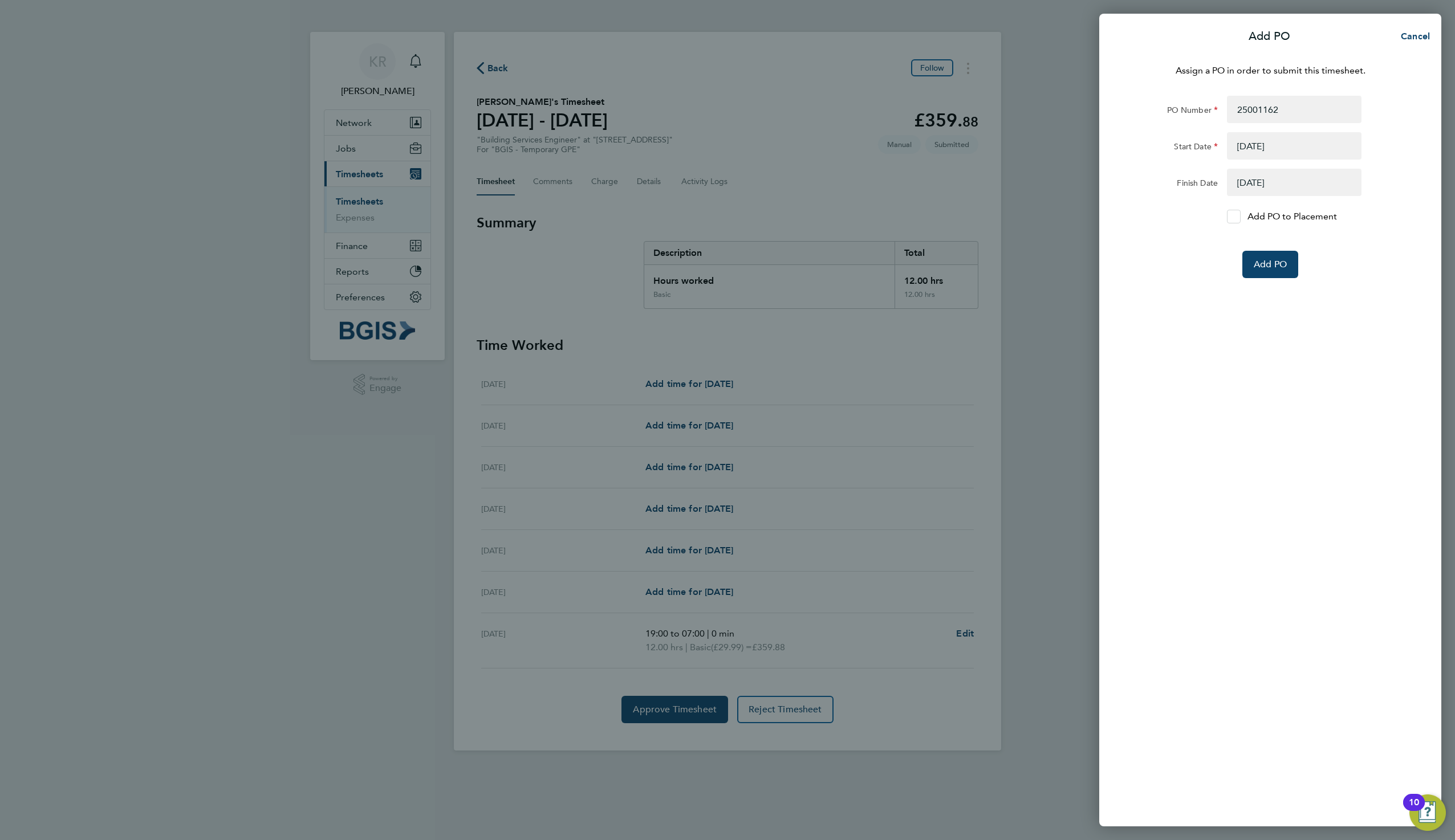 click 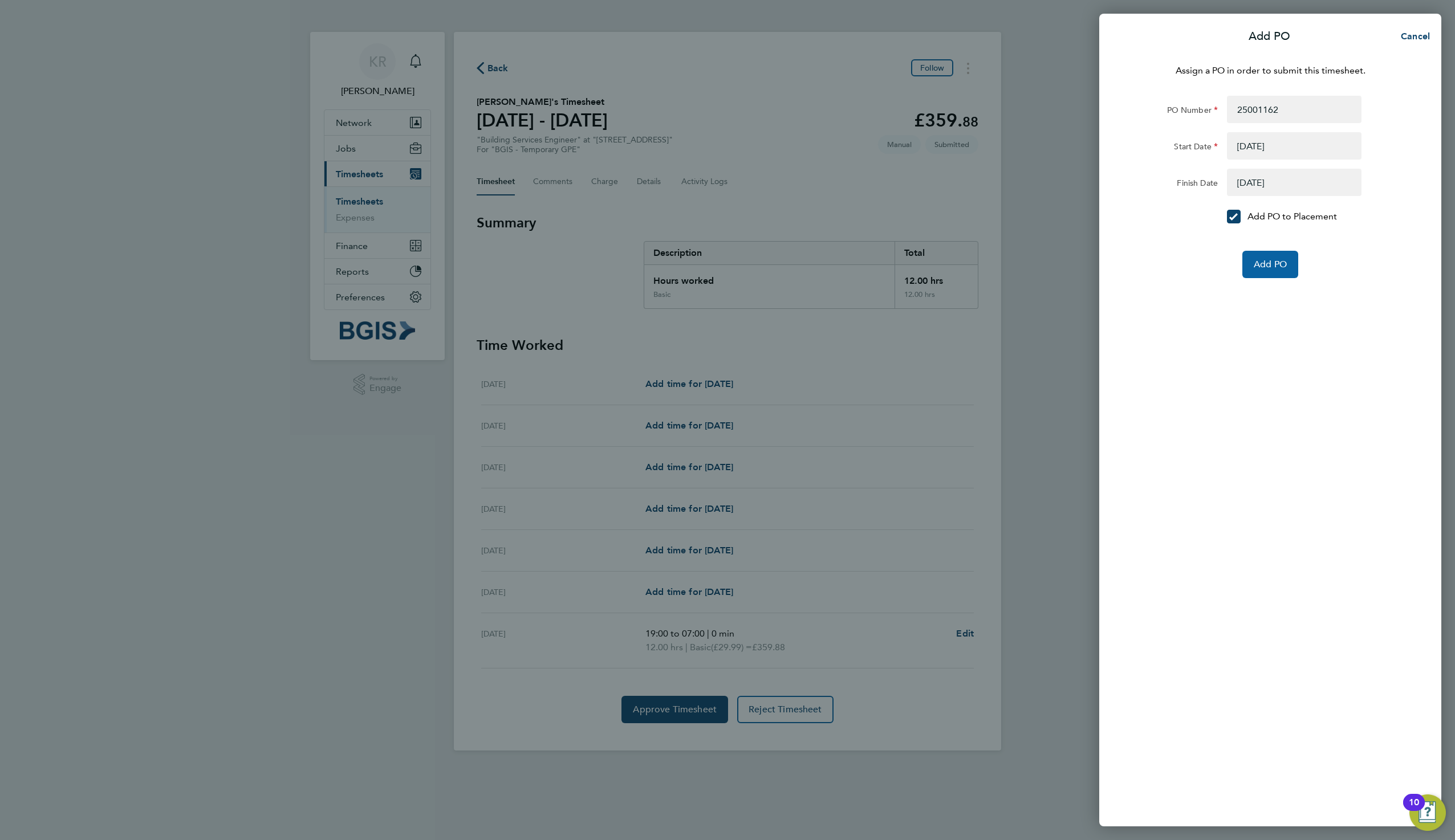 click on "Add PO" 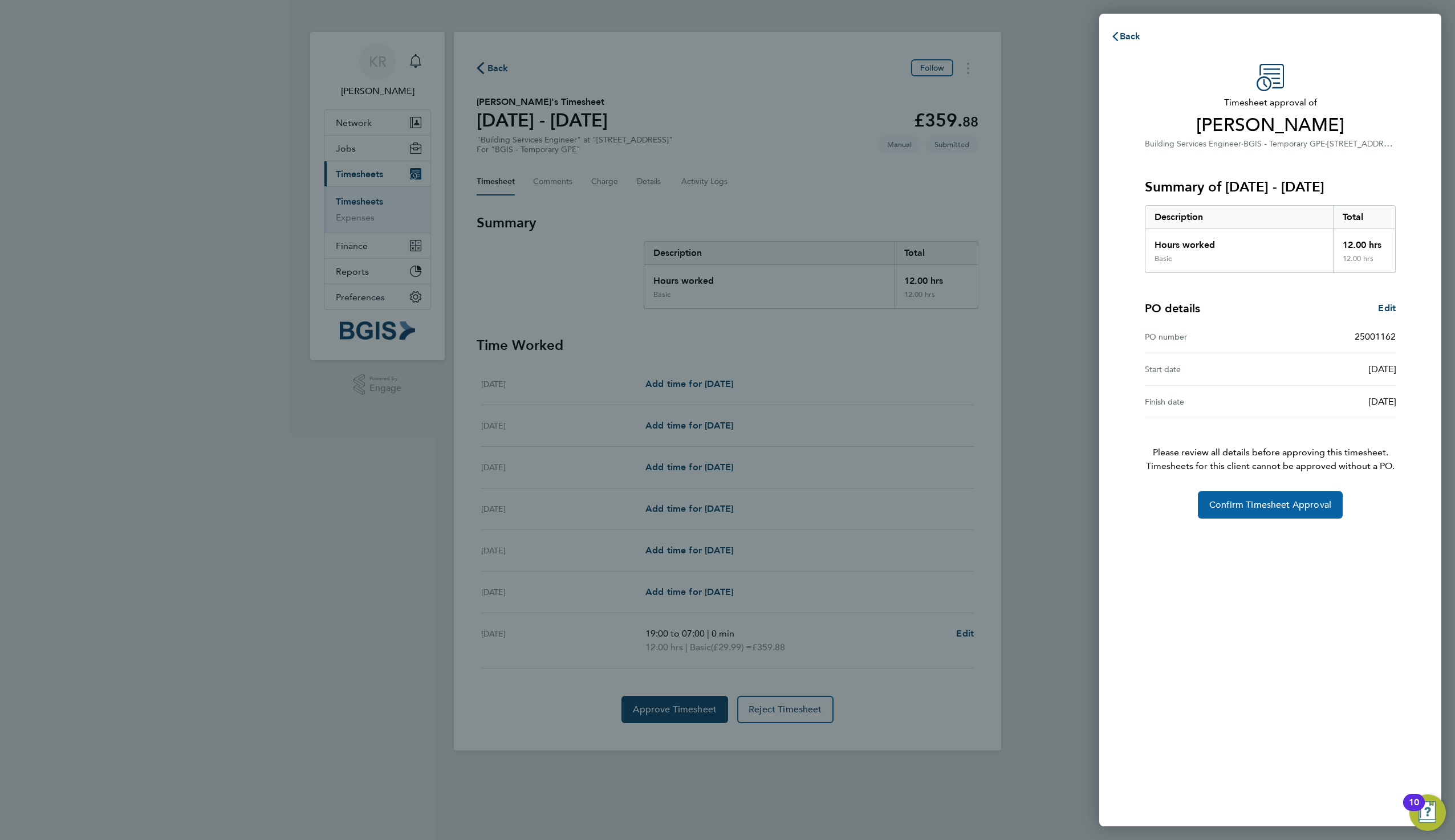 click on "Confirm Timesheet Approval" 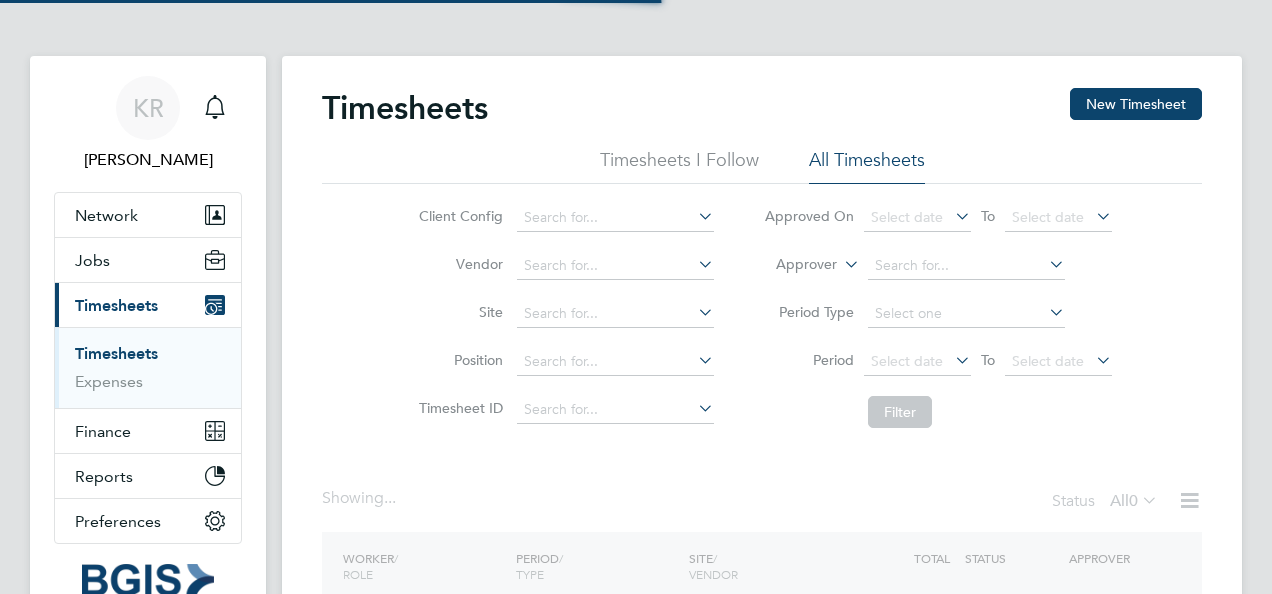 scroll, scrollTop: 0, scrollLeft: 0, axis: both 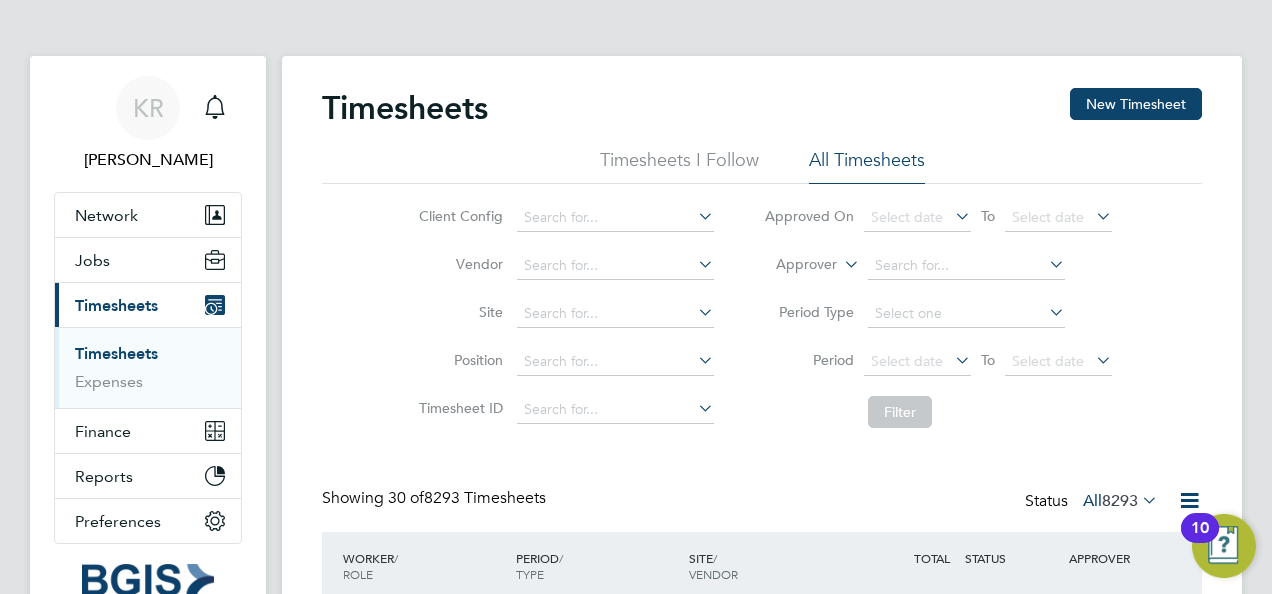 click on "KR   [PERSON_NAME]   Notifications
Applications:   Network
Sites   Workers   Jobs
Positions   Vacancies   Placements   Current page:   Timesheets
Timesheets   Expenses   Finance
Invoices & Credit Notes   Reports
CIS Reports   Report Downloads   Preferences
VMS Configurations
.st0{fill:#C0C1C2;}
Powered by Engage Timesheets New Timesheet Timesheets I Follow All Timesheets Client Config   Vendor   Site   Position   Timesheet ID   Approved On
Select date
To
Select date
Approver     Period Type   Period
Select date
To
Select date
Filter Showing   30 of  8293 Timesheets Status  All  8293  WORKER  / ROLE WORKER  / PERIOD PERIOD  / TYPE SITE  / VENDOR TOTAL   TOTAL  / STATUS STATUS APPROVER" at bounding box center (636, 1384) 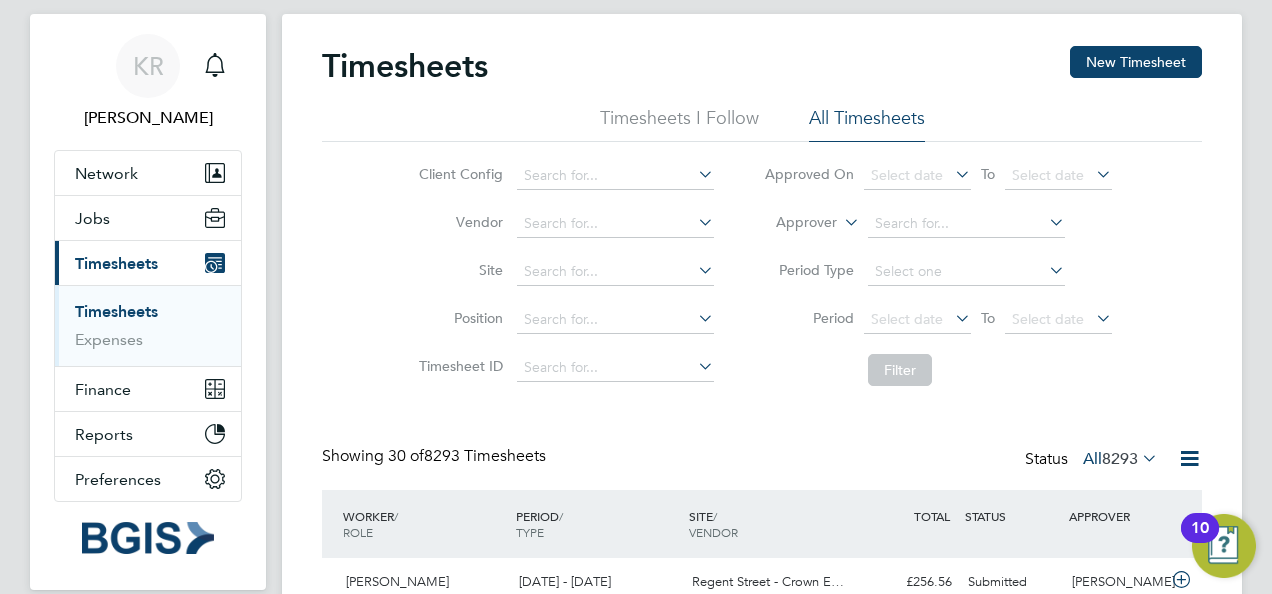 scroll, scrollTop: 80, scrollLeft: 0, axis: vertical 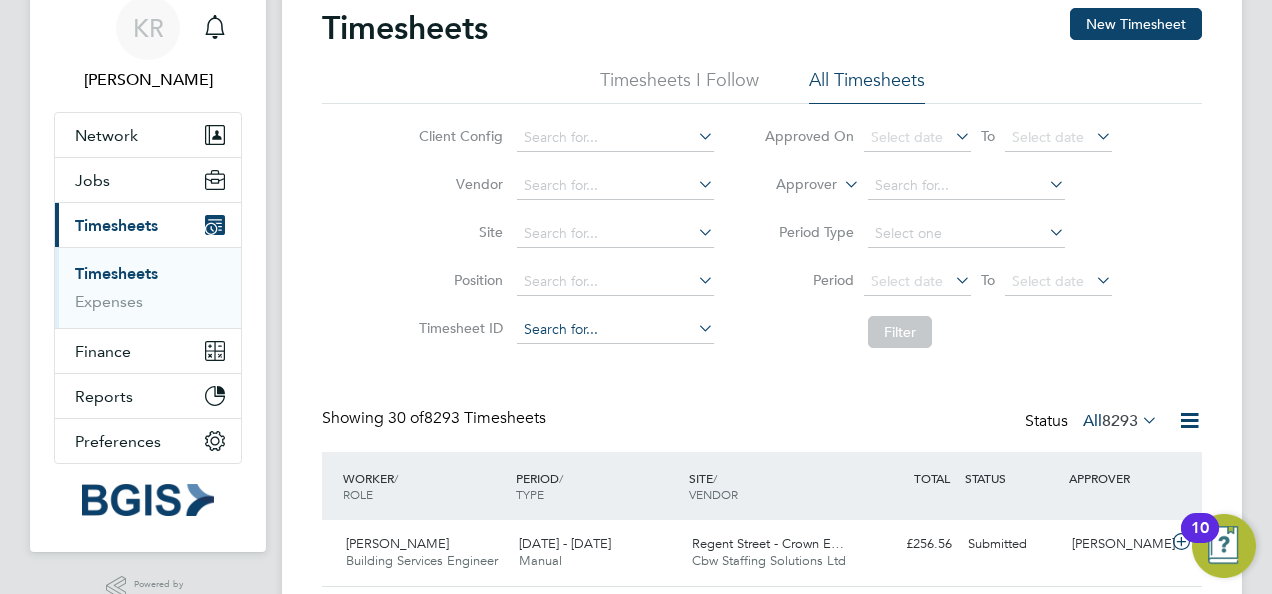click 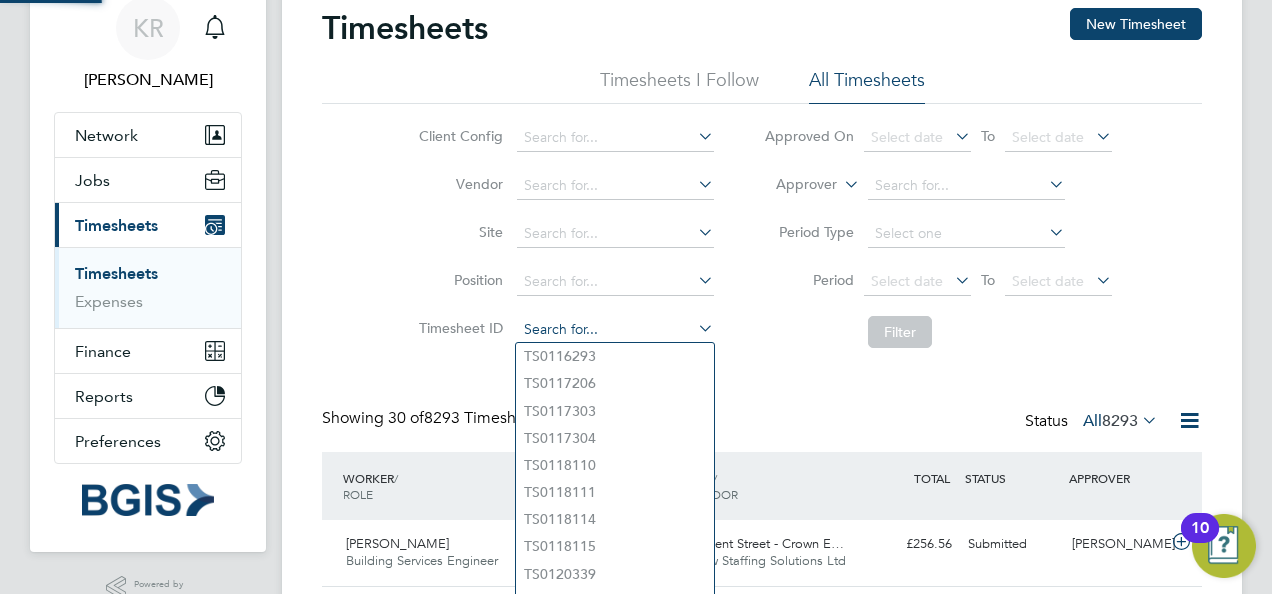 paste on "TS1782172" 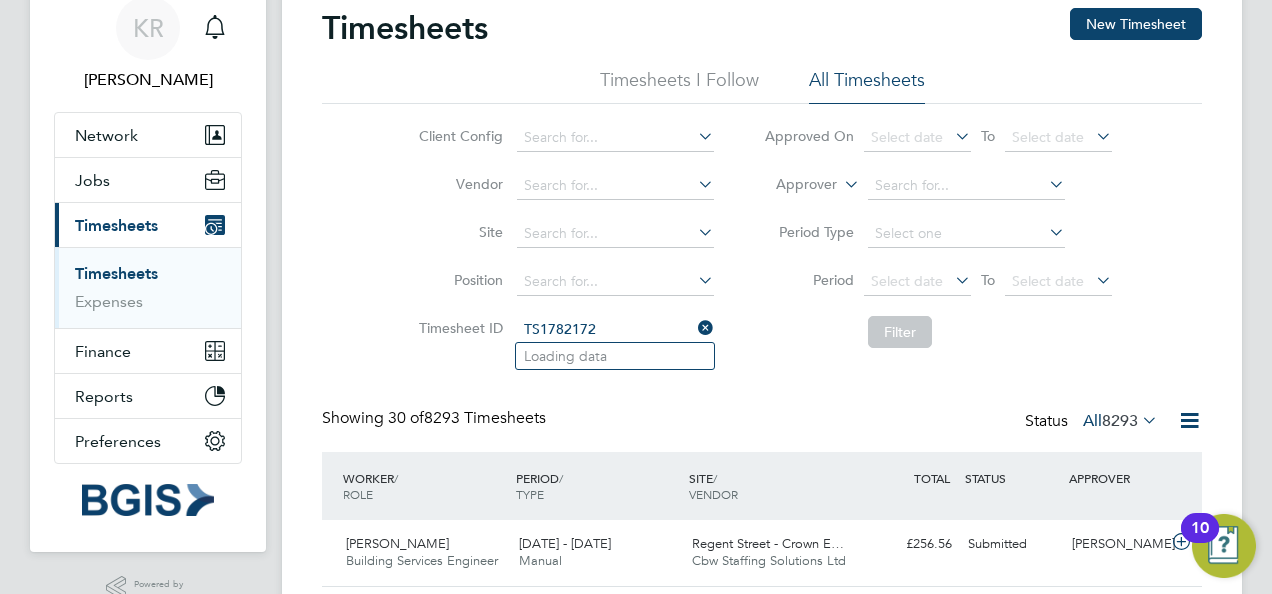type on "TS1782172" 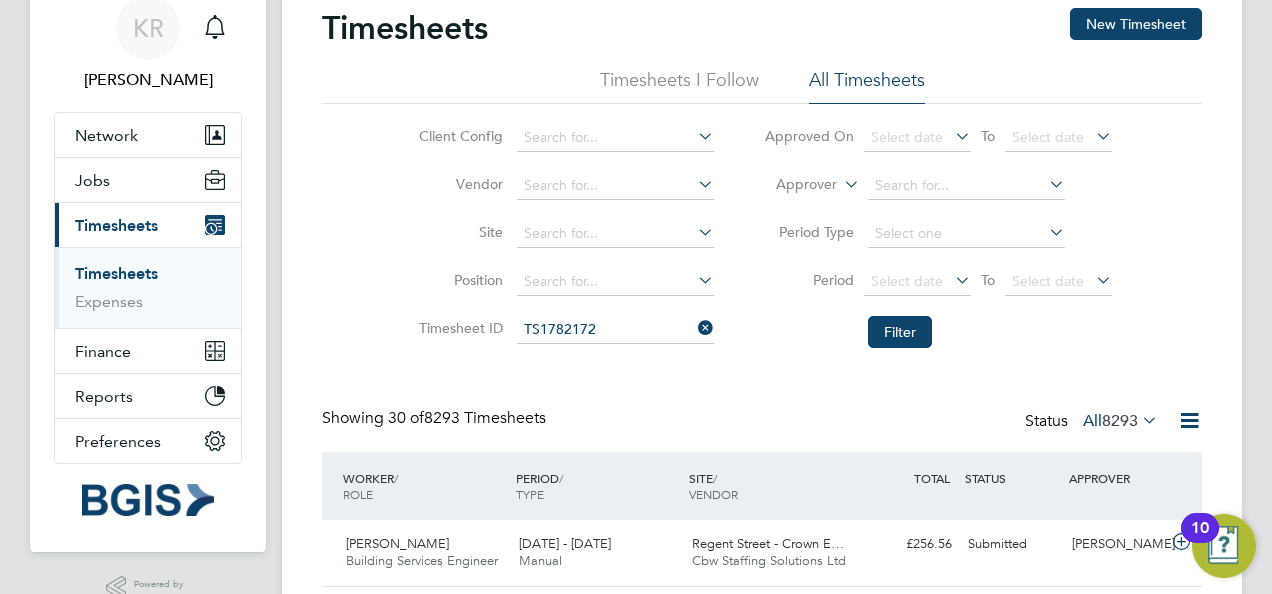 click on "KR   Kirsty Roberts   Notifications
Applications:   Network
Sites   Workers   Jobs
Positions   Vacancies   Placements   Current page:   Timesheets
Timesheets   Expenses   Finance
Invoices & Credit Notes   Reports
CIS Reports   Report Downloads   Preferences
VMS Configurations
.st0{fill:#C0C1C2;}
Powered by Engage Timesheets New Timesheet Timesheets I Follow All Timesheets Client Config   Vendor   Site   Position   Timesheet ID   TS1782172 Approved On
Select date
To
Select date
Approver     Period Type   Period
Select date
To
Select date
Filter Showing   30 of  8293 Timesheets Status  All  8293  WORKER  / ROLE WORKER  / PERIOD PERIOD  / TYPE SITE  / VENDOR TOTAL   TOTAL  / STATUS STATUS" at bounding box center (636, 1304) 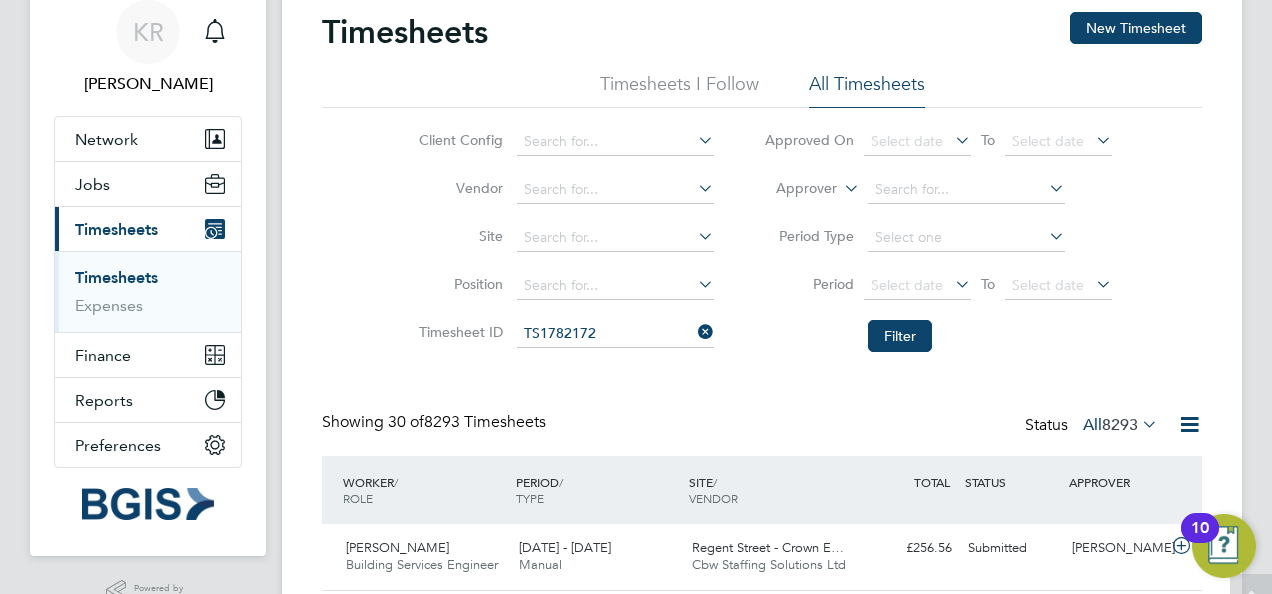 scroll, scrollTop: 0, scrollLeft: 0, axis: both 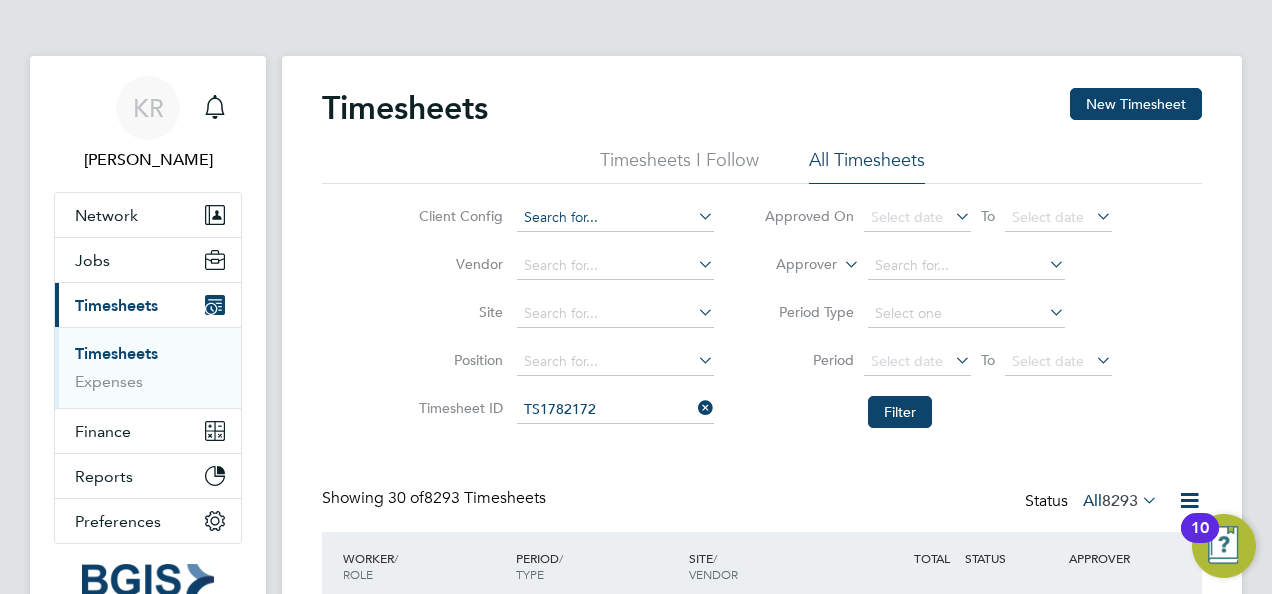 click 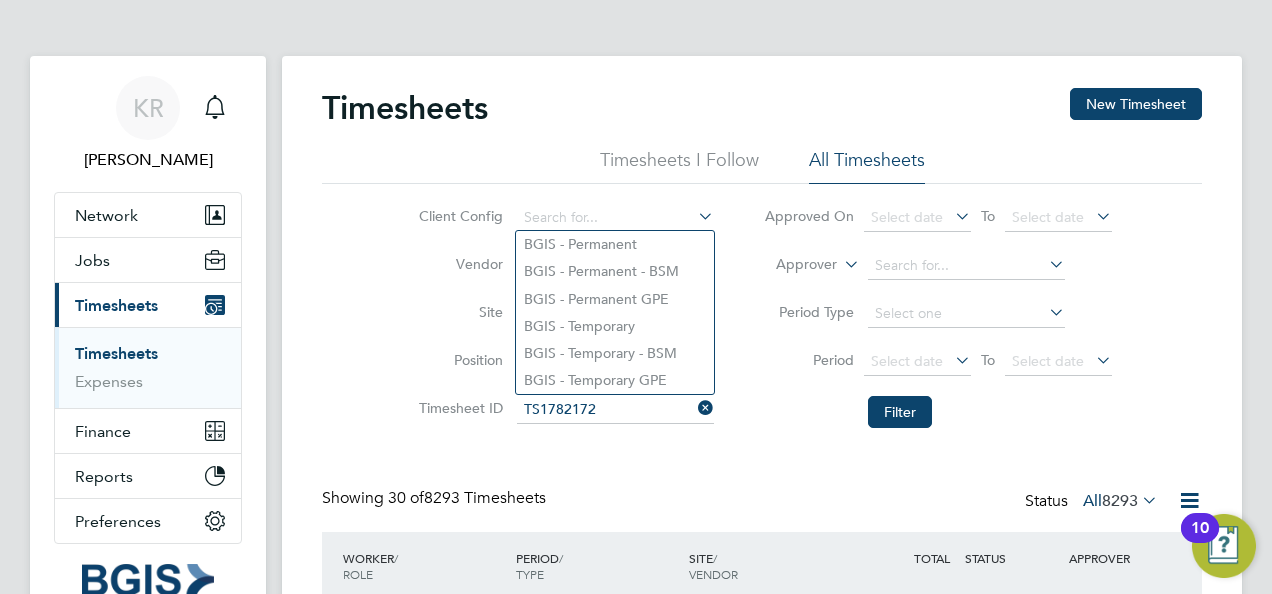 click on "Filter" 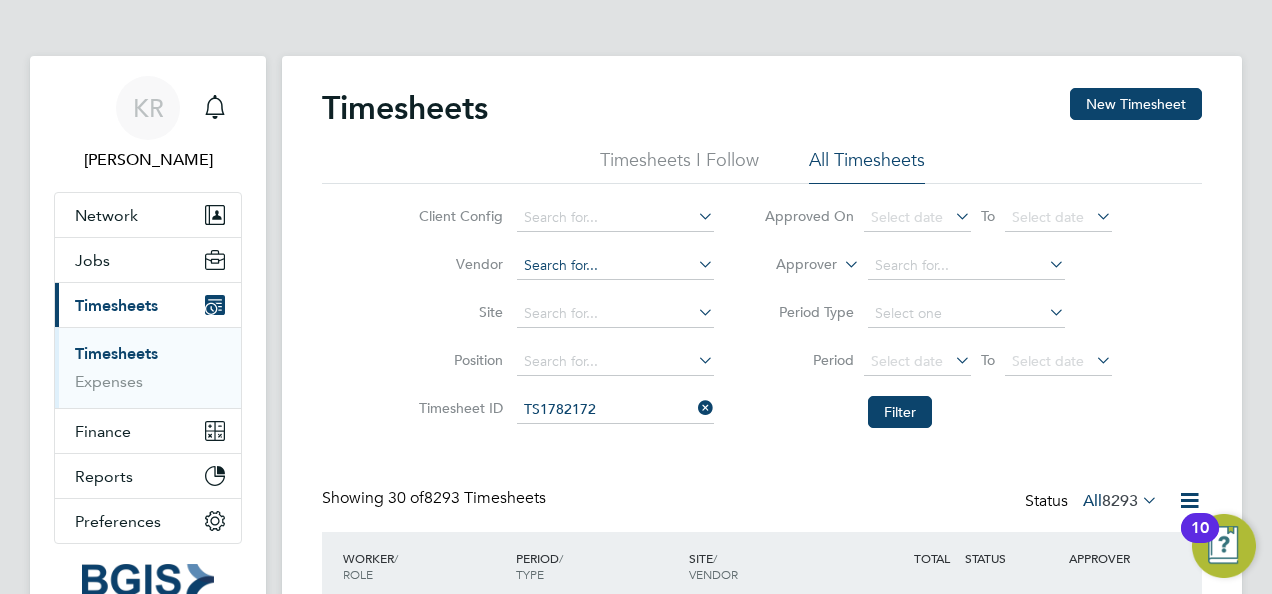 click 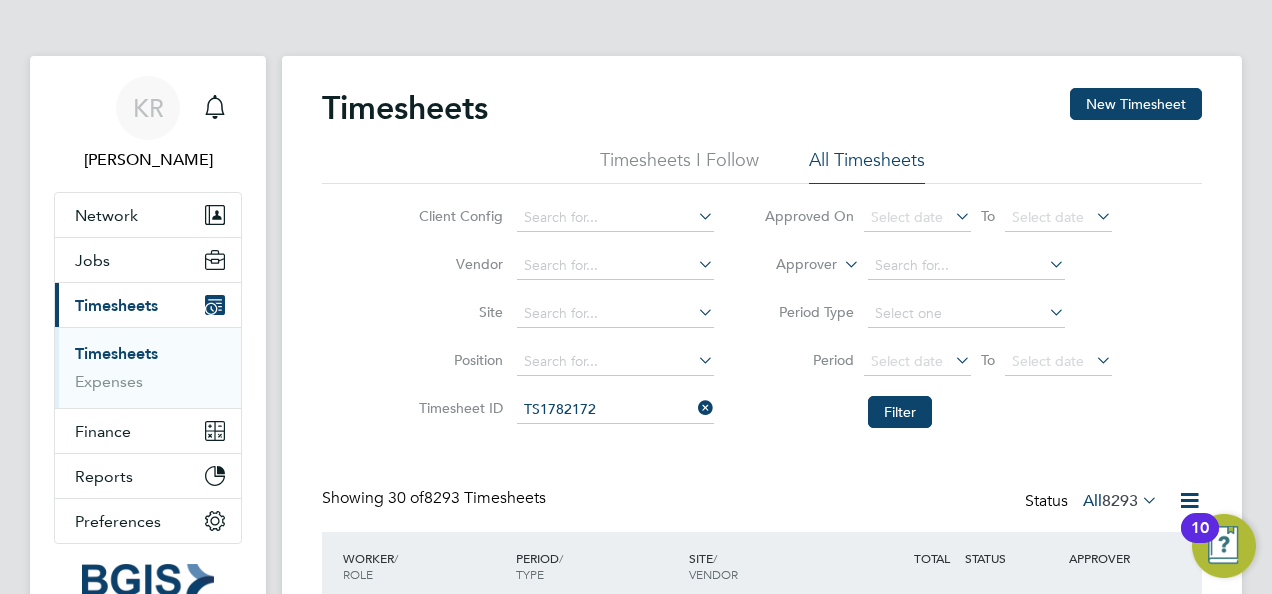 click on "Timesheets New Timesheet Timesheets I Follow All Timesheets Client Config   Vendor   Site   Position   Timesheet ID   TS1782172 Approved On
Select date
To
Select date
Approver     Period Type   Period
Select date
To
Select date
Filter Showing   30 of  8293 Timesheets Status  All  8293  WORKER  / ROLE WORKER  / PERIOD PERIOD  / TYPE SITE  / VENDOR TOTAL   TOTAL  / STATUS STATUS APPROVER Isaac Morris Building Services Engineer   19 - 25 Jul 2025 19 - 25 Jul 2025 Manual Regent Street - Crown E… Cbw Staffing Solutions Ltd £256.56 Submitted Submitted Alastair Rutherford Jak Perry Building Services Engineer   19 - 25 Jul 2025 19 - 25 Jul 2025 Manual Workman - 40 Portman… Cbw Staffing Solutions Ltd £256.56 Submitted Submitted Davinia Vassel Tom Harnett Building Services Engineer   19 - 25 Jul 2025 19 - 25 Jul 2025 Manual 100 New Oxford Street… Cbw Staffing Solutions Ltd £513.12 Submitted Submitted Glen Cook Osric Downey Building Services Engineer   Manual" 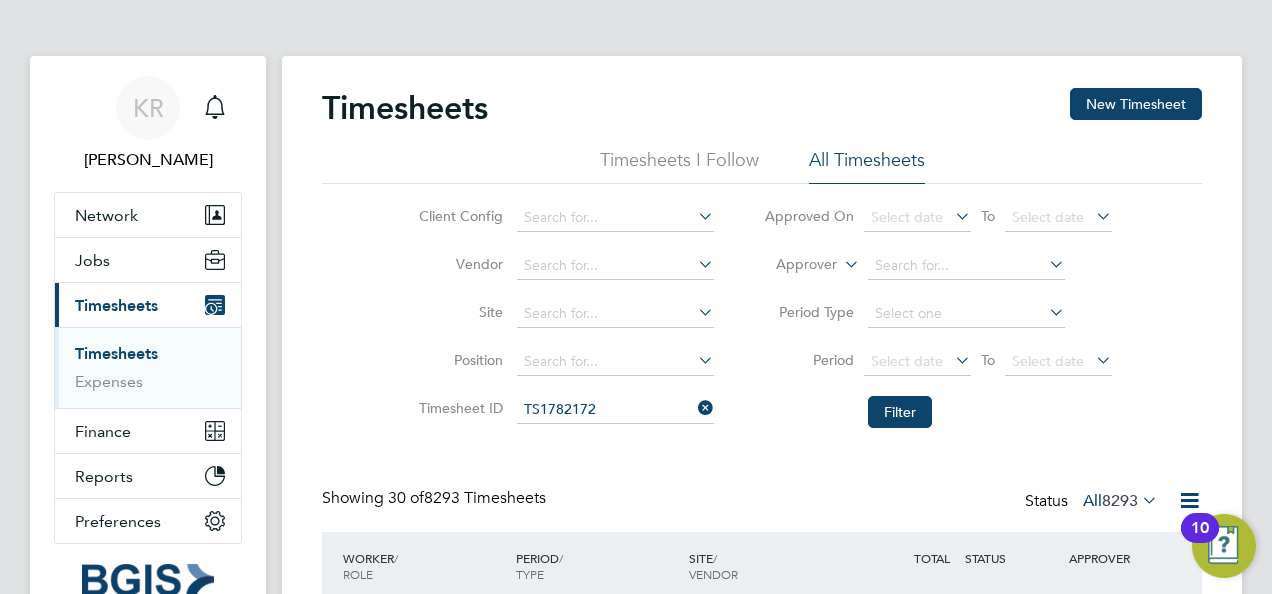 click on "KR   Kirsty Roberts   Notifications
Applications:   Network
Sites   Workers   Jobs
Positions   Vacancies   Placements   Current page:   Timesheets
Timesheets   Expenses   Finance
Invoices & Credit Notes   Reports
CIS Reports   Report Downloads   Preferences
VMS Configurations
.st0{fill:#C0C1C2;}
Powered by Engage Timesheets New Timesheet Timesheets I Follow All Timesheets Client Config   Vendor   Site   Position   Timesheet ID   TS1782172 Approved On
Select date
To
Select date
Approver     Period Type   Period
Select date
To
Select date
Filter Showing   30 of  8293 Timesheets Status  All  8293  WORKER  / ROLE WORKER  / PERIOD PERIOD  / TYPE SITE  / VENDOR TOTAL   TOTAL  / STATUS STATUS" at bounding box center [636, 1384] 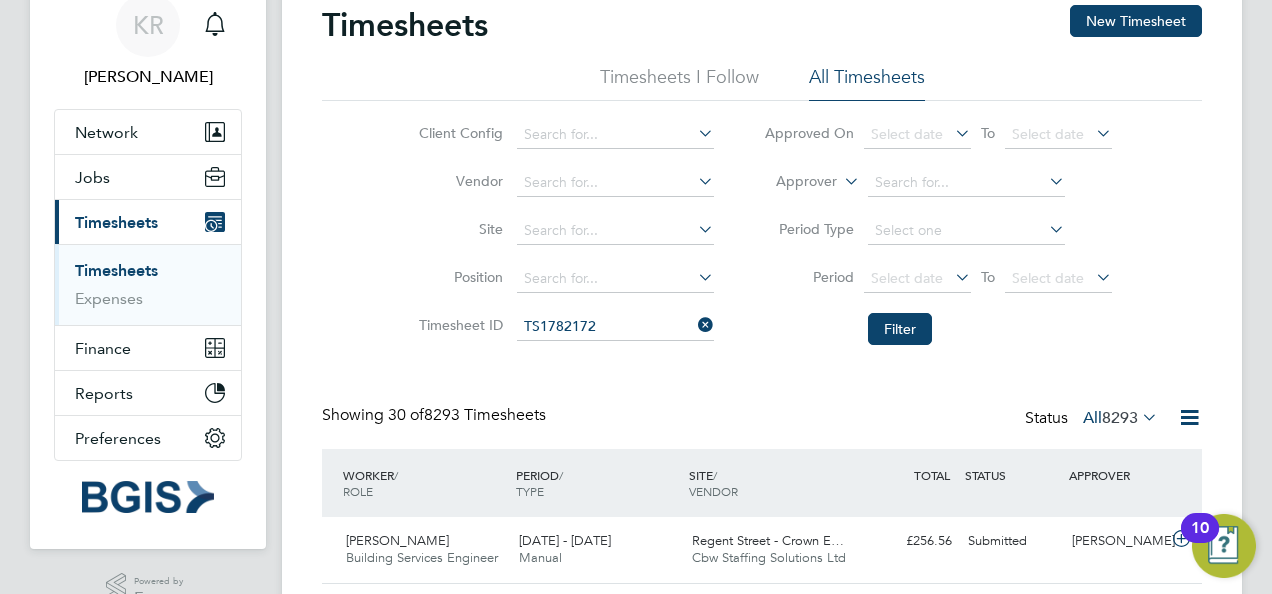 scroll, scrollTop: 85, scrollLeft: 0, axis: vertical 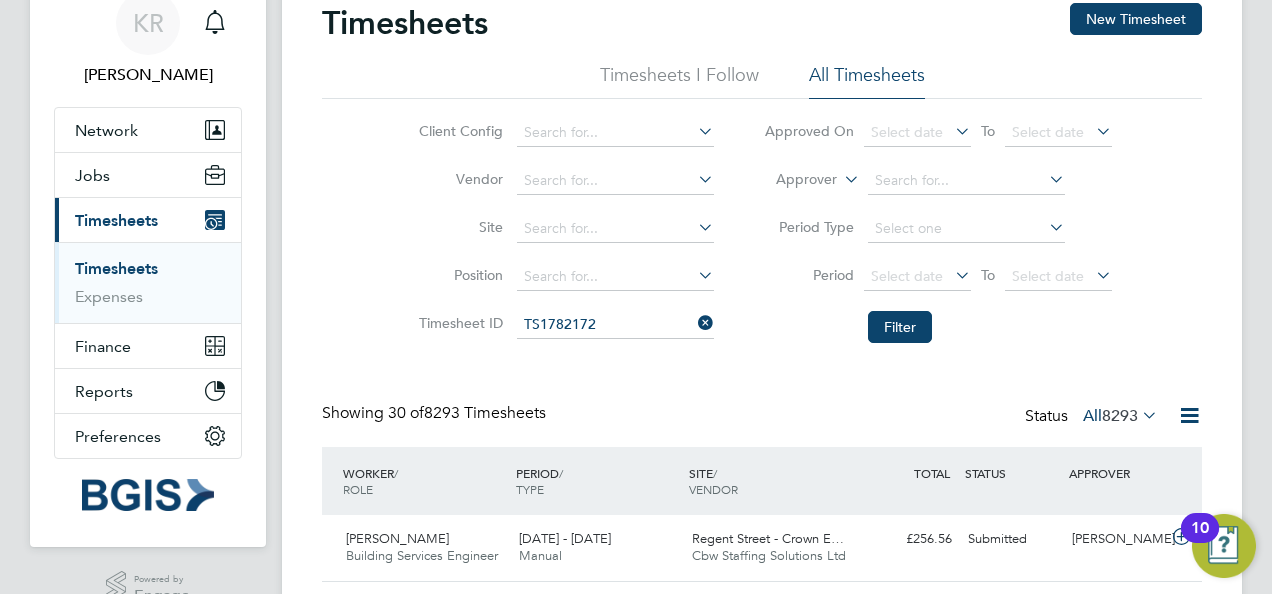 click 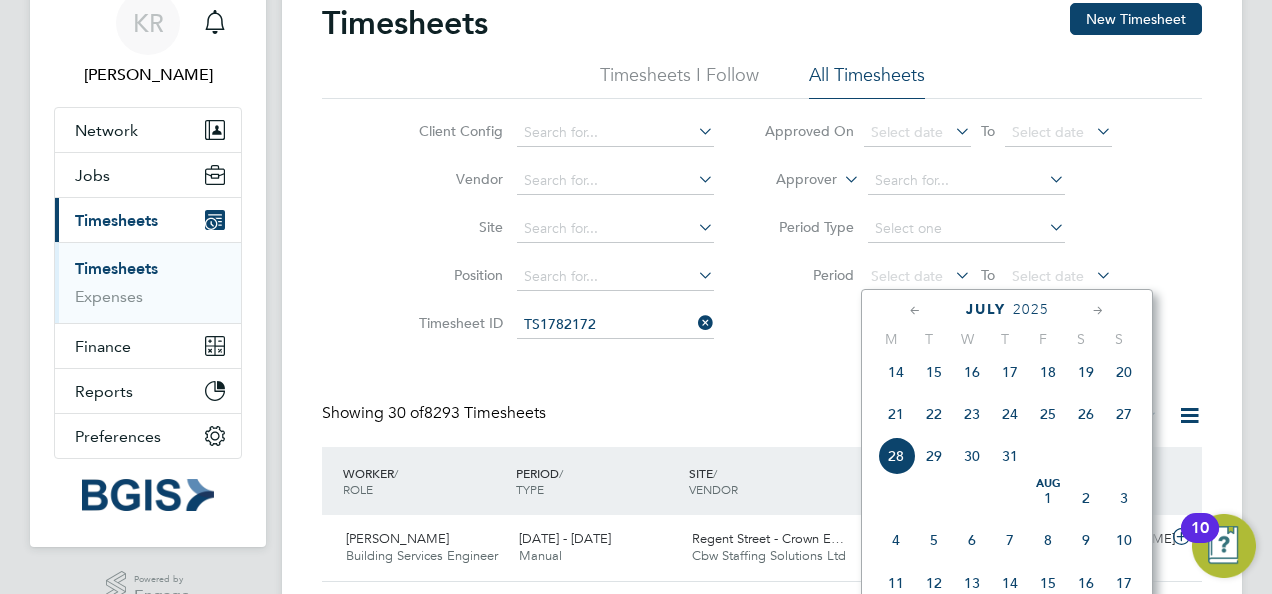 click on "14" 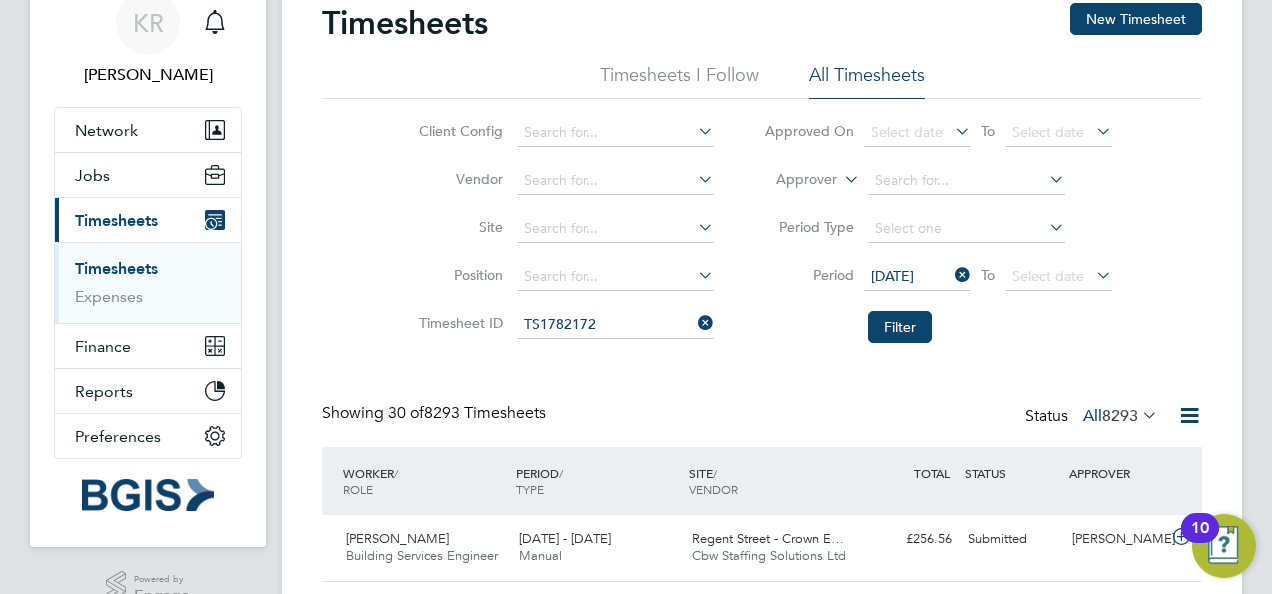 click 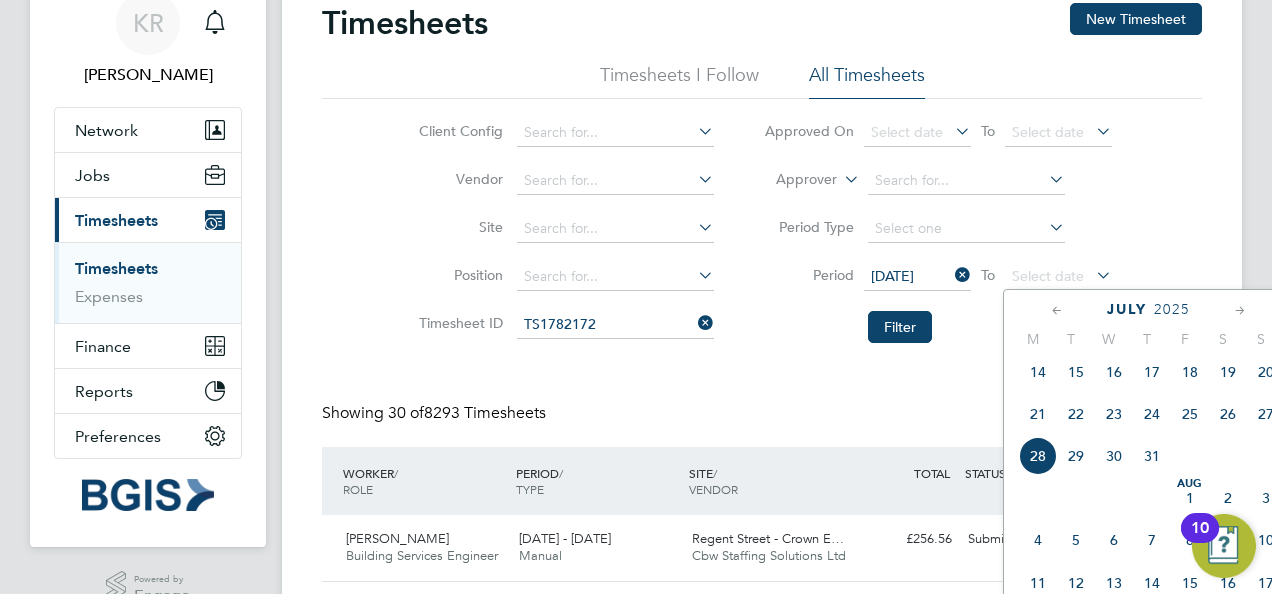 click on "18" 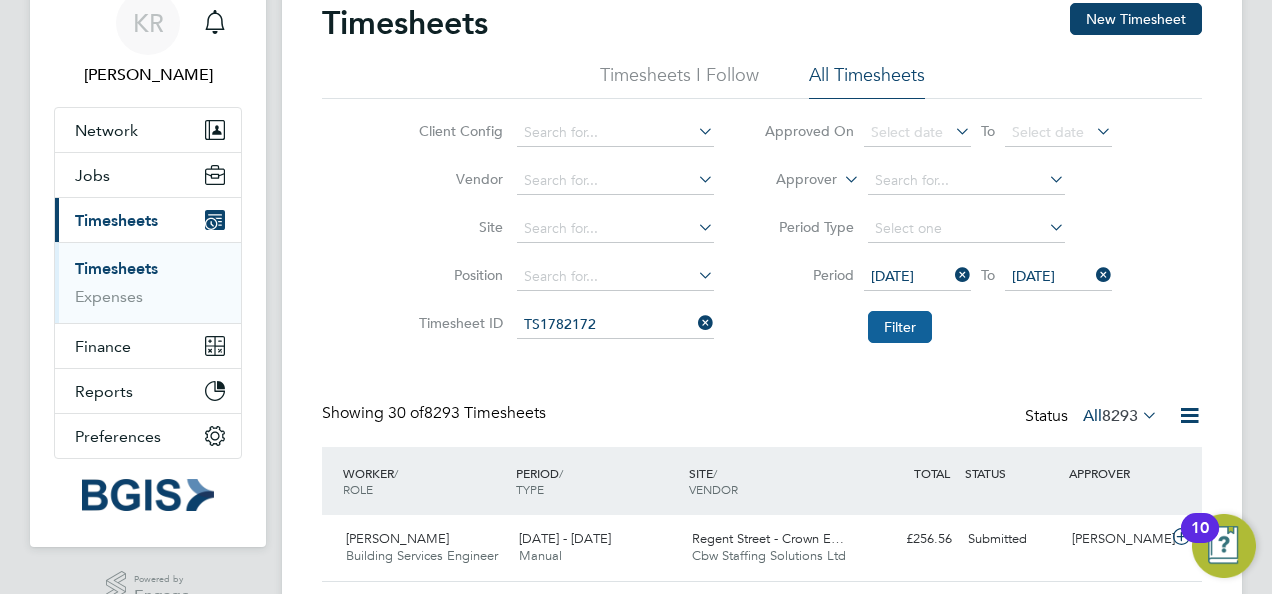 click on "Filter" 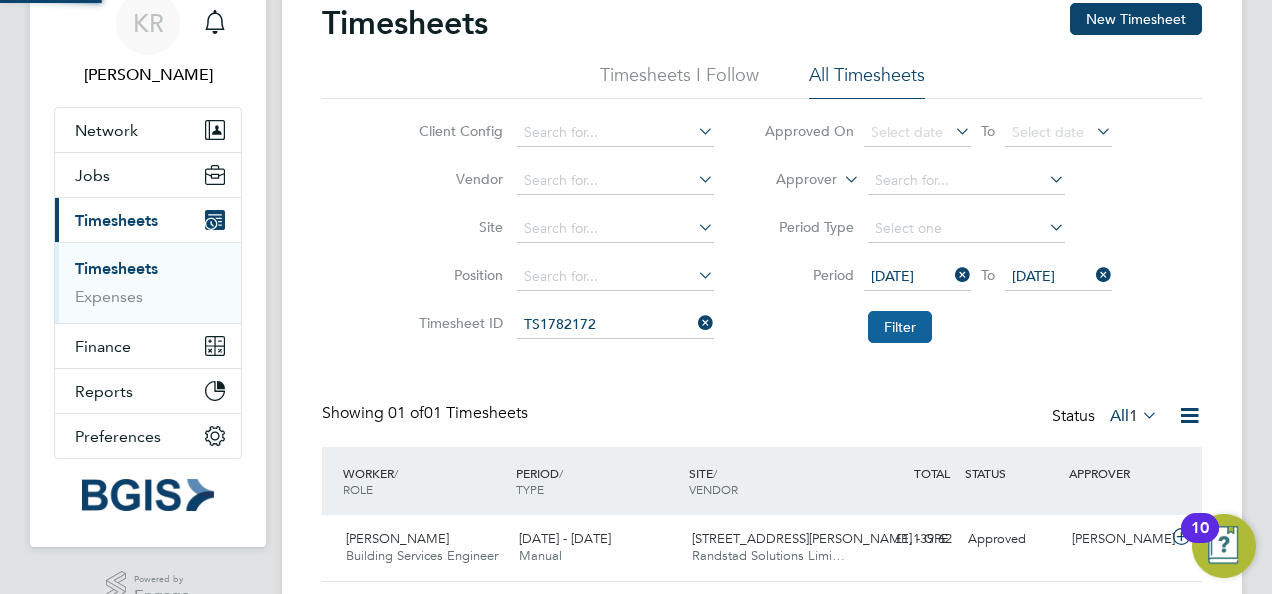 scroll, scrollTop: 10, scrollLeft: 10, axis: both 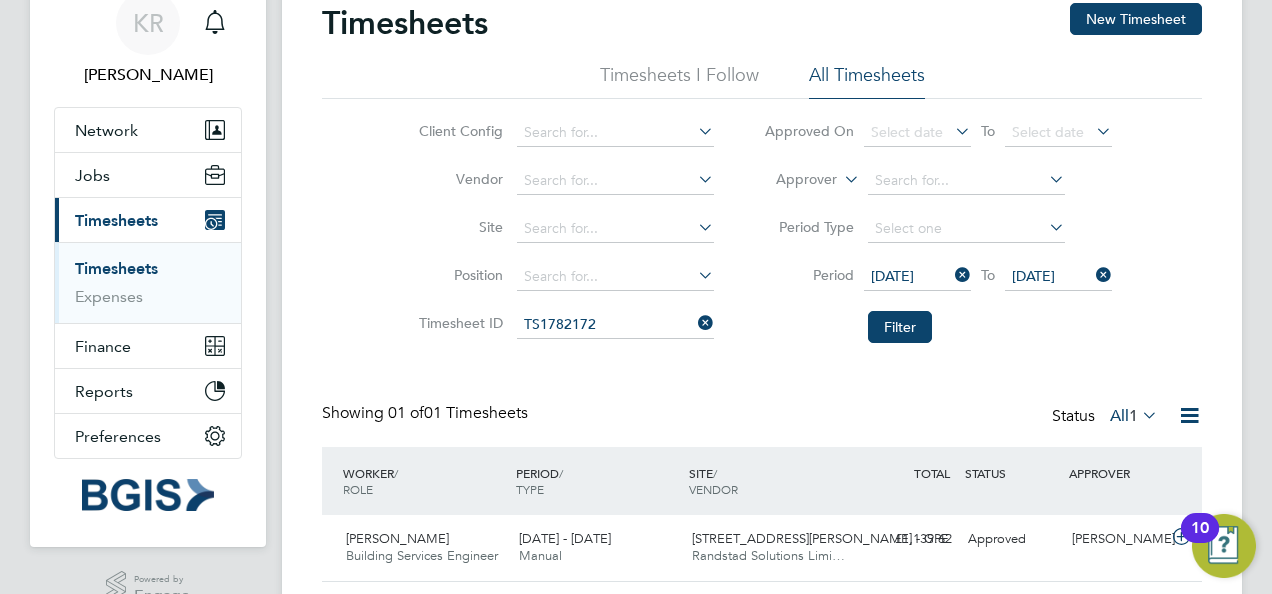 click on "KR   Kirsty Roberts   Notifications
Applications:   Network
Sites   Workers   Jobs
Positions   Vacancies   Placements   Current page:   Timesheets
Timesheets   Expenses   Finance
Invoices & Credit Notes   Reports
CIS Reports   Report Downloads   Preferences
VMS Configurations
.st0{fill:#C0C1C2;}
Powered by Engage Timesheets New Timesheet Timesheets I Follow All Timesheets Client Config   Vendor   Site   Position   Timesheet ID   TS1782172 Approved On
Select date
To
Select date
Approver     Period Type   Period
14 Jul 2025
To
18 Jul 2025
Filter Showing   01 of  01 Timesheets Status  All  1  WORKER  / ROLE WORKER  / PERIOD PERIOD  / TYPE SITE  / VENDOR TOTAL   TOTAL  / STATUS STATUS   Show" at bounding box center [636, 284] 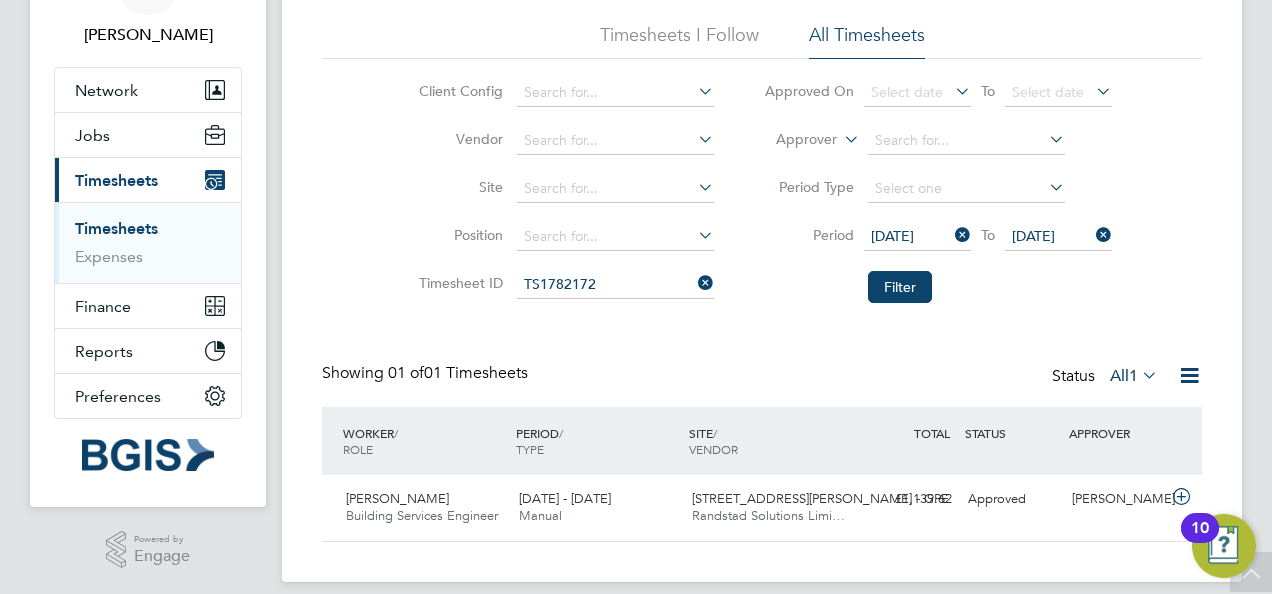 scroll, scrollTop: 144, scrollLeft: 0, axis: vertical 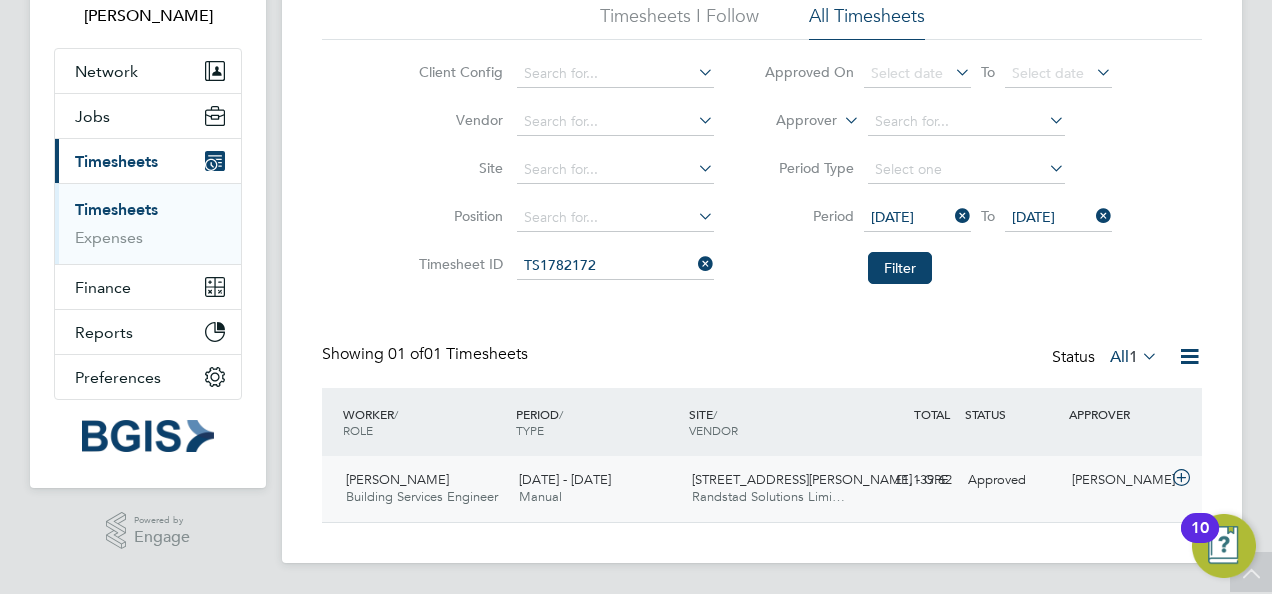 click 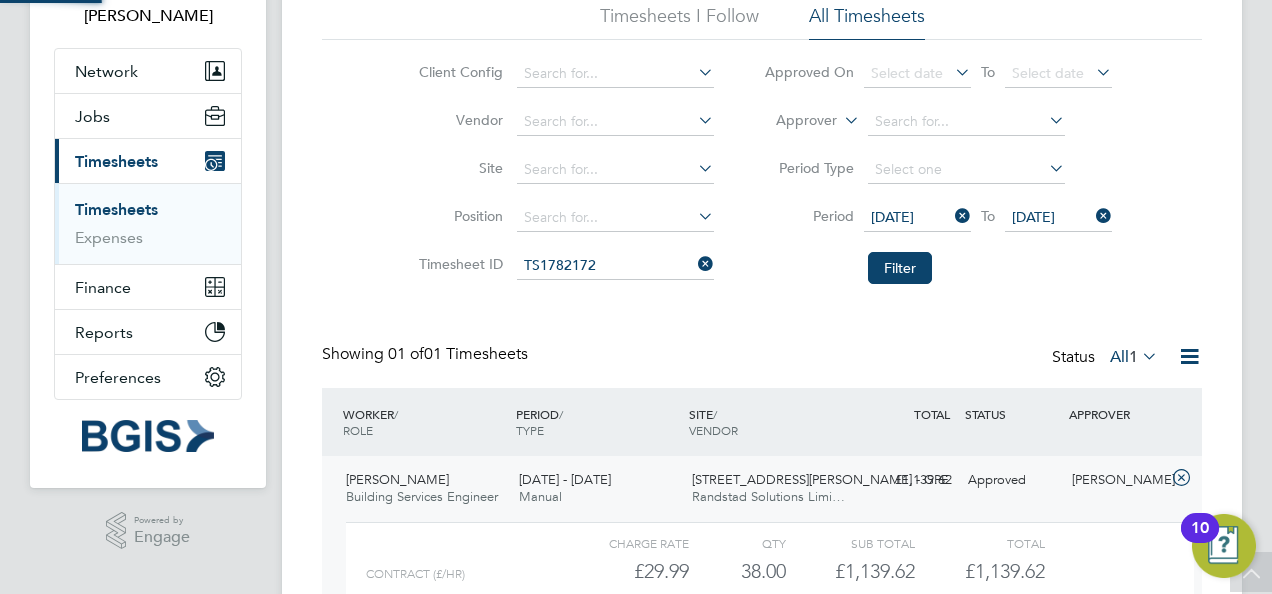 scroll, scrollTop: 10, scrollLeft: 10, axis: both 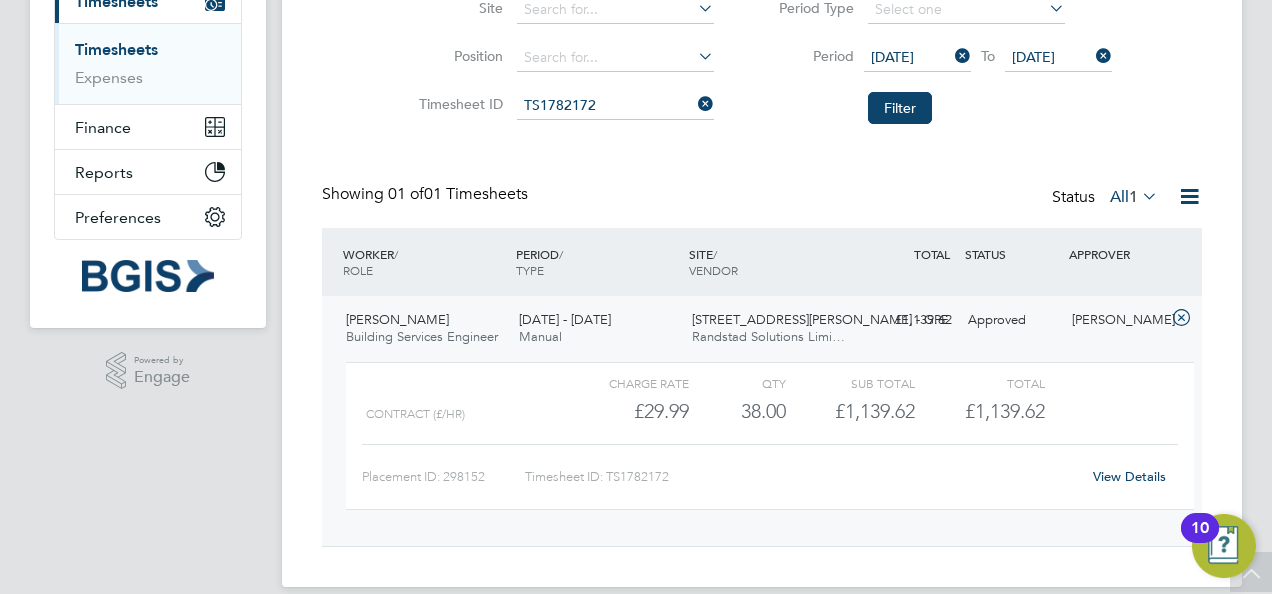 click 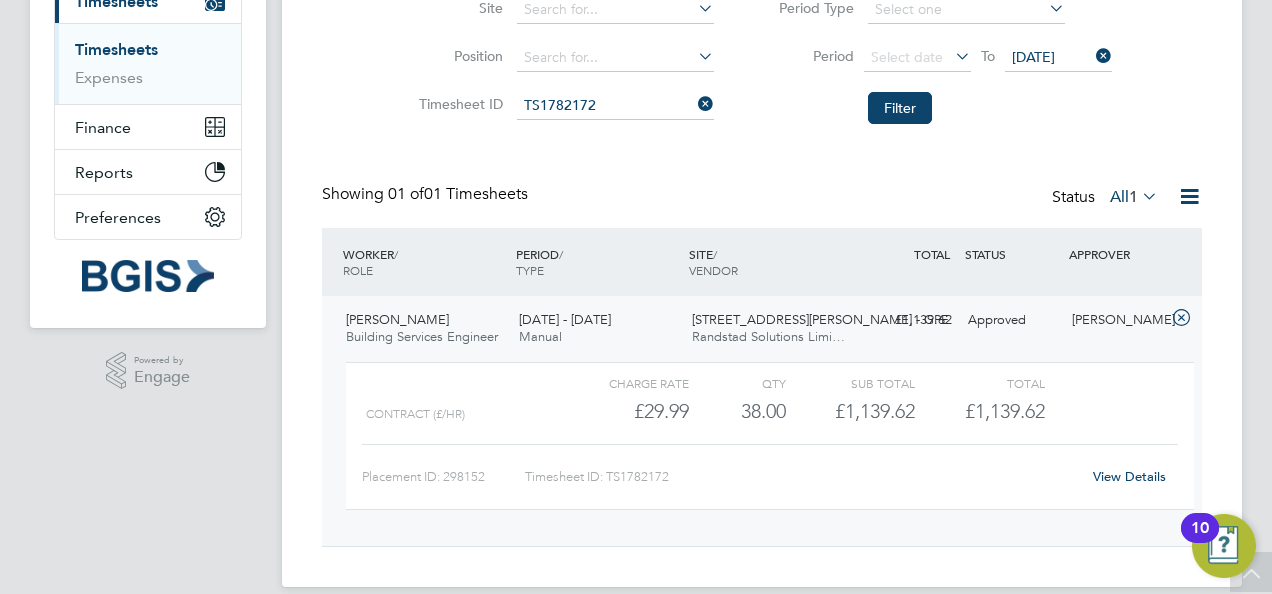 click 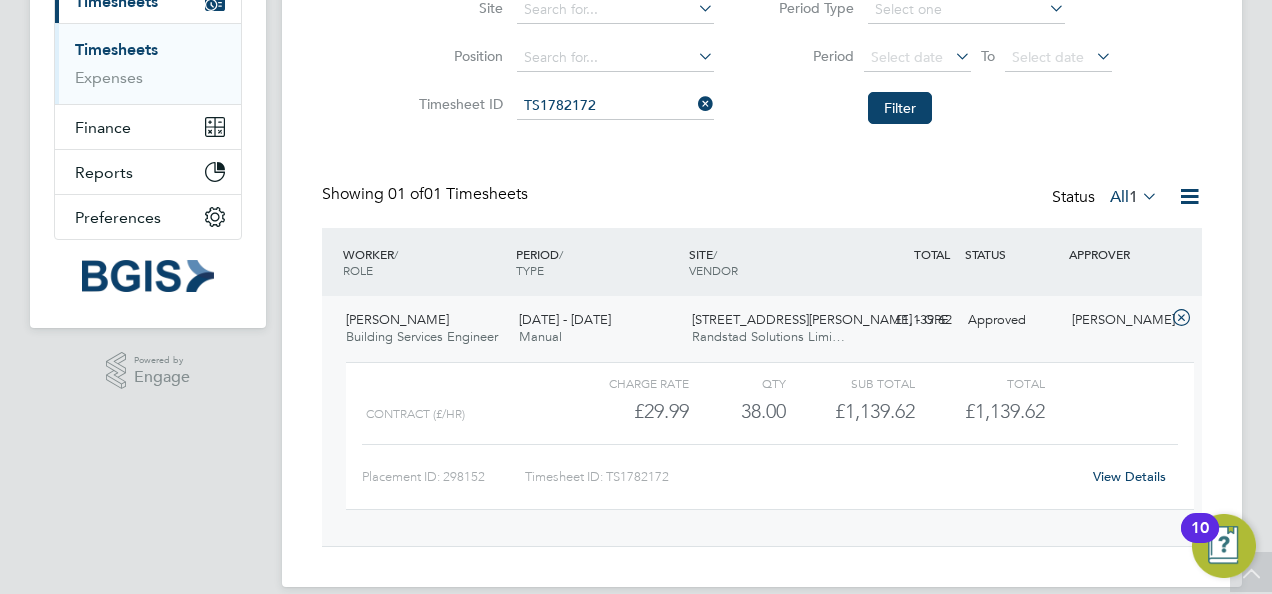 click 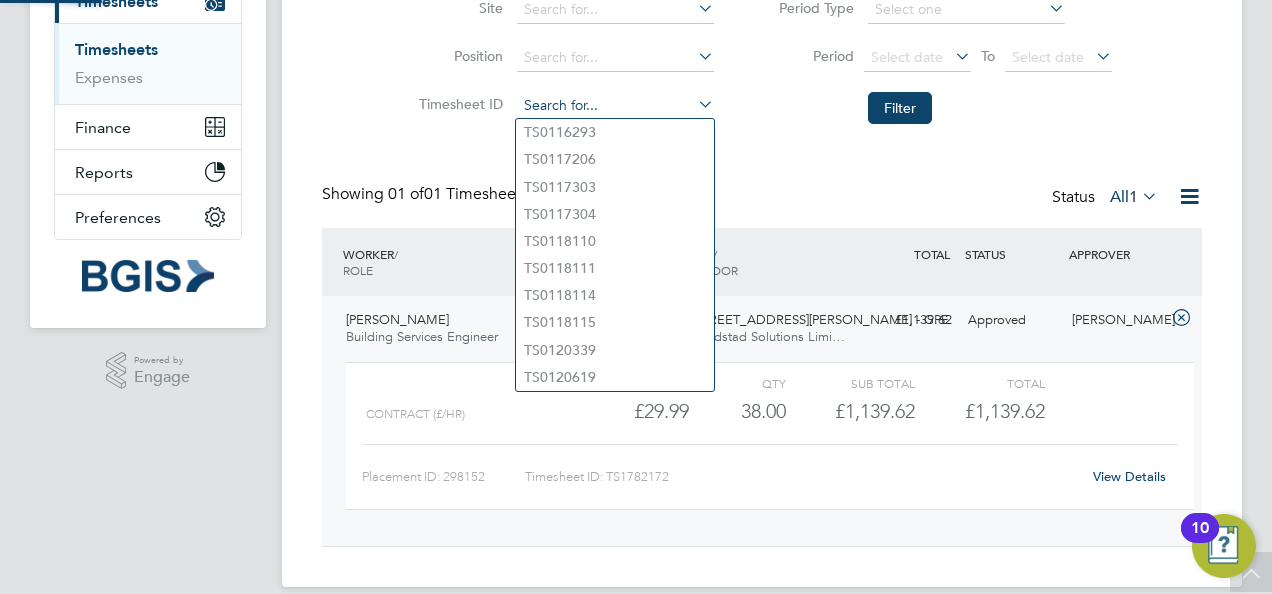 click 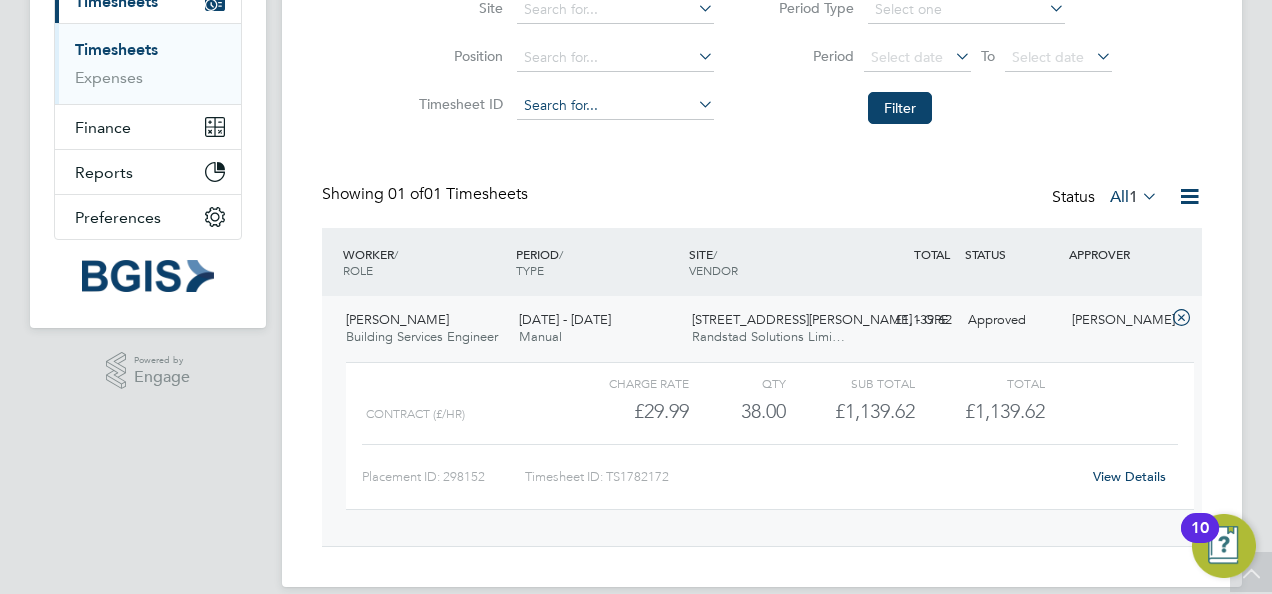 click 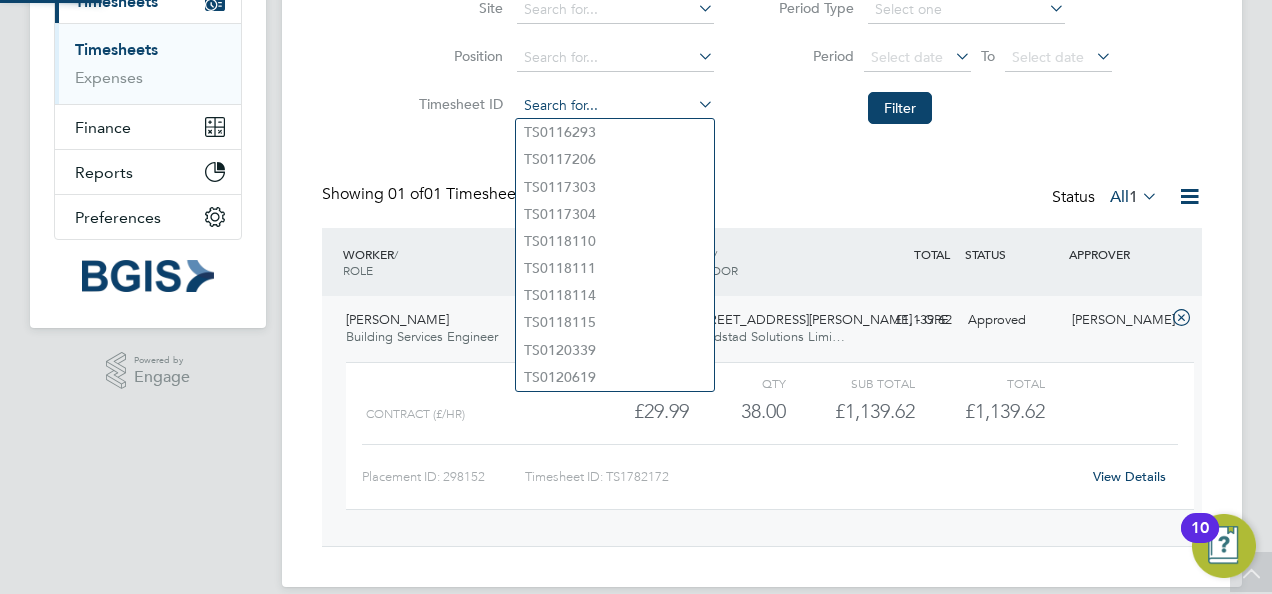 paste on "TS1785159" 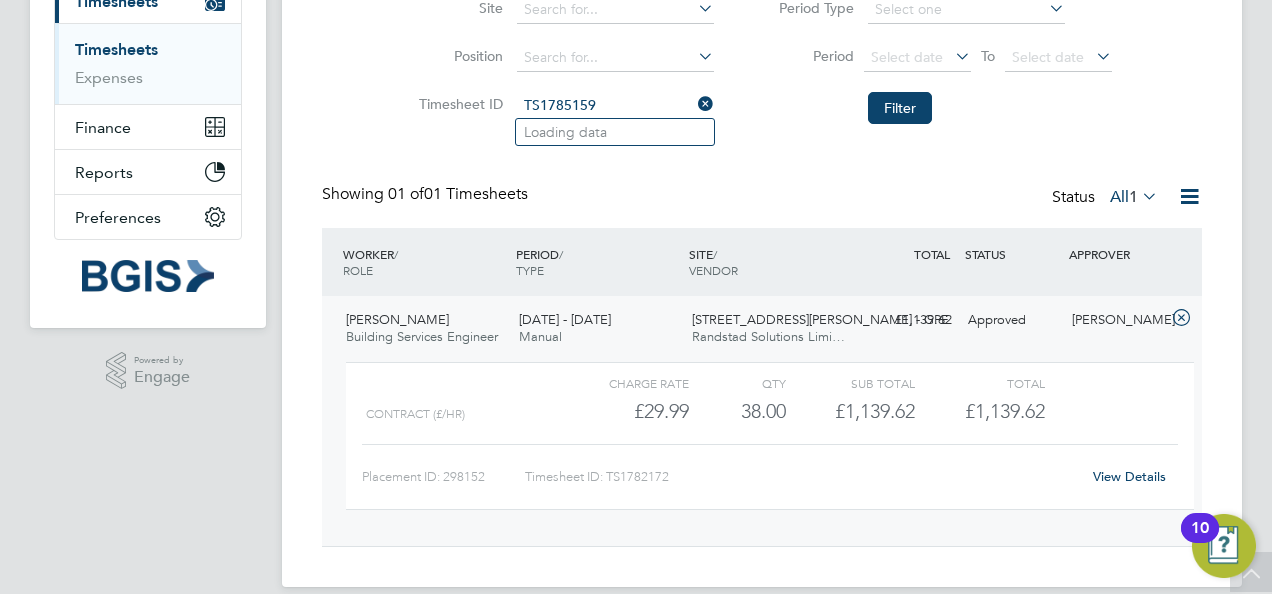 type on "TS0116293" 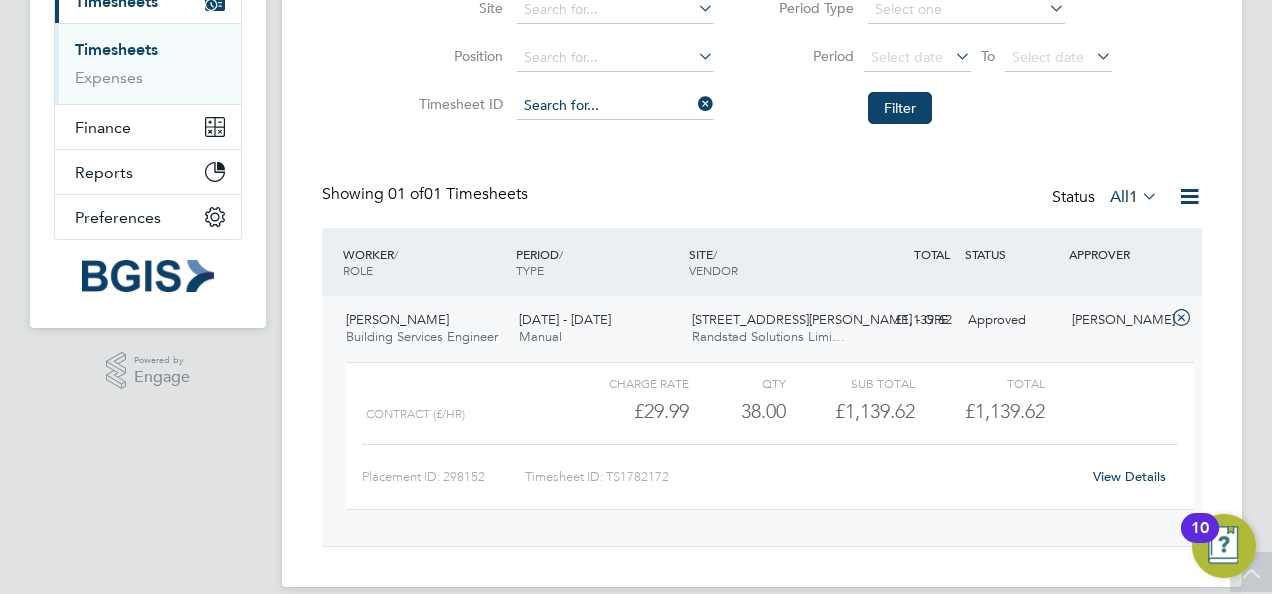 click 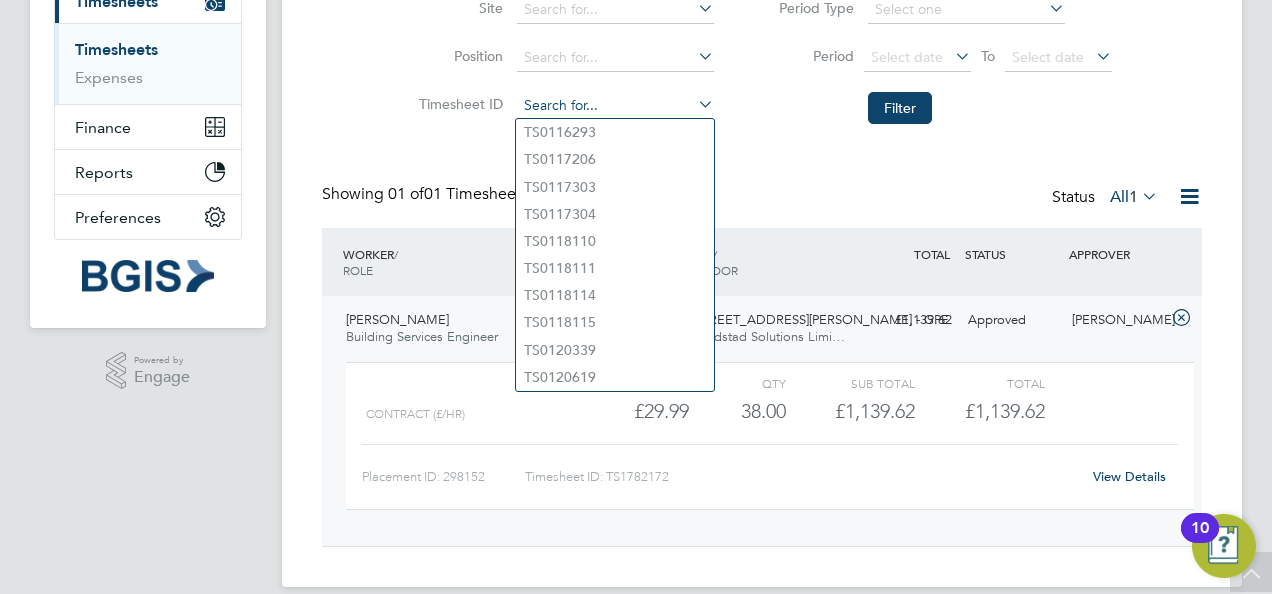 paste on "TS1785159" 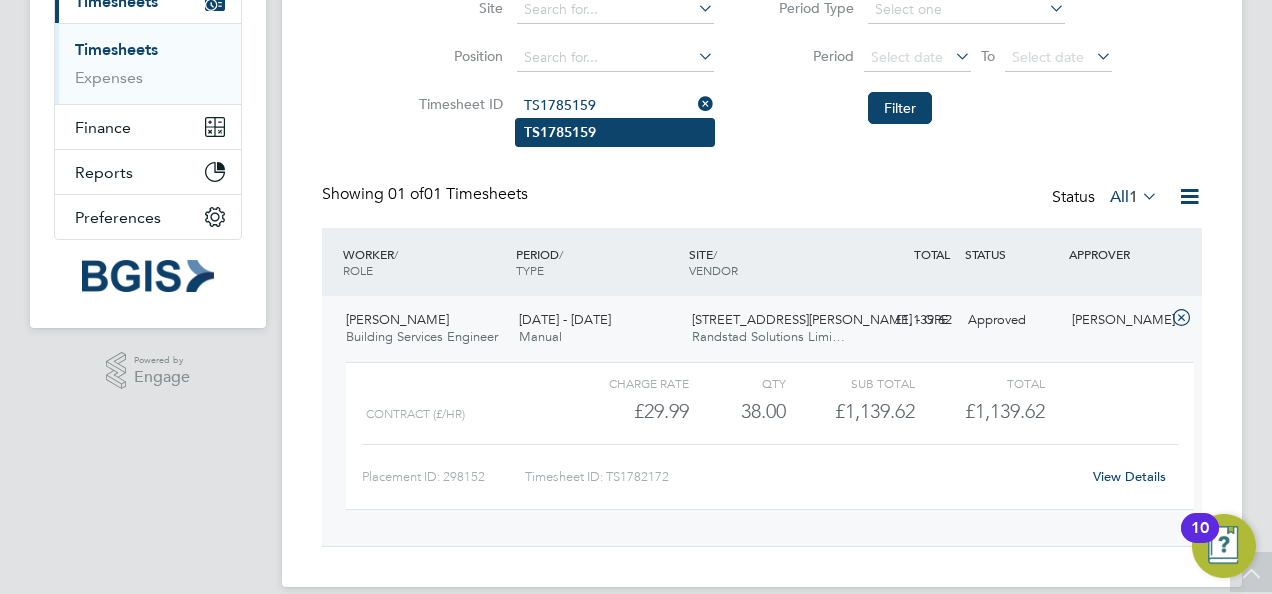 type on "TS1785159" 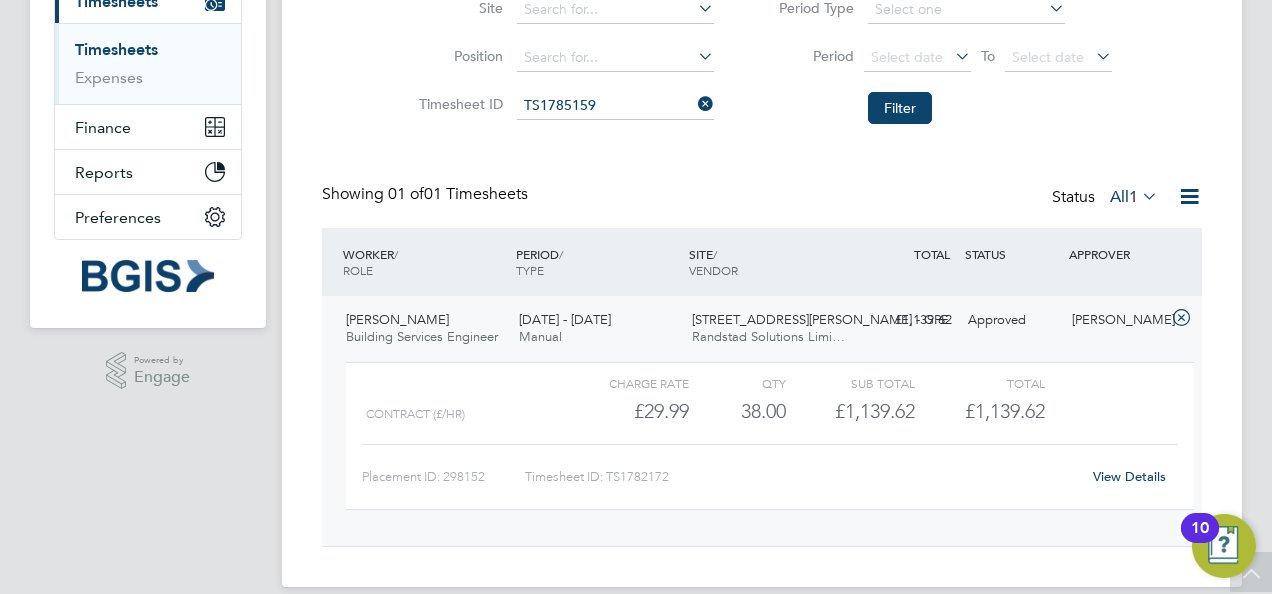 click on "KR   Kirsty Roberts   Notifications
Applications:   Network
Sites   Workers   Jobs
Positions   Vacancies   Placements   Current page:   Timesheets
Timesheets   Expenses   Finance
Invoices & Credit Notes   Reports
CIS Reports   Report Downloads   Preferences
VMS Configurations
.st0{fill:#C0C1C2;}
Powered by Engage Timesheets New Timesheet Timesheets I Follow All Timesheets Client Config   Vendor   Site   Position   Timesheet ID   TS1785159 Approved On
Select date
To
Select date
Approver     Period Type   Period
Select date
To
Select date
Filter Showing   01 of  01 Timesheets Status  All  1  WORKER  / ROLE WORKER  / PERIOD PERIOD  / TYPE SITE  / VENDOR TOTAL   TOTAL  / STATUS STATUS" at bounding box center (636, 157) 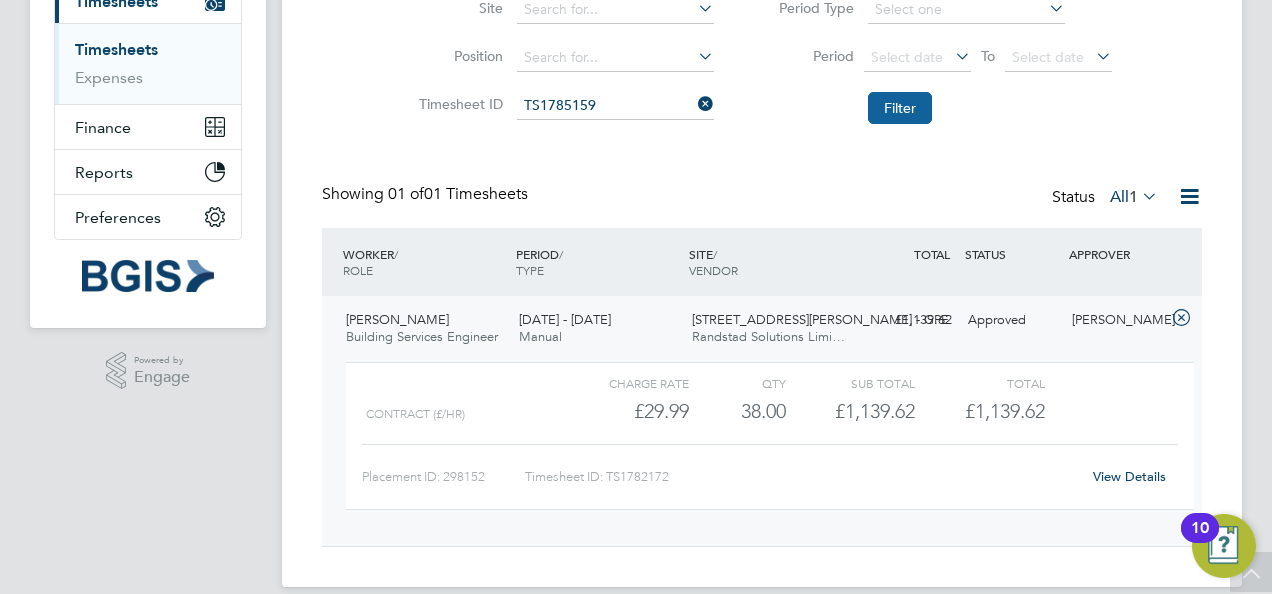click on "Filter" 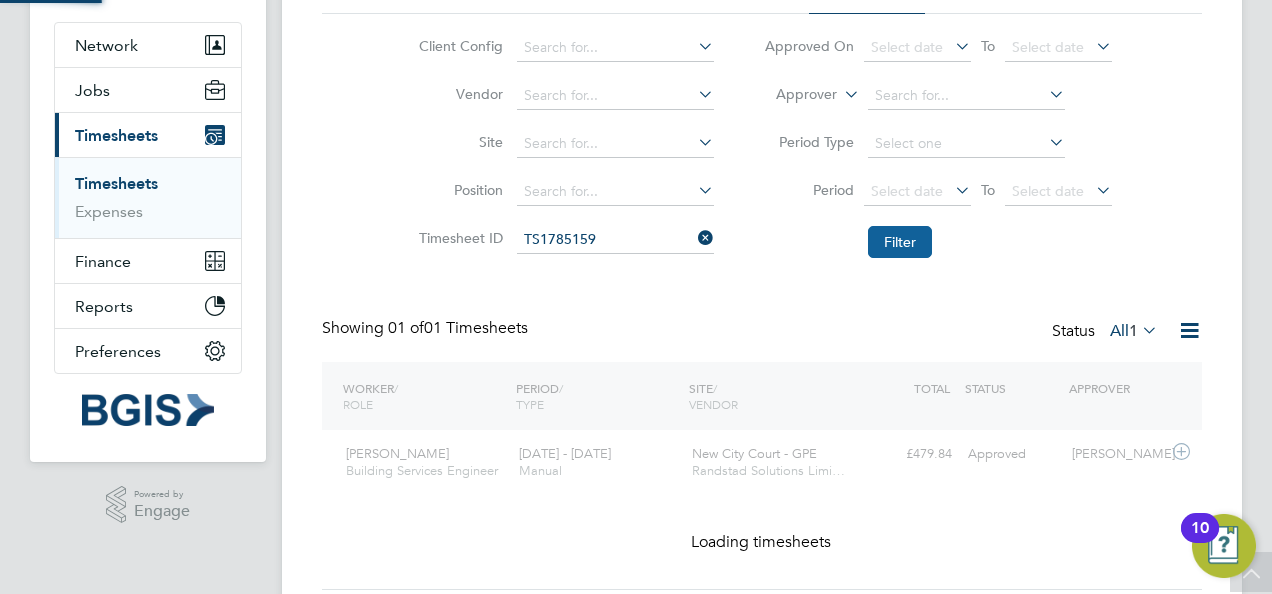 scroll, scrollTop: 144, scrollLeft: 0, axis: vertical 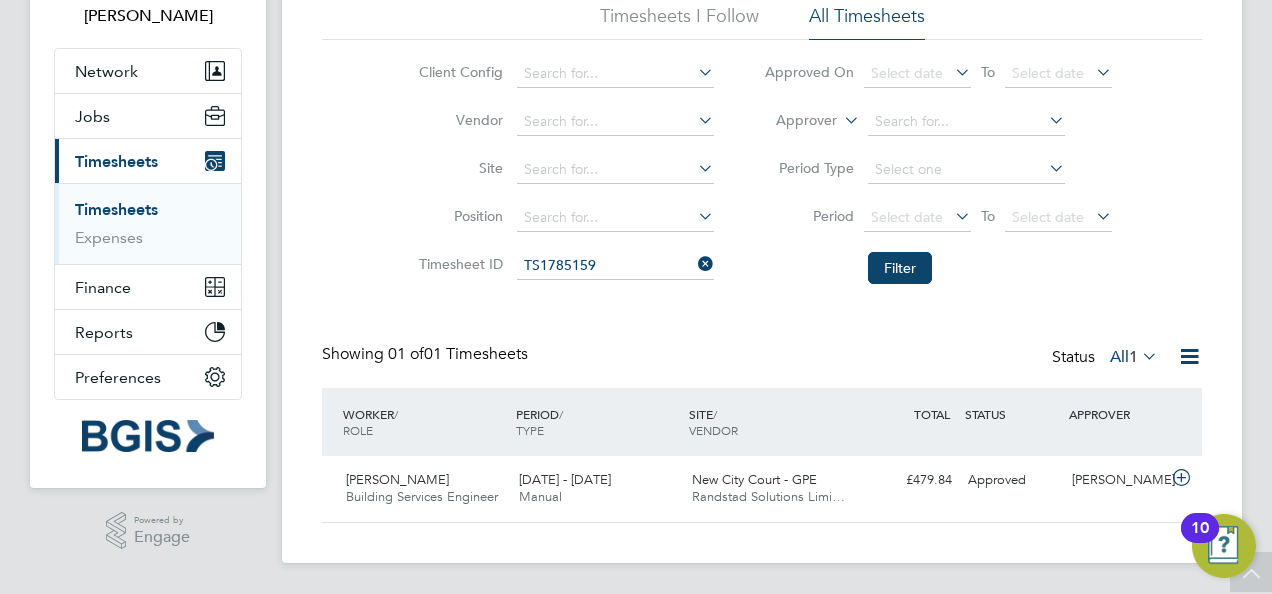 click on "Timesheets New Timesheet Timesheets I Follow All Timesheets Client Config   Vendor   Site   Position   Timesheet ID   TS1785159 Approved On
Select date
To
Select date
Approver     Period Type   Period
Select date
To
Select date
Filter Showing   01 of  01 Timesheets Status  All  1  WORKER  / ROLE WORKER  / PERIOD PERIOD  / TYPE SITE  / VENDOR TOTAL   TOTAL  / STATUS STATUS APPROVER Fynn Paphiti Building Services Engineer   12 - 18 Jul 2025 12 - 18 Jul 2025 Manual New City Court - GPE Randstad Solutions Limi… £479.84 Approved Approved Hannah Davies Show  30  more" 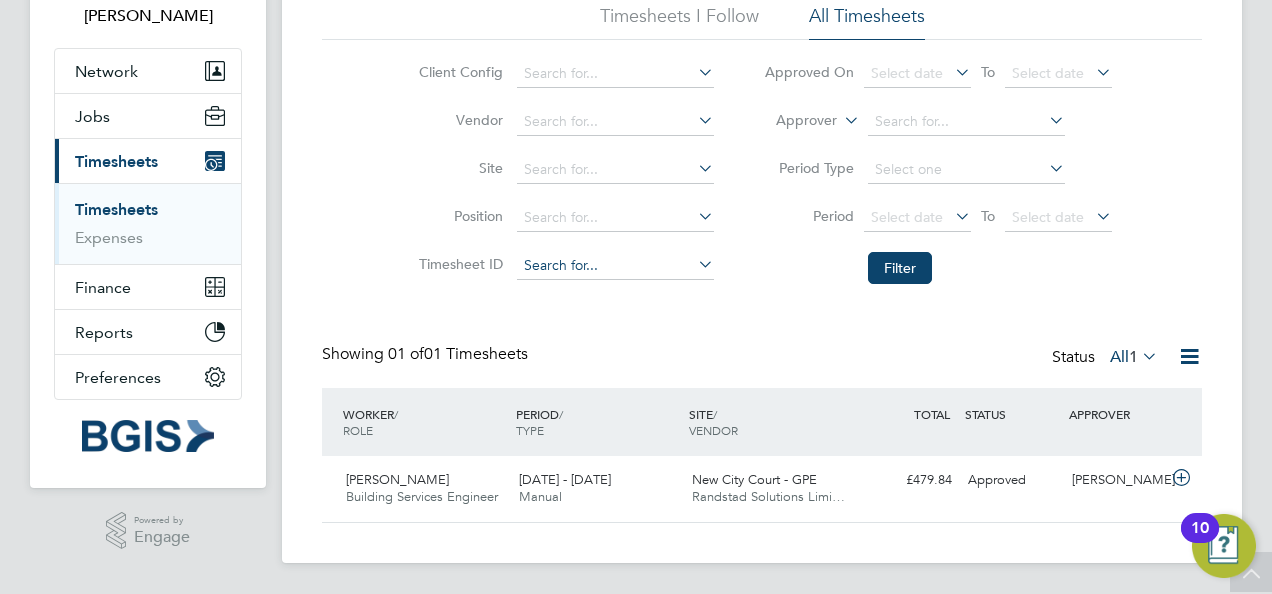 click 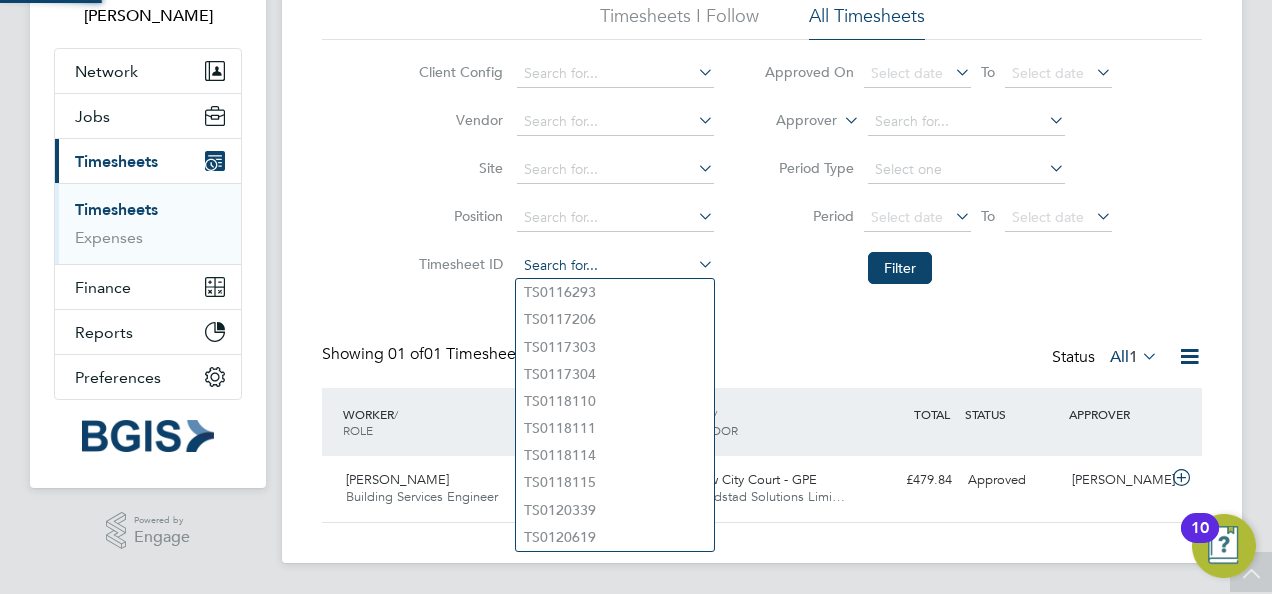 type on "V" 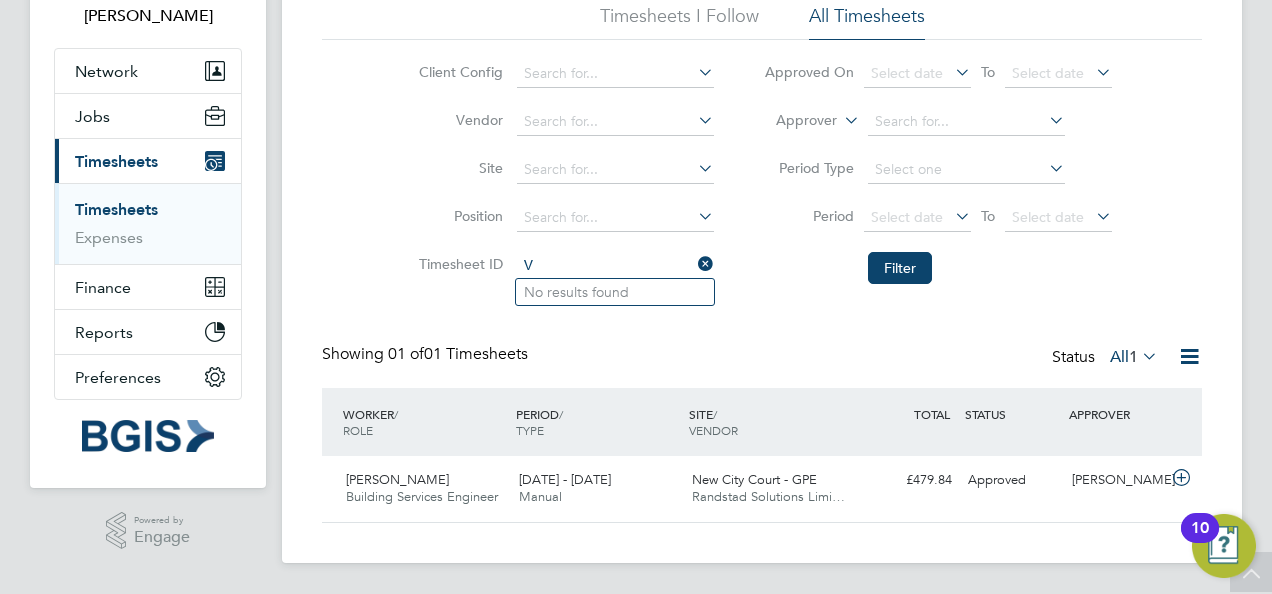 type 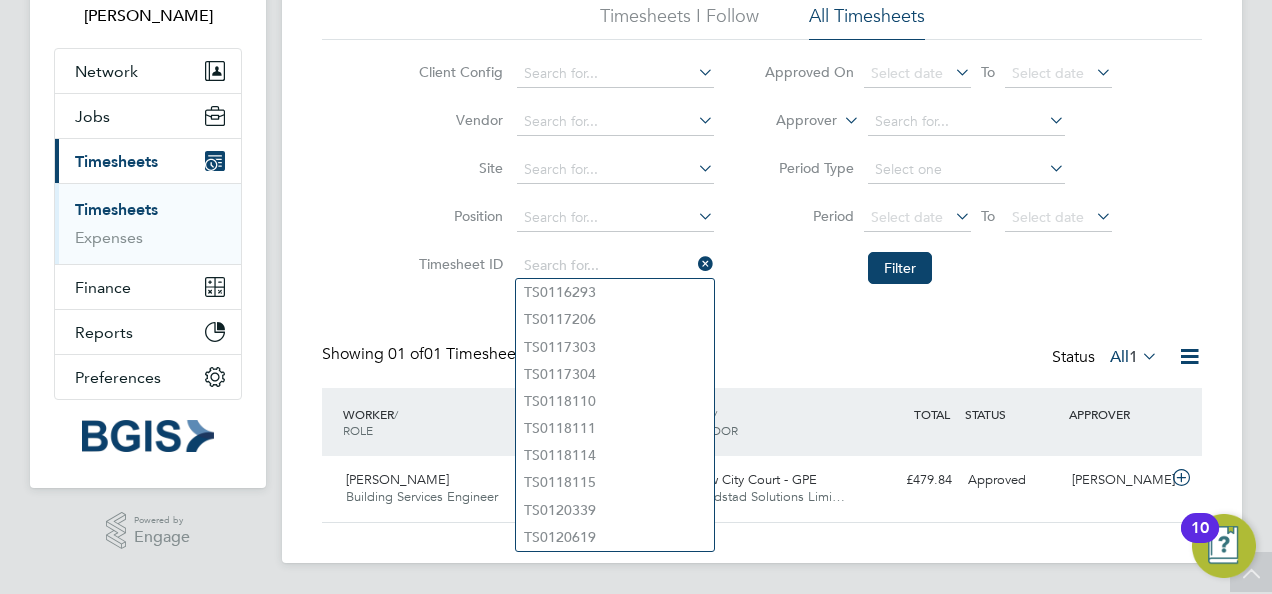 click on "Client Config   Vendor   Site   Position   Timesheet ID   Approved On
Select date
To
Select date
Approver     Period Type   Period
Select date
To
Select date
Filter" 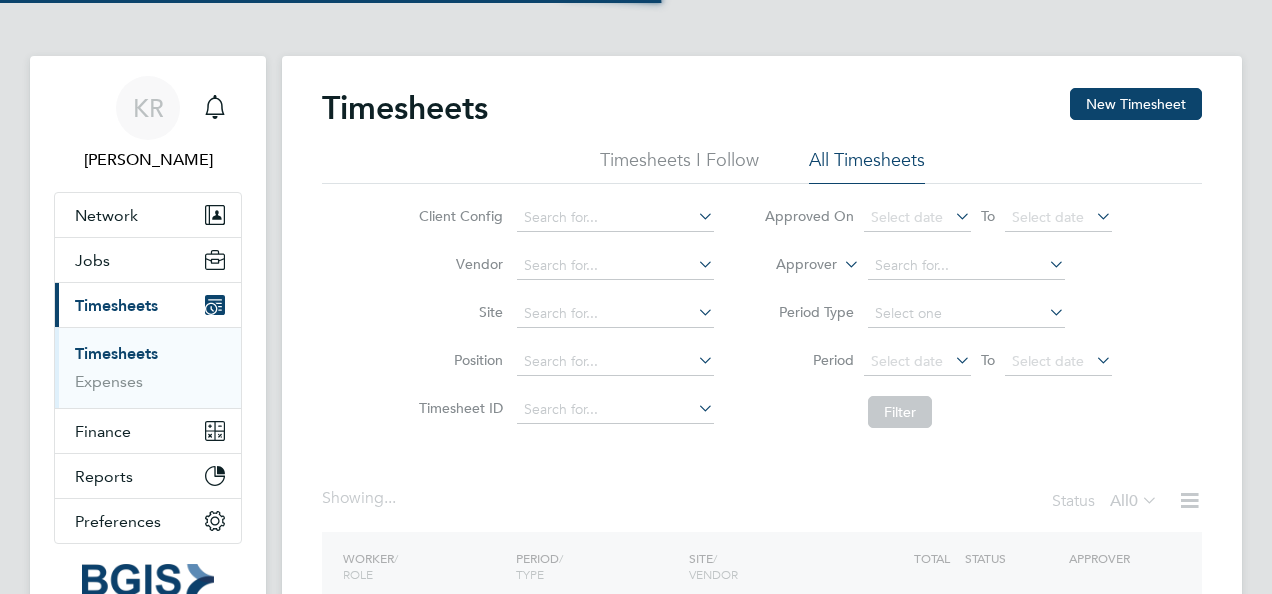 scroll, scrollTop: 0, scrollLeft: 0, axis: both 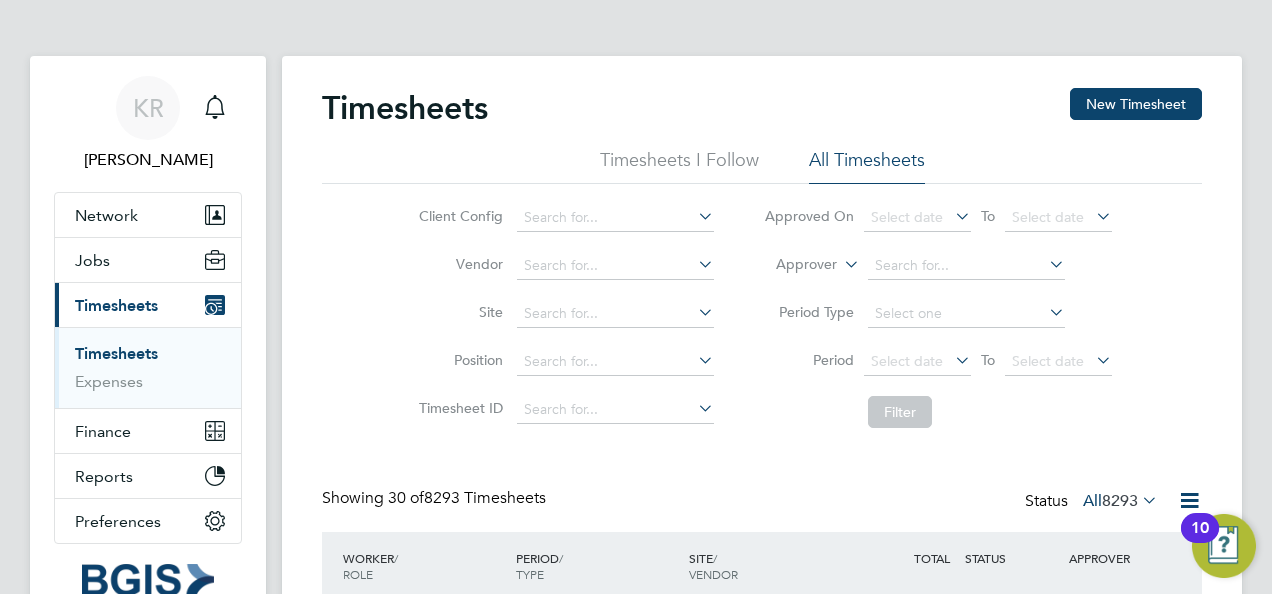 click on "KR   [PERSON_NAME]   Notifications
Applications:   Network
Sites   Workers   Jobs
Positions   Vacancies   Placements   Current page:   Timesheets
Timesheets   Expenses   Finance
Invoices & Credit Notes   Reports
CIS Reports   Report Downloads   Preferences
VMS Configurations
.st0{fill:#C0C1C2;}
Powered by Engage Timesheets New Timesheet Timesheets I Follow All Timesheets Client Config   Vendor   Site   Position   Timesheet ID   Approved On
Select date
To
Select date
Approver     Period Type   Period
Select date
To
Select date
Filter Showing   30 of  8293 Timesheets Status  All  8293  WORKER  / ROLE WORKER  / PERIOD PERIOD  / TYPE SITE  / VENDOR TOTAL   TOTAL  / STATUS STATUS APPROVER" at bounding box center [636, 1384] 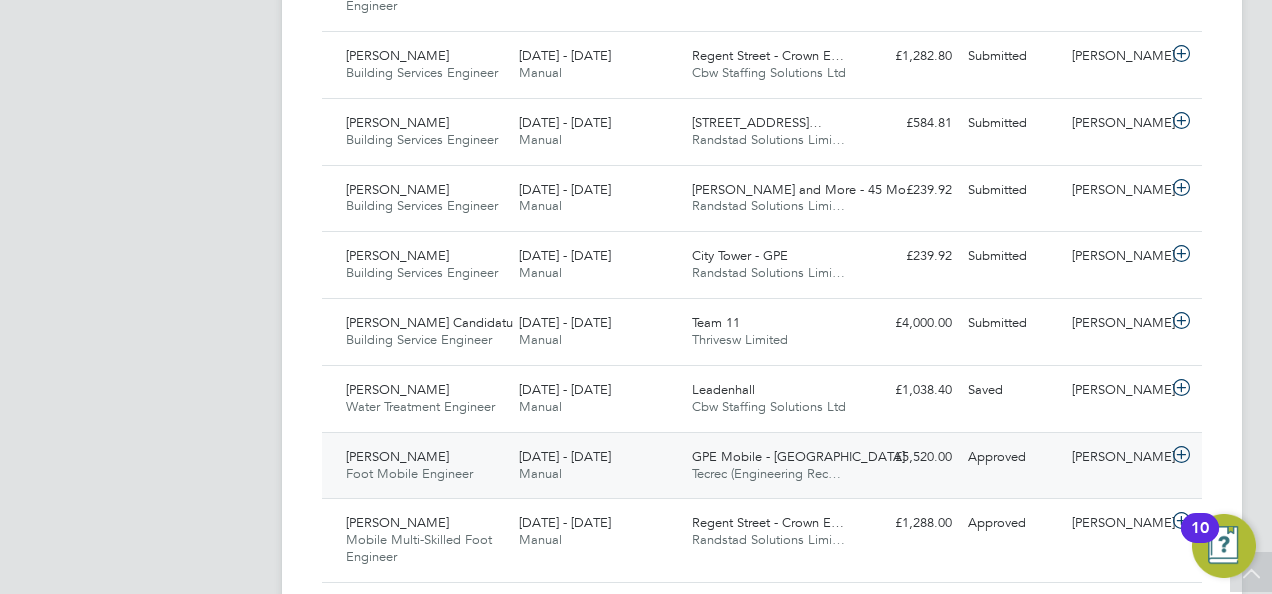 click on "Approved" 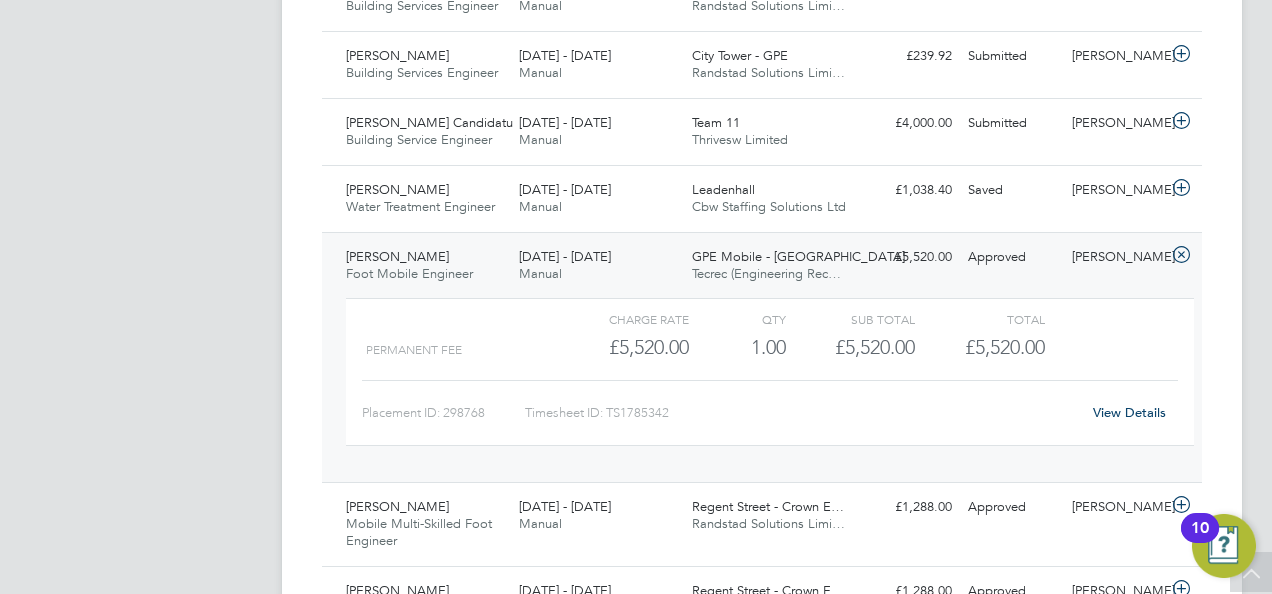 click on "KR   [PERSON_NAME]   Notifications
Applications:   Network
Sites   Workers   Jobs
Positions   Vacancies   Placements   Current page:   Timesheets
Timesheets   Expenses   Finance
Invoices & Credit Notes   Reports
CIS Reports   Report Downloads   Preferences
VMS Configurations
.st0{fill:#C0C1C2;}
Powered by Engage Timesheets New Timesheet Timesheets I Follow All Timesheets Client Config   Vendor   Site   Position   Timesheet ID   Approved On
Select date
To
Select date
Approver     Period Type   Period
Select date
To
Select date
Filter Showing   30 of  8293 Timesheets Status  All  8293  WORKER  / ROLE WORKER  / PERIOD PERIOD  / TYPE SITE  / VENDOR TOTAL   TOTAL  / STATUS STATUS APPROVER" at bounding box center [636, -244] 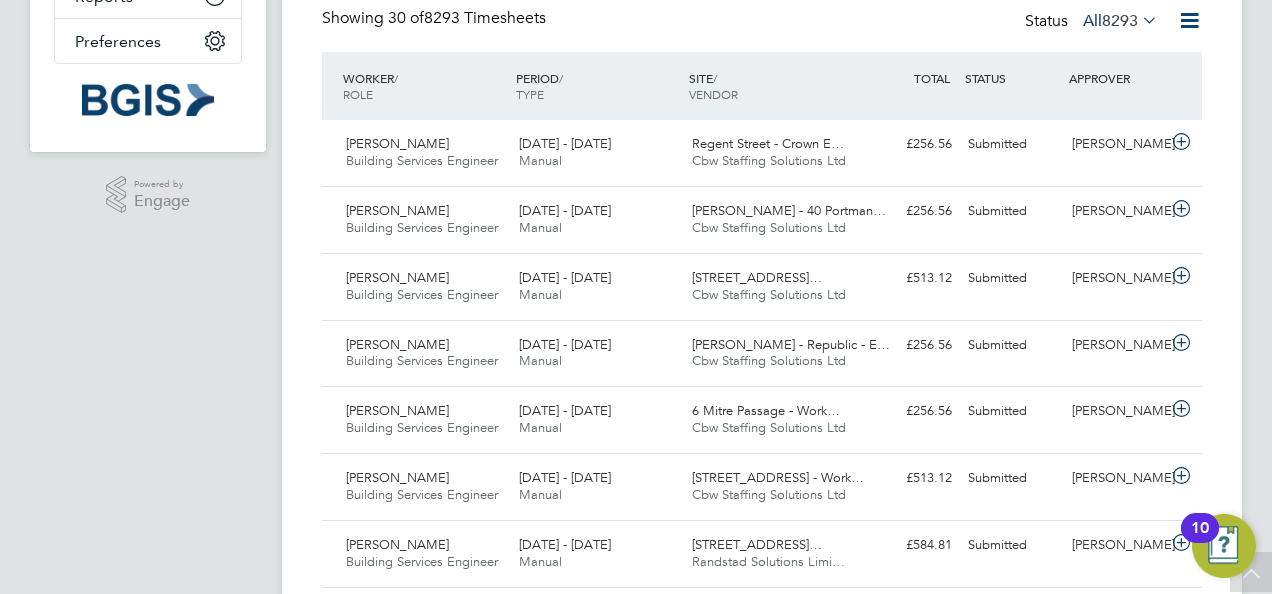 click on "KR   [PERSON_NAME]   Notifications
Applications:   Network
Sites   Workers   Jobs
Positions   Vacancies   Placements   Current page:   Timesheets
Timesheets   Expenses   Finance
Invoices & Credit Notes   Reports
CIS Reports   Report Downloads   Preferences
VMS Configurations
.st0{fill:#C0C1C2;}
Powered by Engage Timesheets New Timesheet Timesheets I Follow All Timesheets Client Config   Vendor   Site   Position   Timesheet ID   Approved On
Select date
To
Select date
Approver     Period Type   Period
Select date
To
Select date
Filter Showing   30 of  8293 Timesheets Status  All  8293  WORKER  / ROLE WORKER  / PERIOD PERIOD  / TYPE SITE  / VENDOR TOTAL   TOTAL  / STATUS STATUS APPROVER" at bounding box center (636, 996) 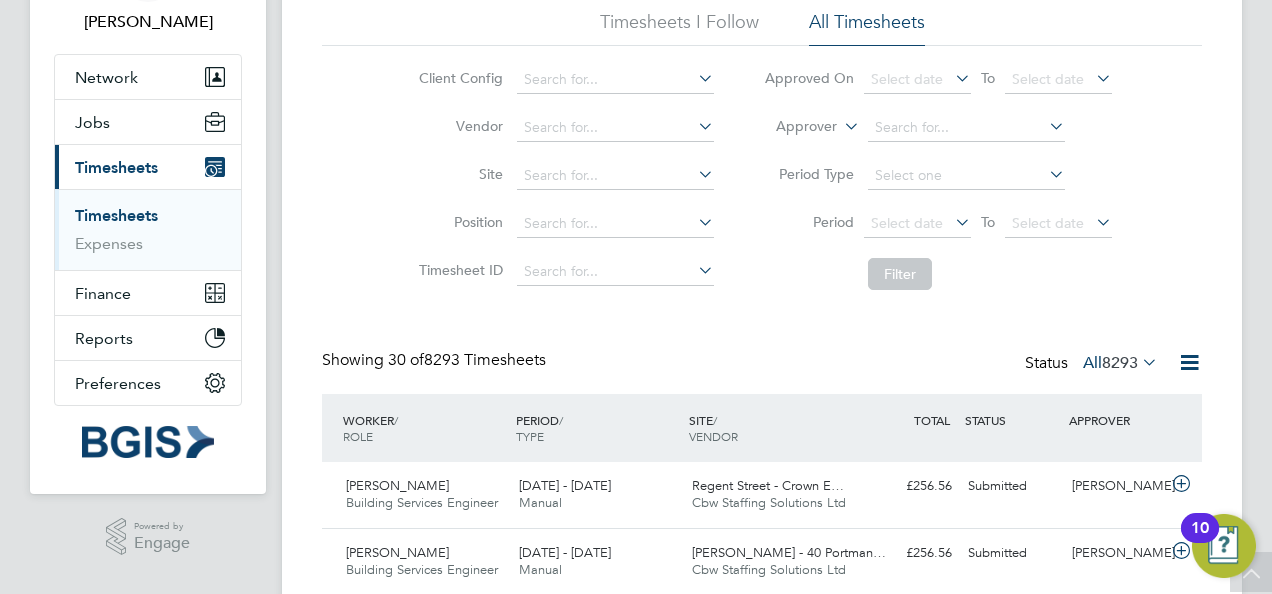 scroll, scrollTop: 80, scrollLeft: 0, axis: vertical 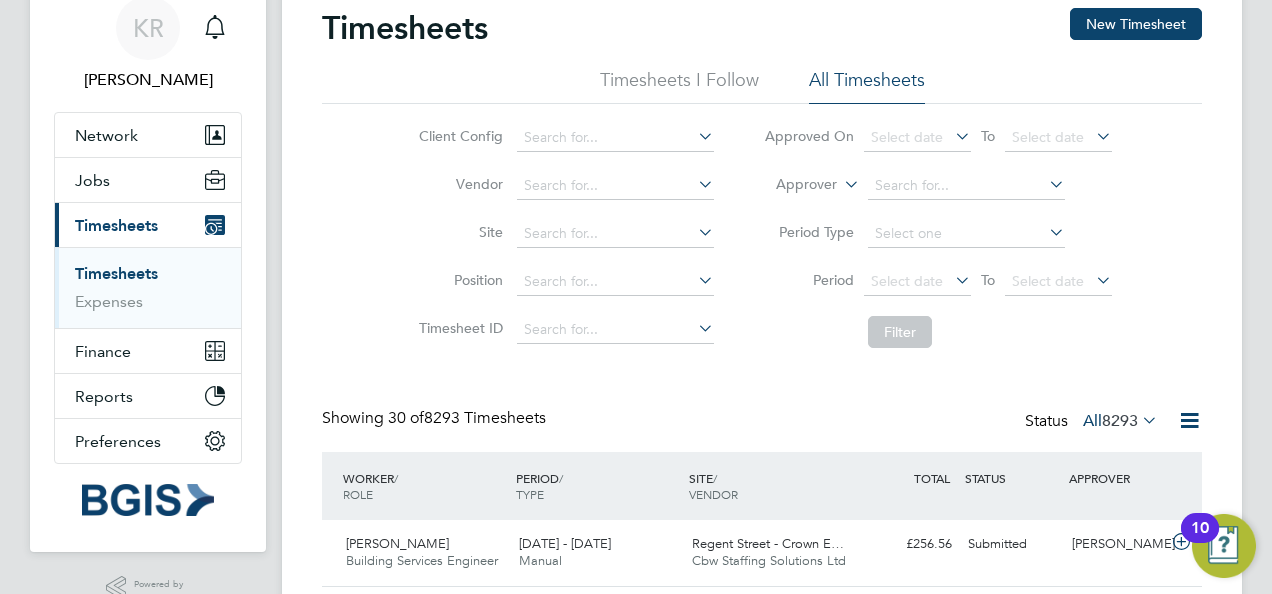 click on "Timesheet ID" 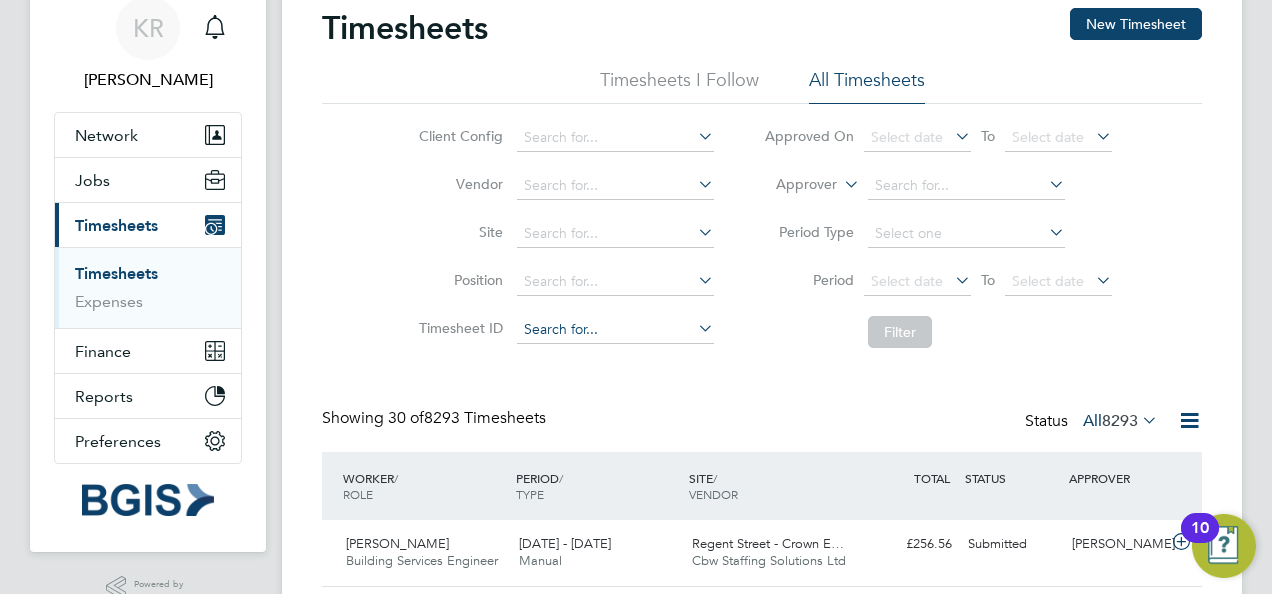 click 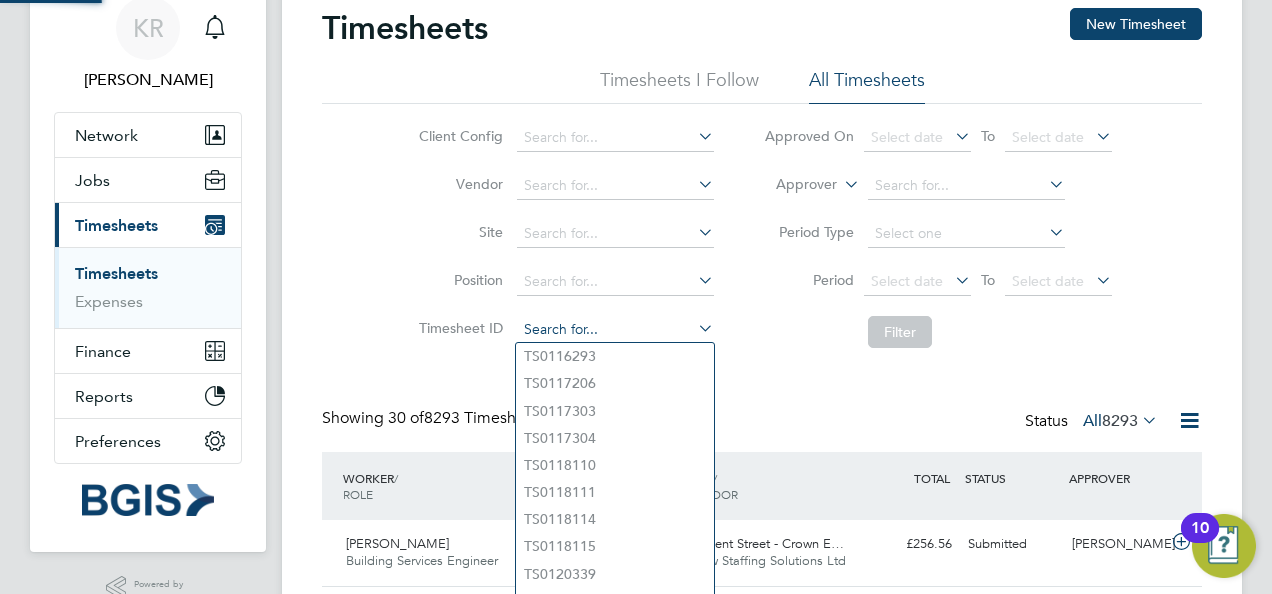 paste on "TS1781742" 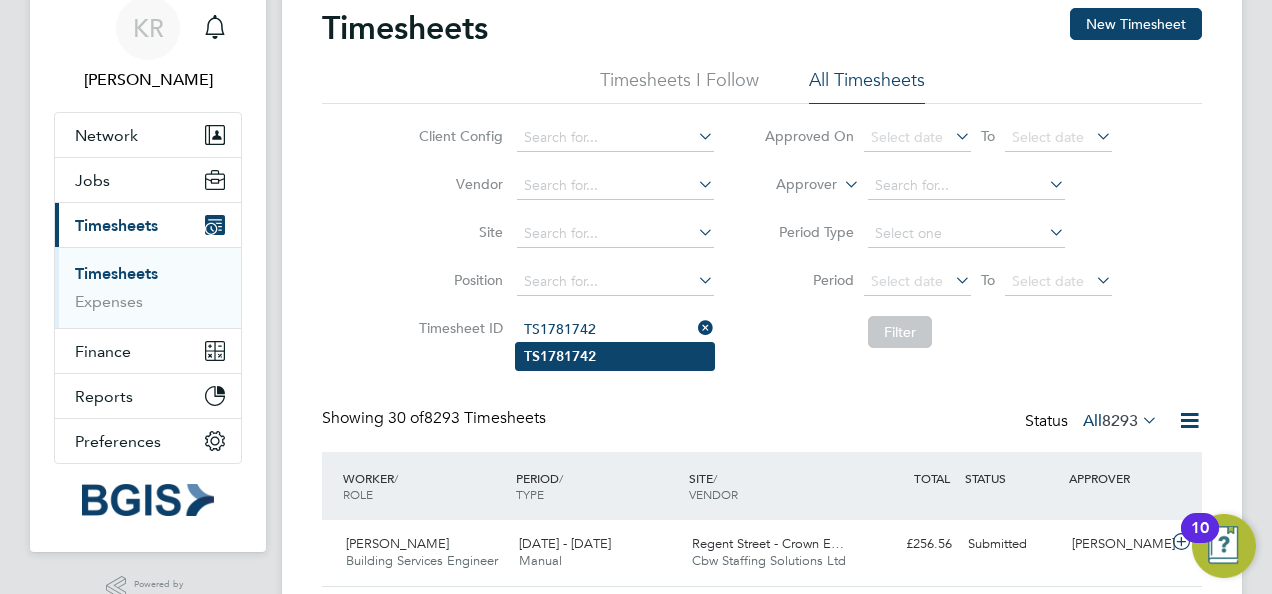 type on "TS1781742" 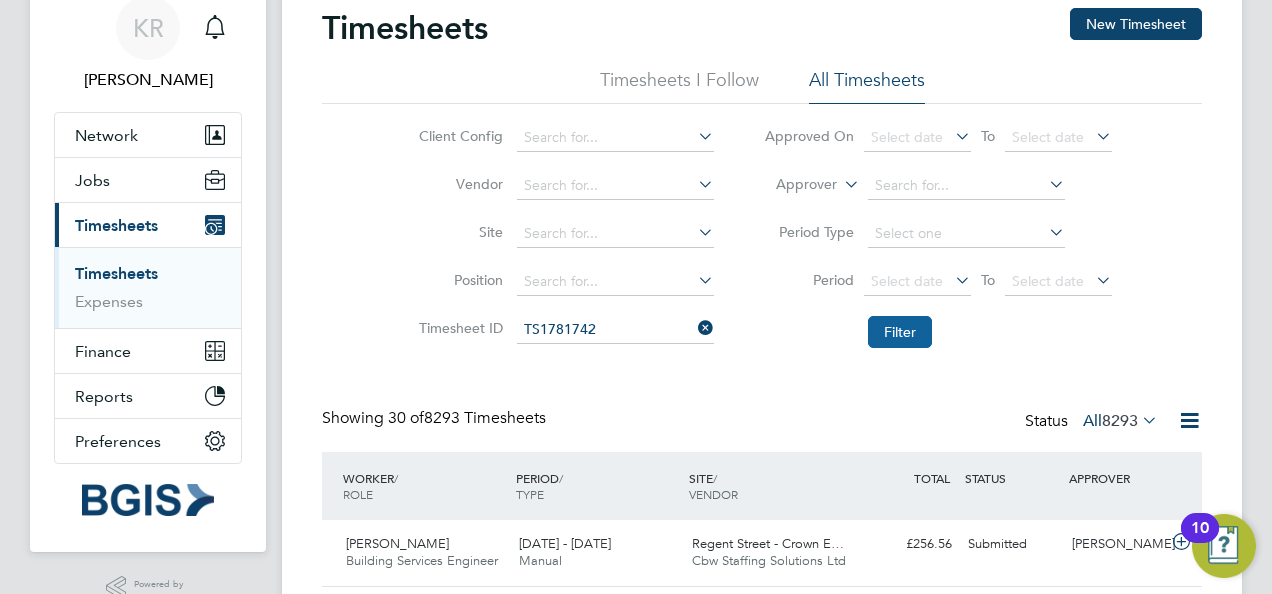click on "Filter" 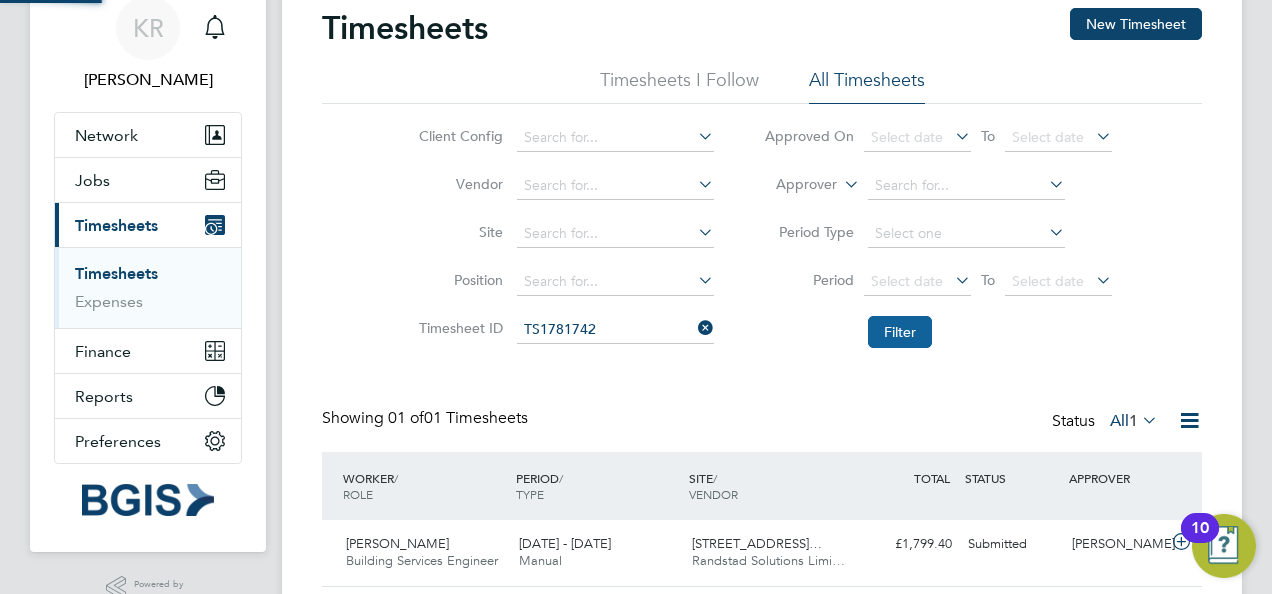 scroll, scrollTop: 10, scrollLeft: 10, axis: both 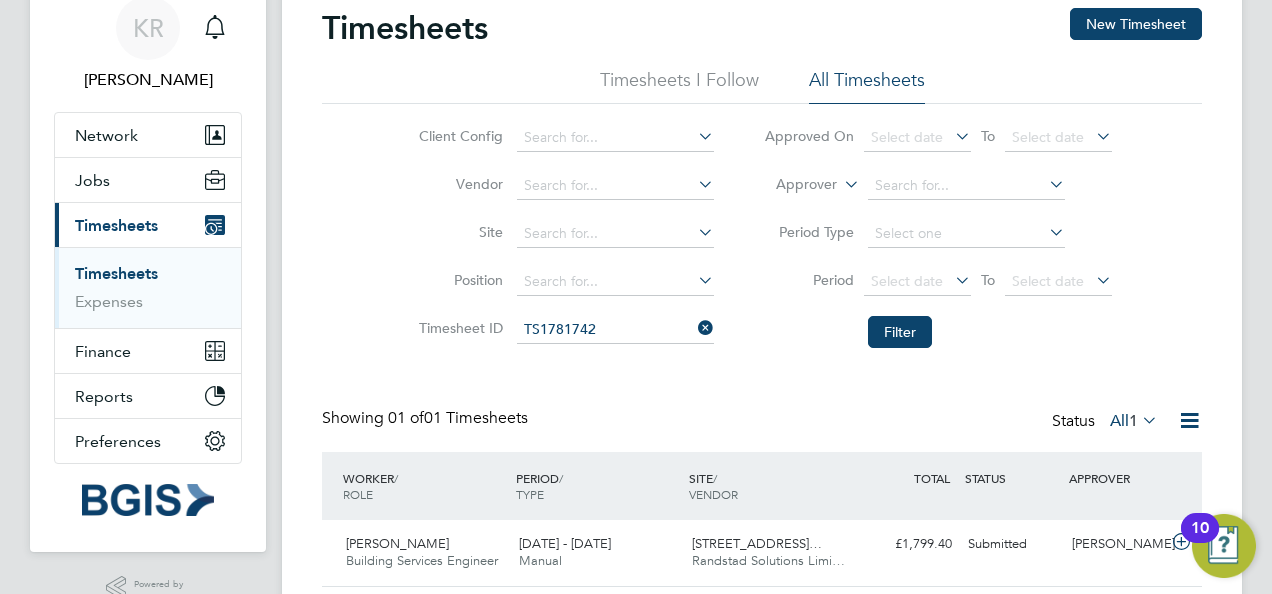 type 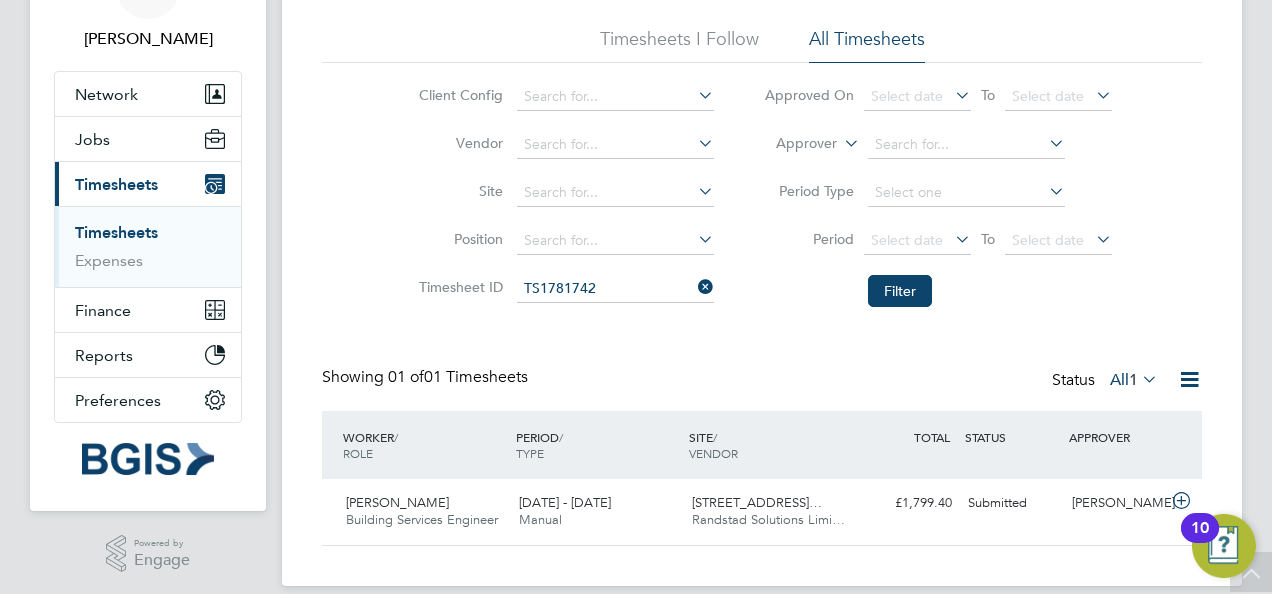 scroll, scrollTop: 144, scrollLeft: 0, axis: vertical 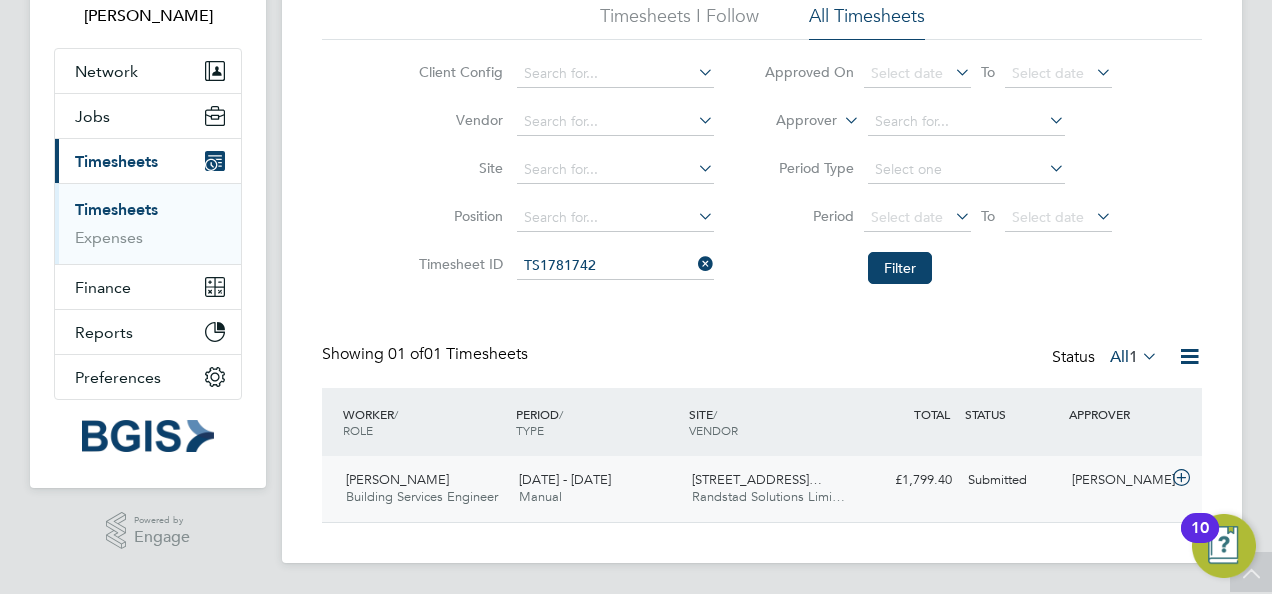 click 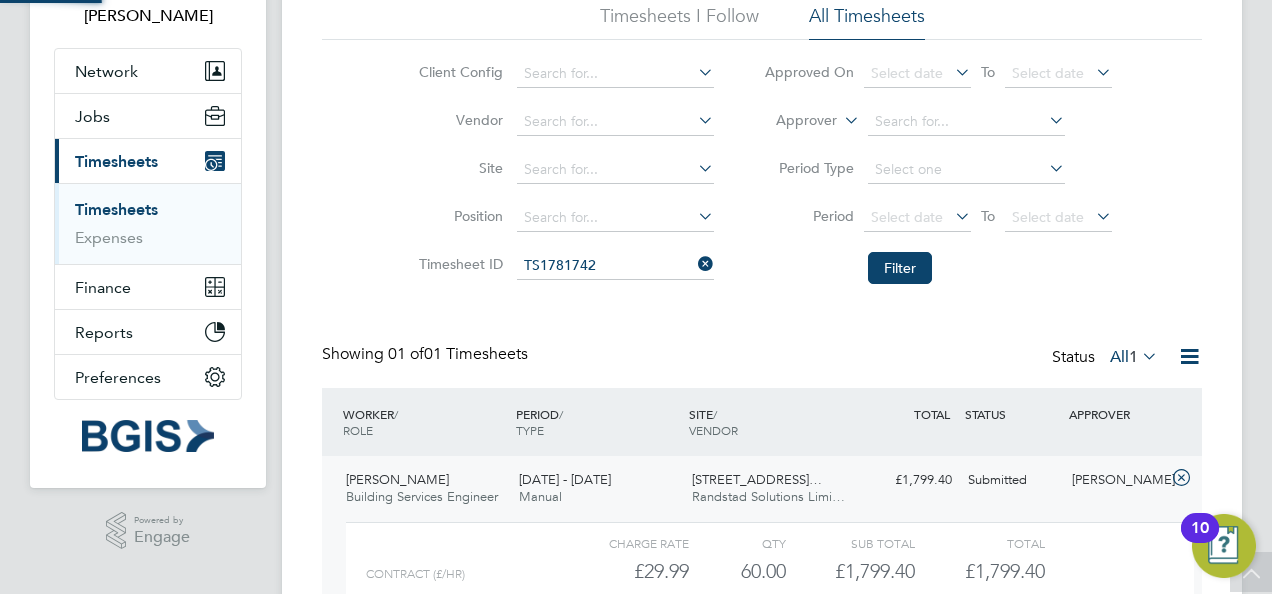 scroll, scrollTop: 10, scrollLeft: 10, axis: both 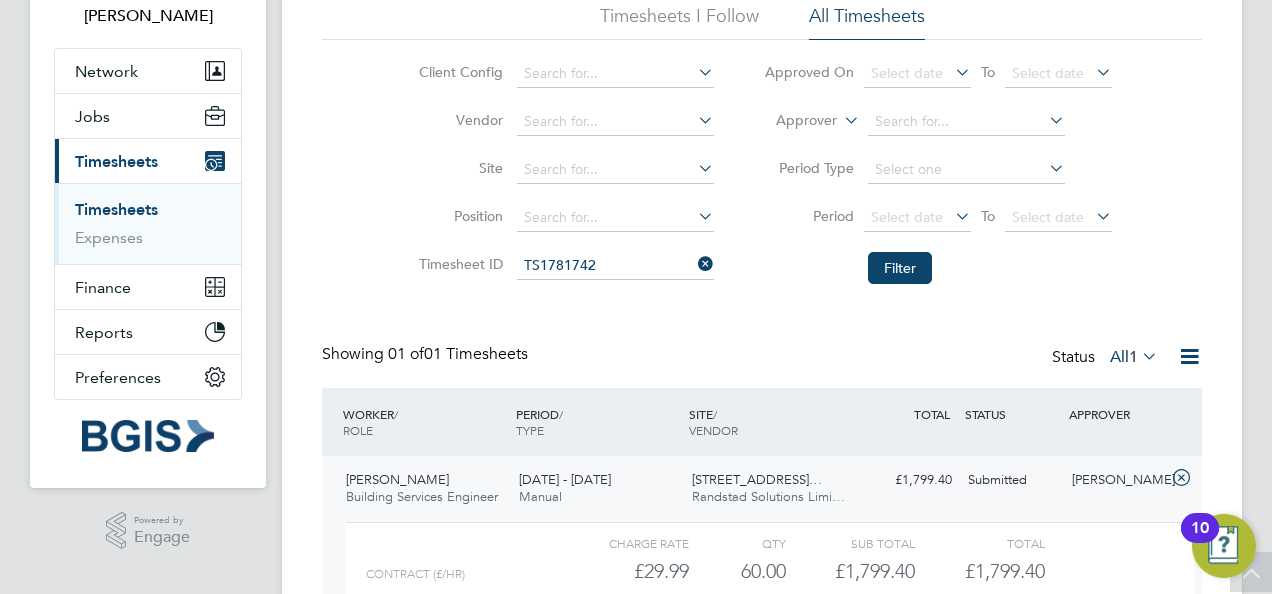 click on "KR   Kirsty Roberts   Notifications
Applications:   Network
Sites   Workers   Jobs
Positions   Vacancies   Placements   Current page:   Timesheets
Timesheets   Expenses   Finance
Invoices & Credit Notes   Reports
CIS Reports   Report Downloads   Preferences
VMS Configurations
.st0{fill:#C0C1C2;}
Powered by Engage Timesheets New Timesheet Timesheets I Follow All Timesheets Client Config   Vendor   Site   Position   Timesheet ID   TS1781742 Approved On
Select date
To
Select date
Approver     Period Type   Period
Select date
To
Select date
Filter Showing   01 of  01 Timesheets Status  All  1  WORKER  / ROLE WORKER  / PERIOD PERIOD  / TYPE SITE  / VENDOR TOTAL   TOTAL  / STATUS" at bounding box center (636, 317) 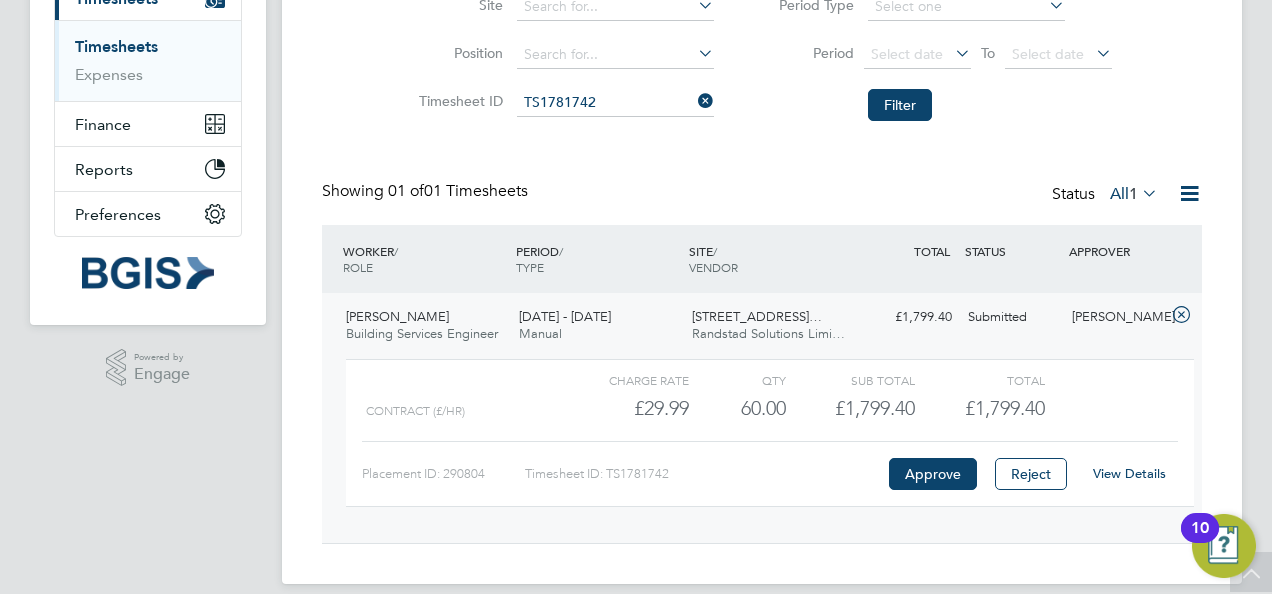 scroll, scrollTop: 327, scrollLeft: 0, axis: vertical 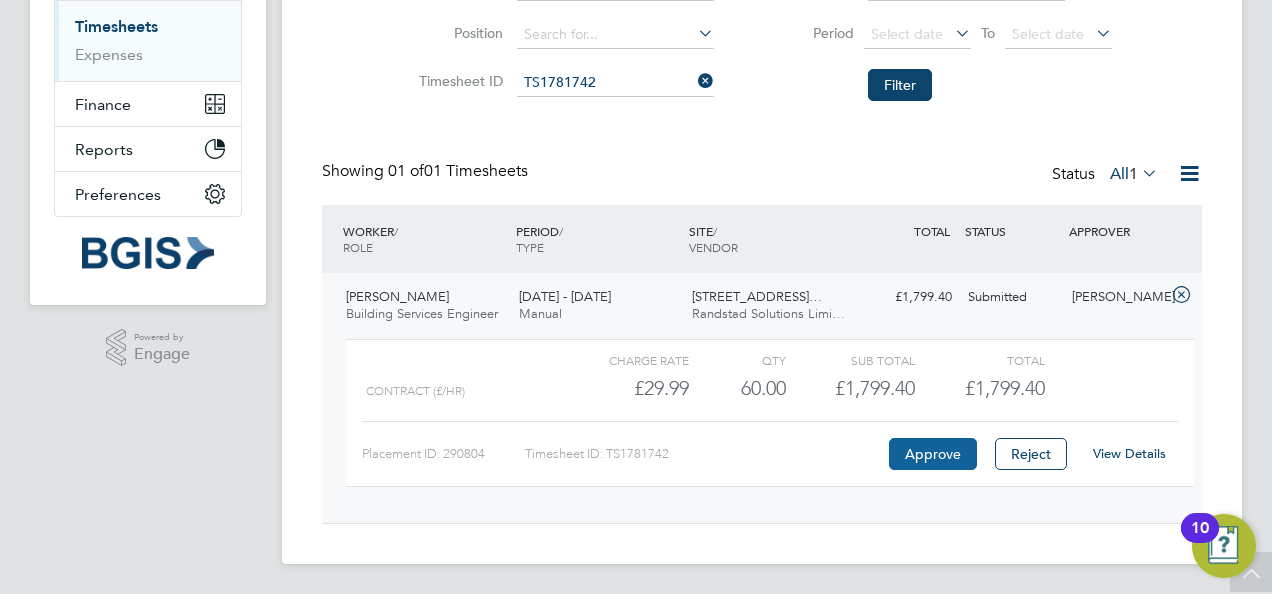 click on "Approve" 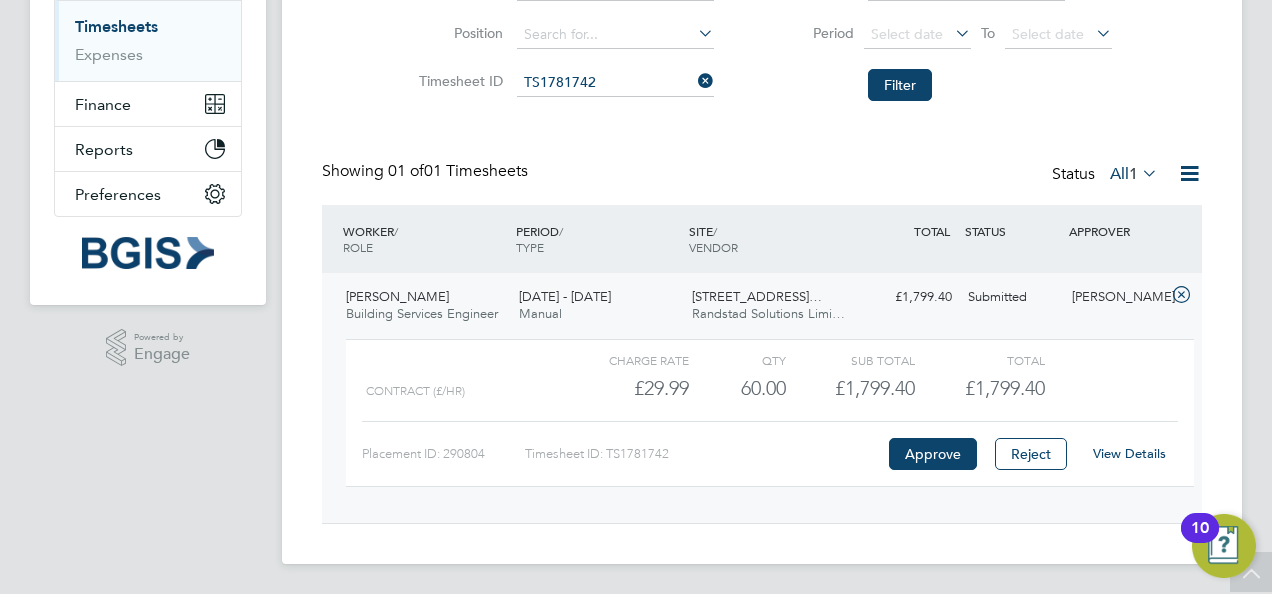 click 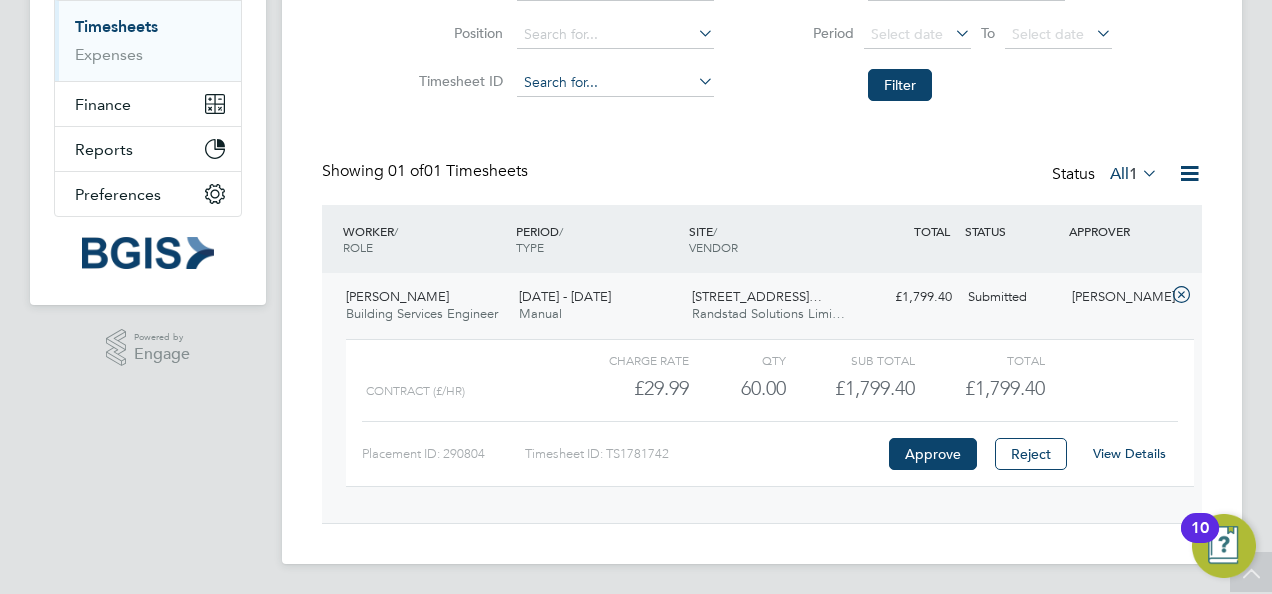 click 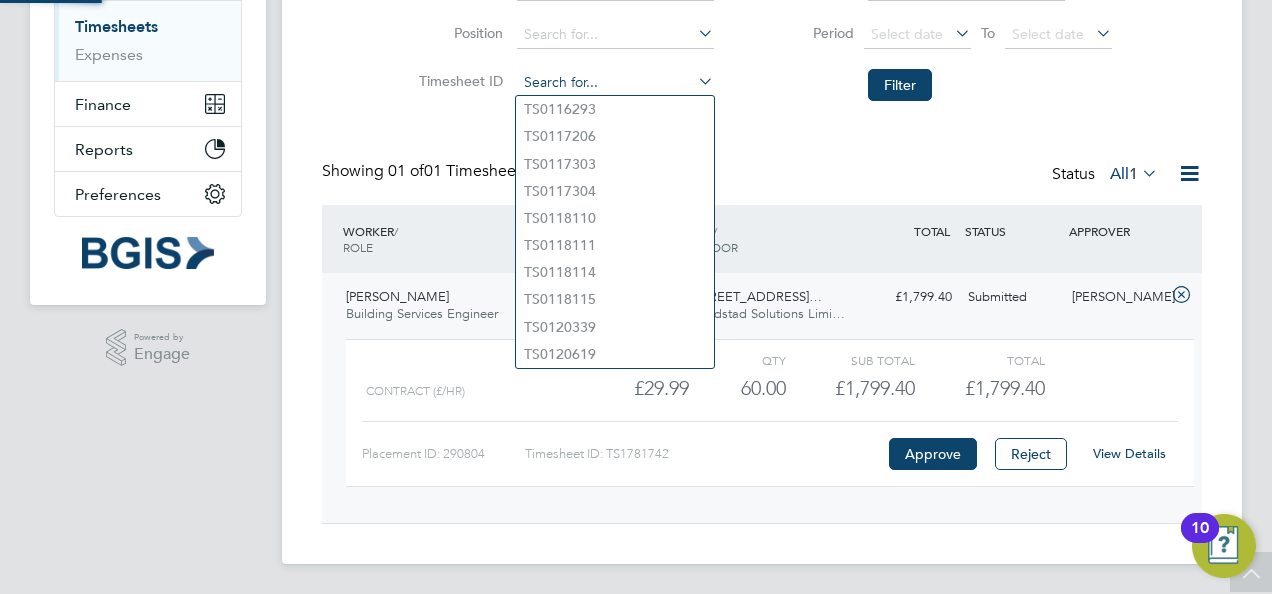 paste on "TS1782655" 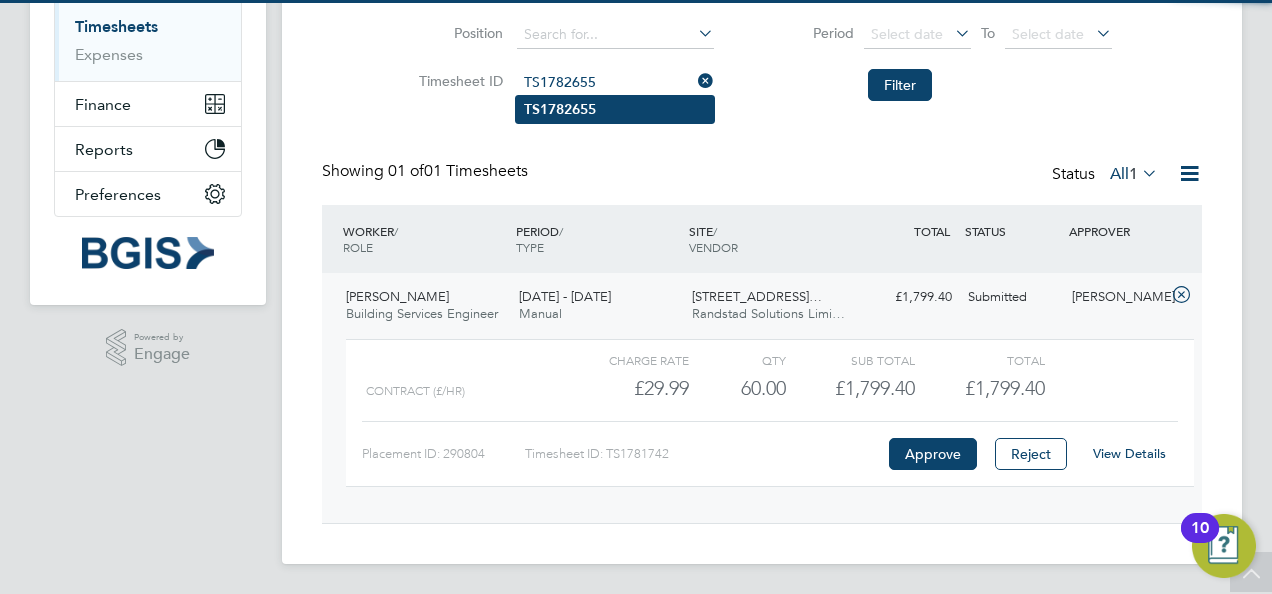 type on "TS1782655" 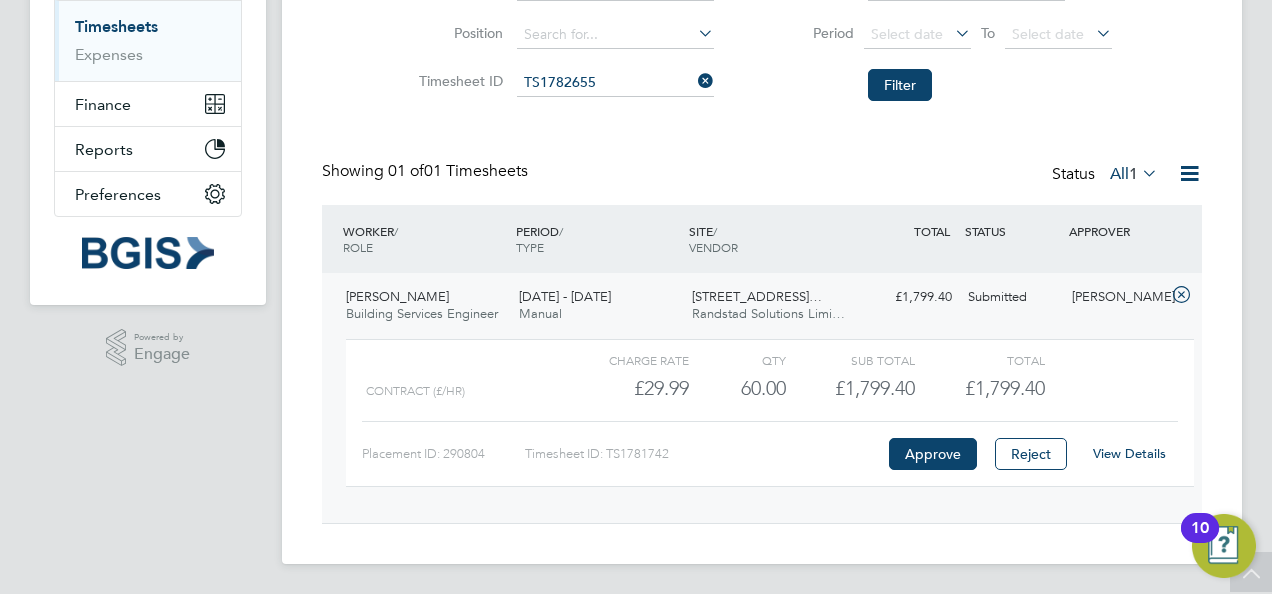 click on "TS1782655" 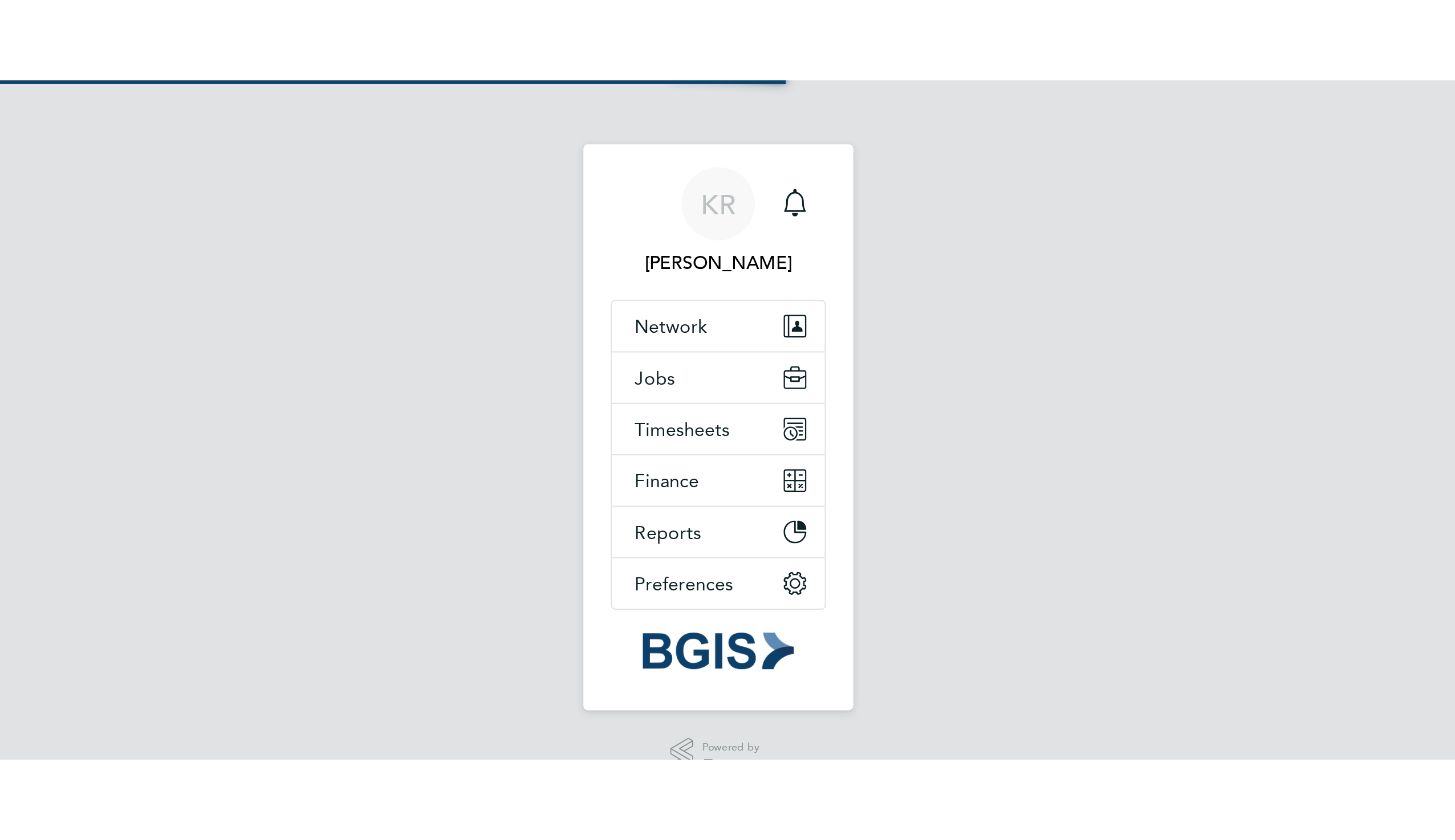 scroll, scrollTop: 0, scrollLeft: 0, axis: both 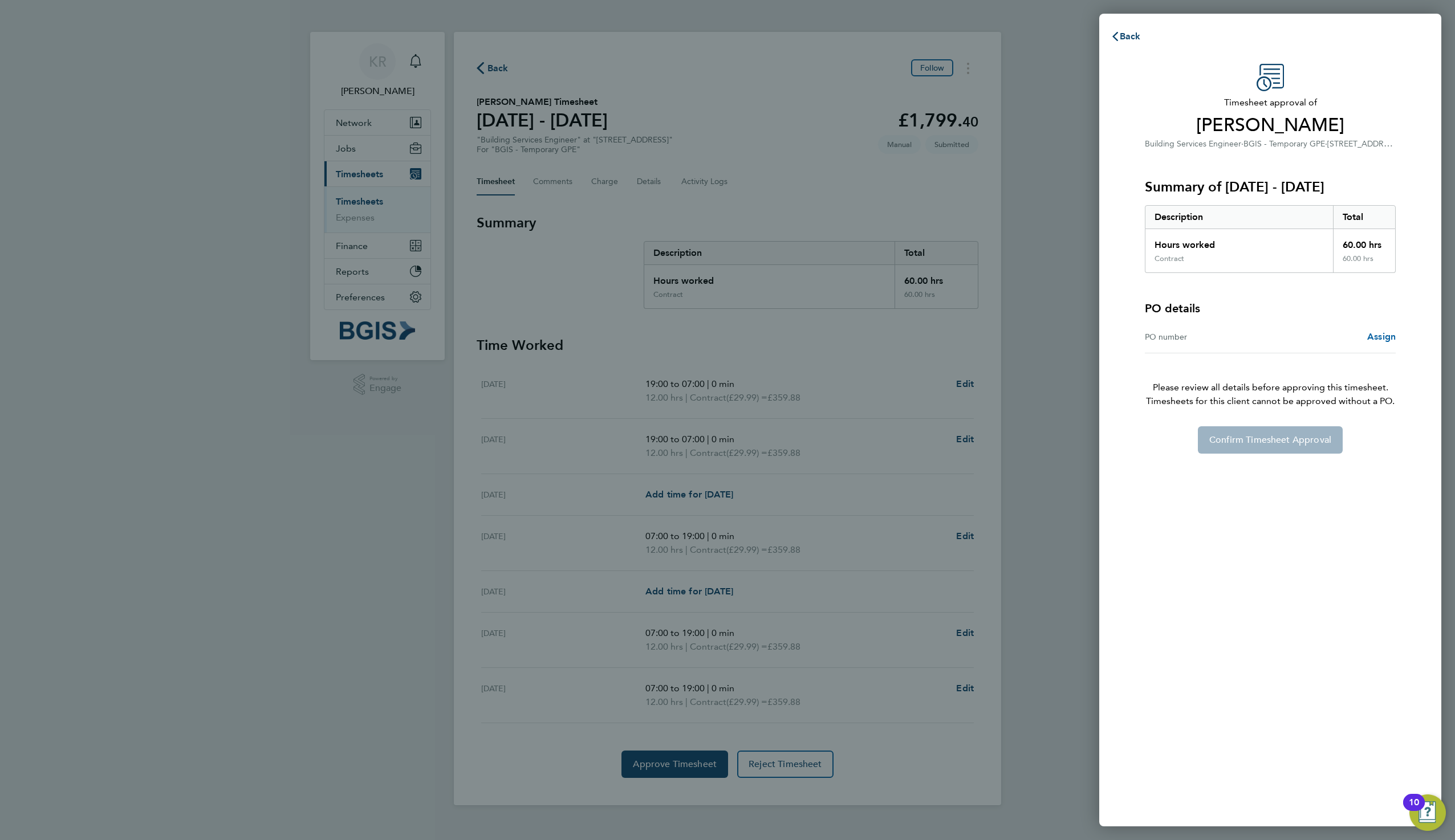 click on "Assign" at bounding box center [1381, 336] 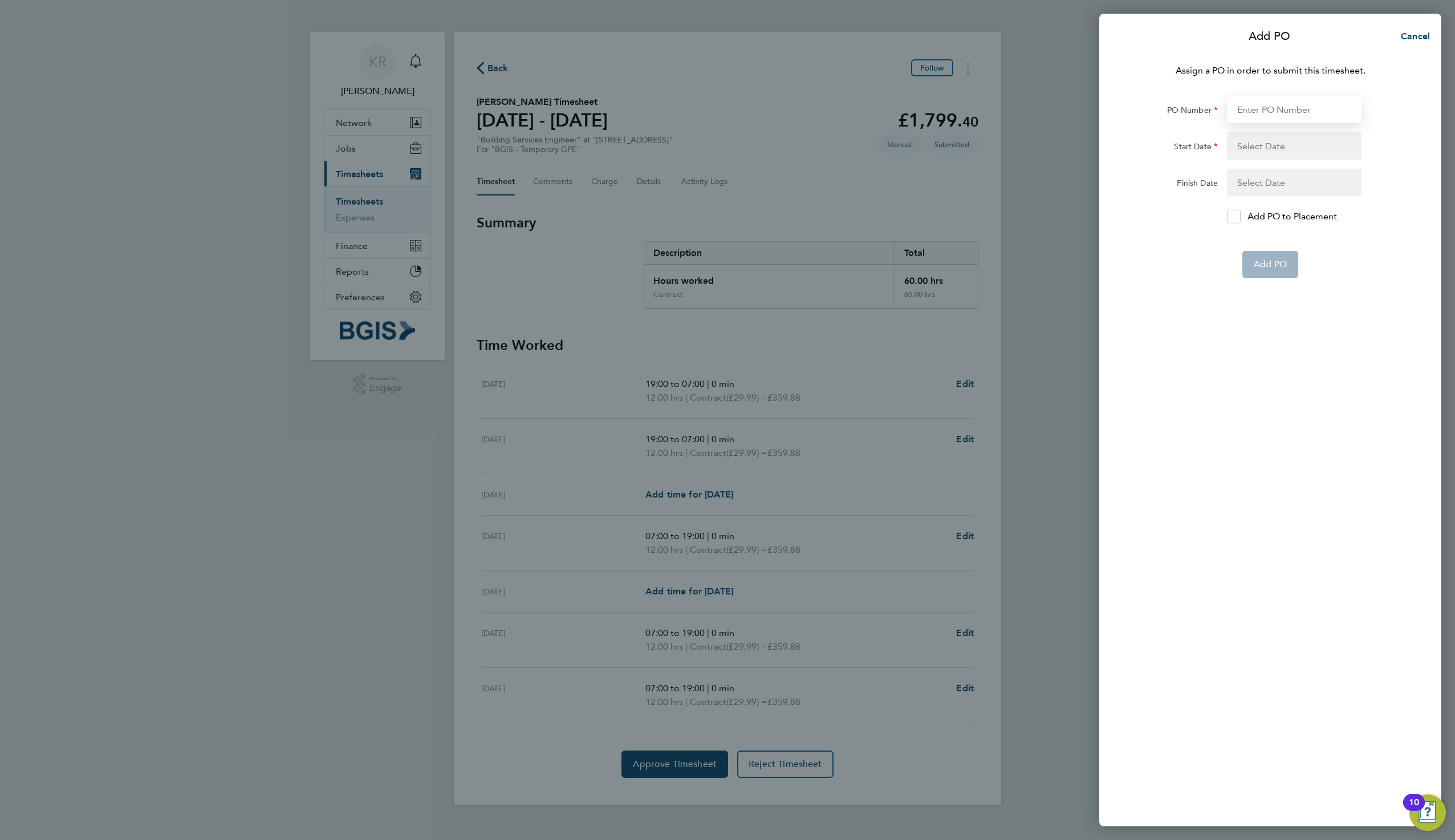 click on "PO Number" at bounding box center [1294, 109] 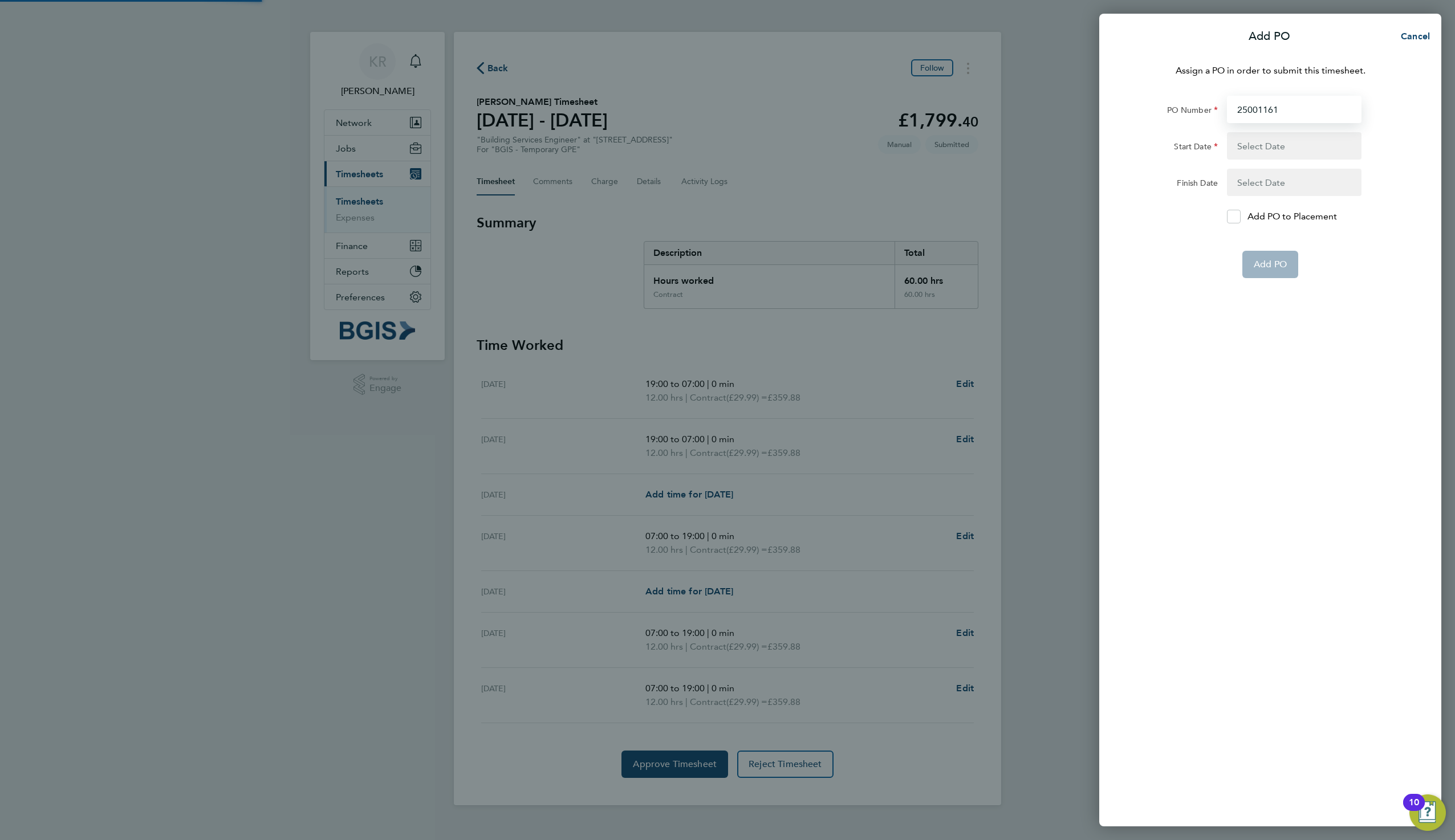 type on "25001161" 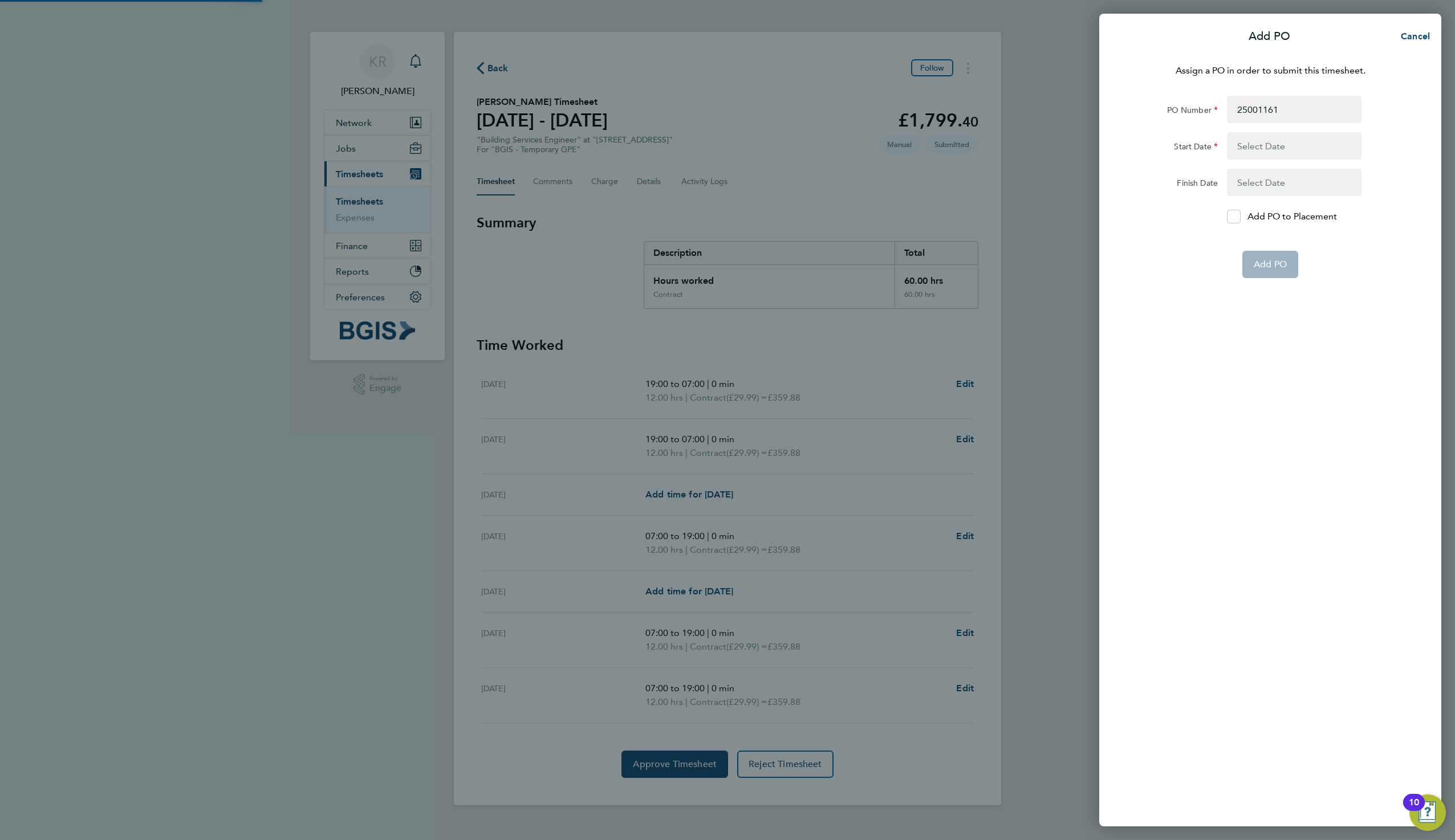 click 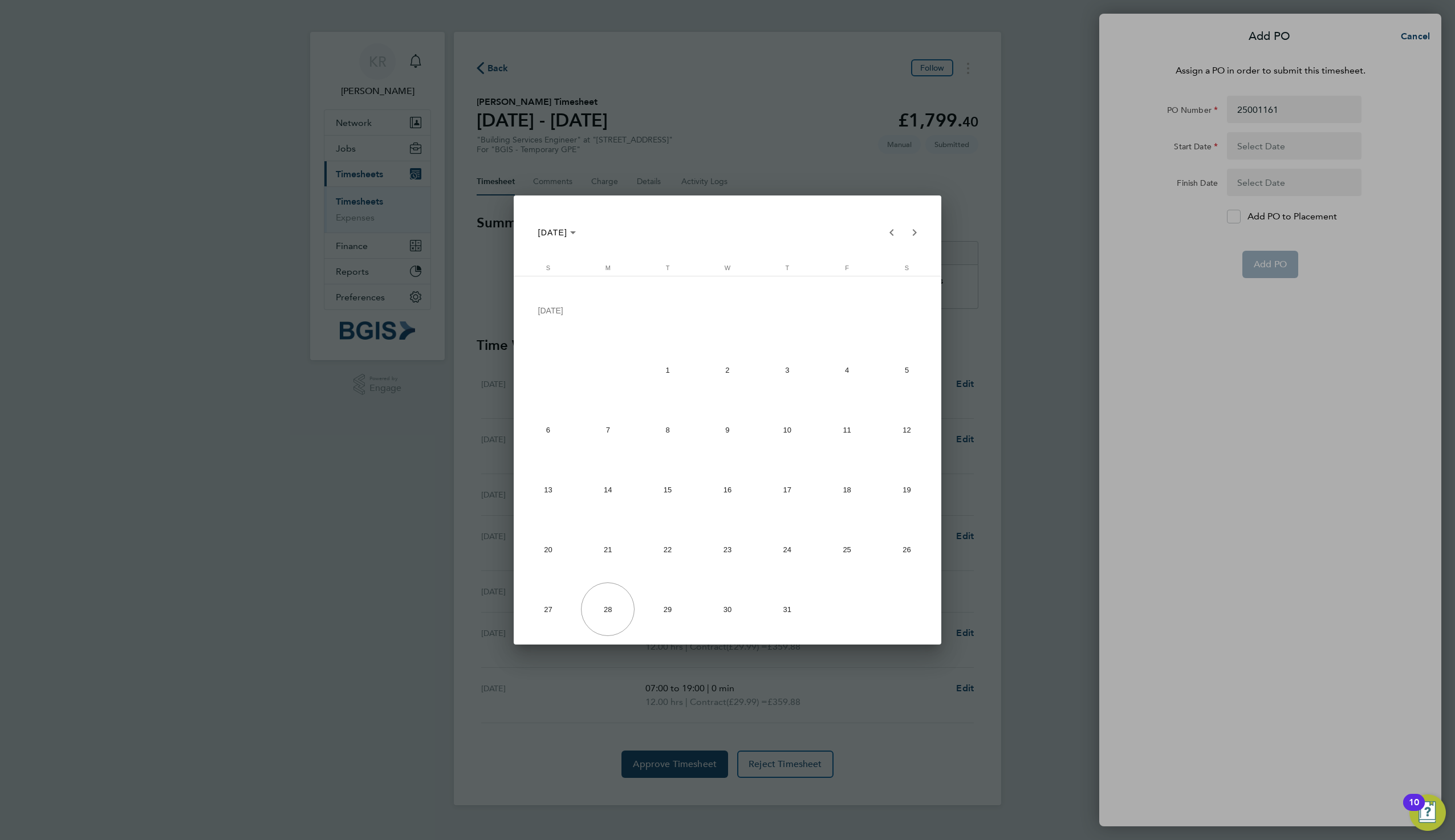 click on "12" at bounding box center (907, 430) 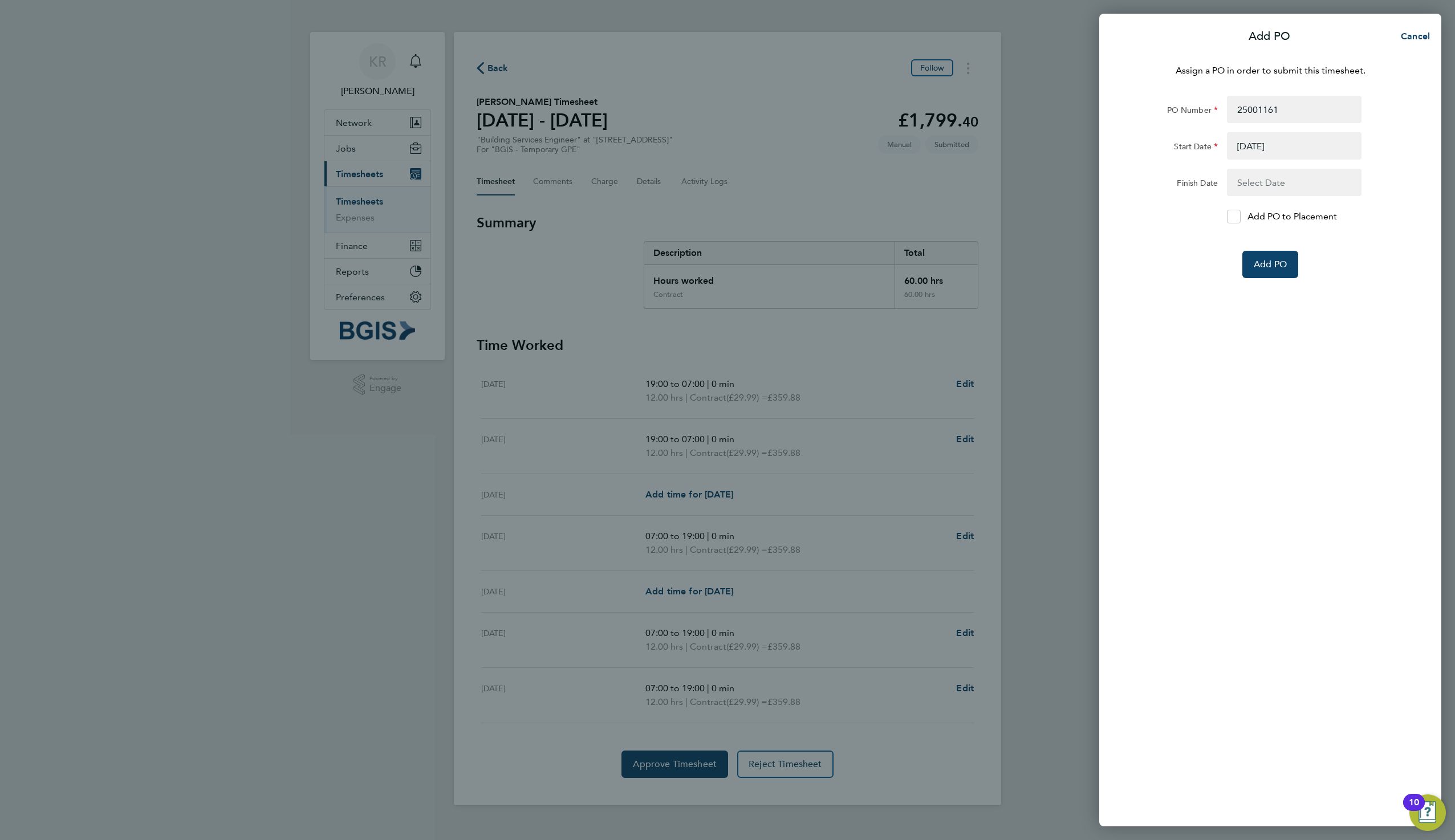 click 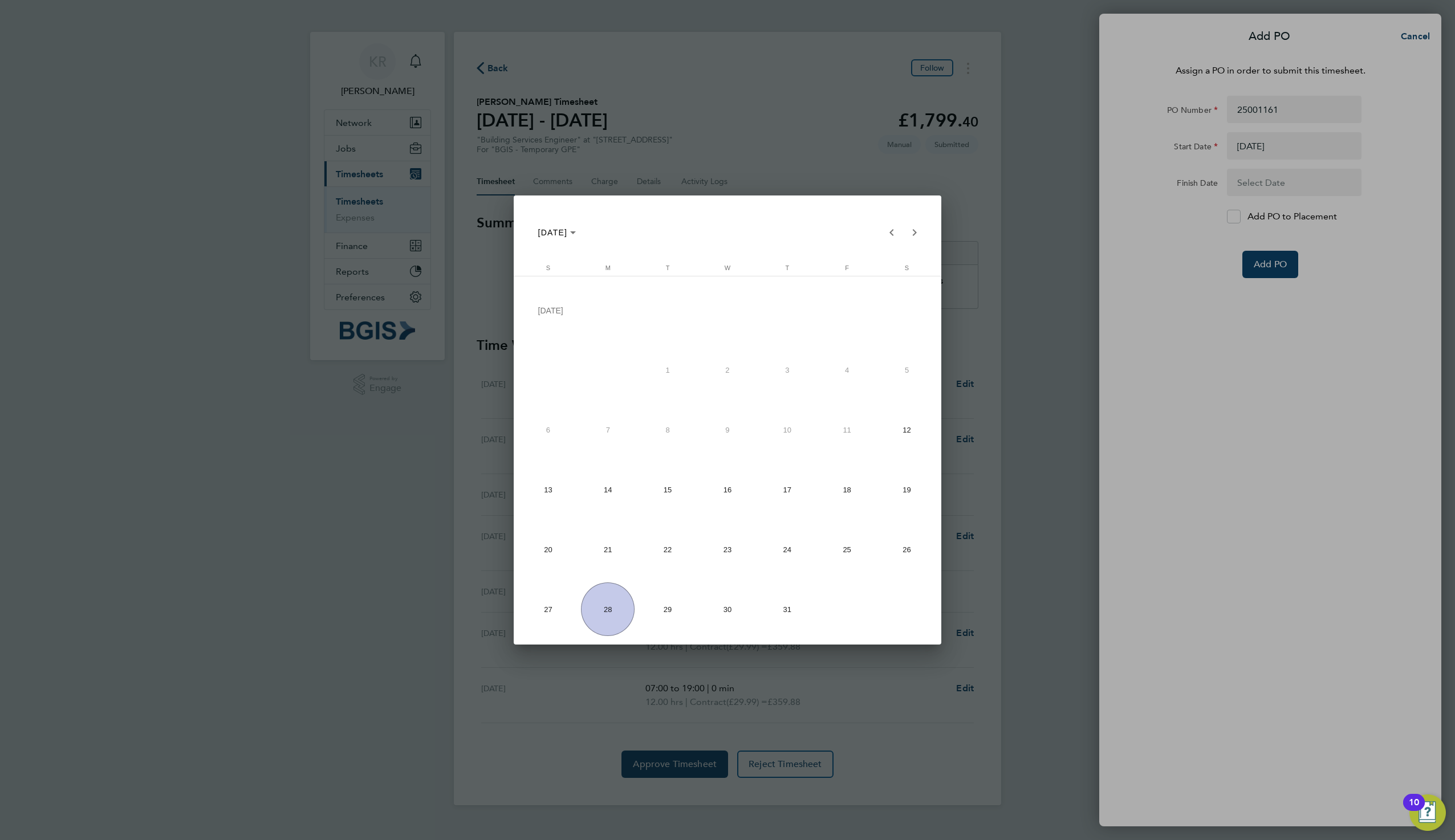 click on "19" at bounding box center [907, 490] 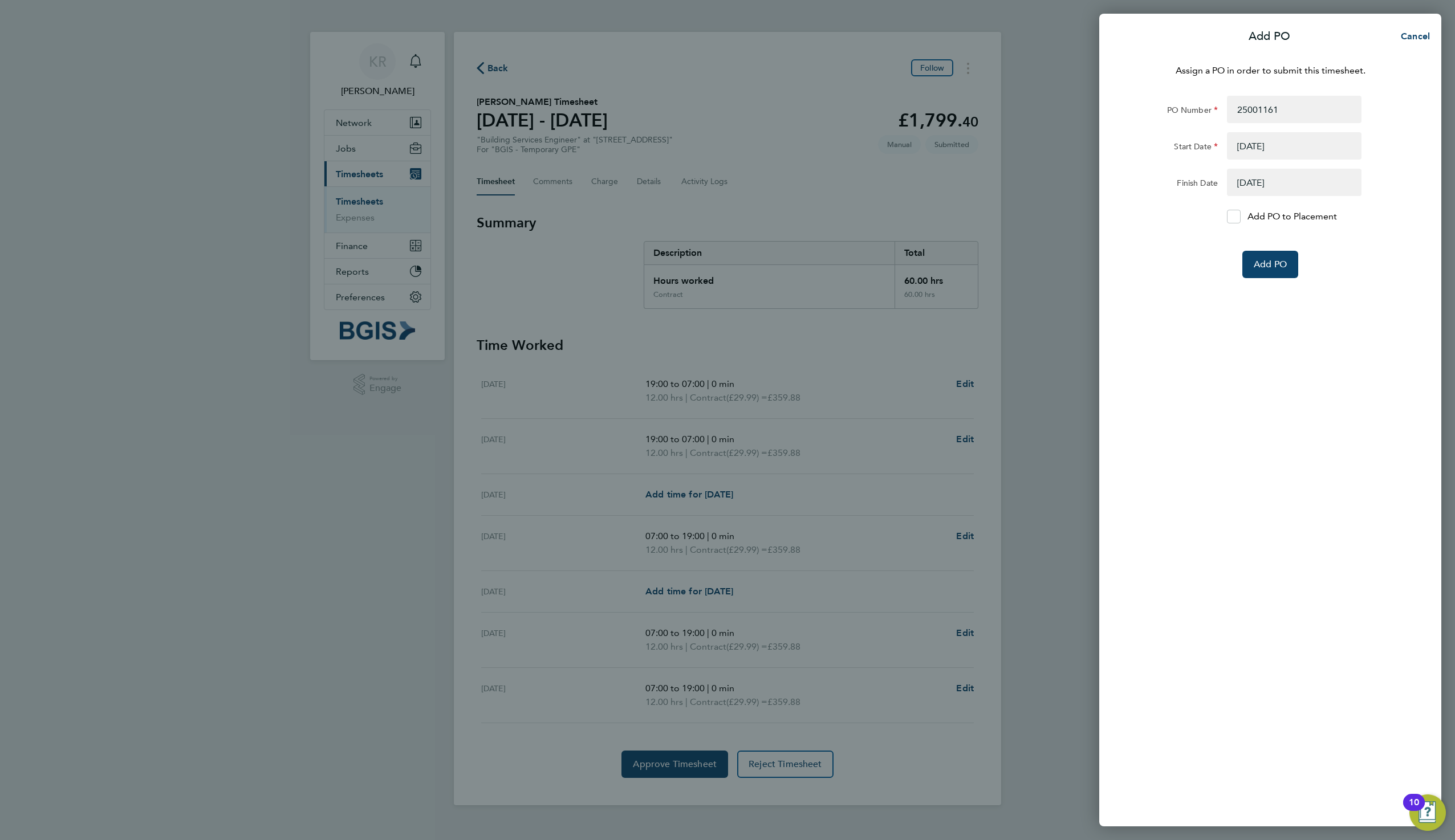 click on "Assign a PO in order to submit this timesheet.  PO Number 25001161 Start Date 12 Jul 25 Finish Date 19 Jul 25
Add PO to Placement   Add PO" 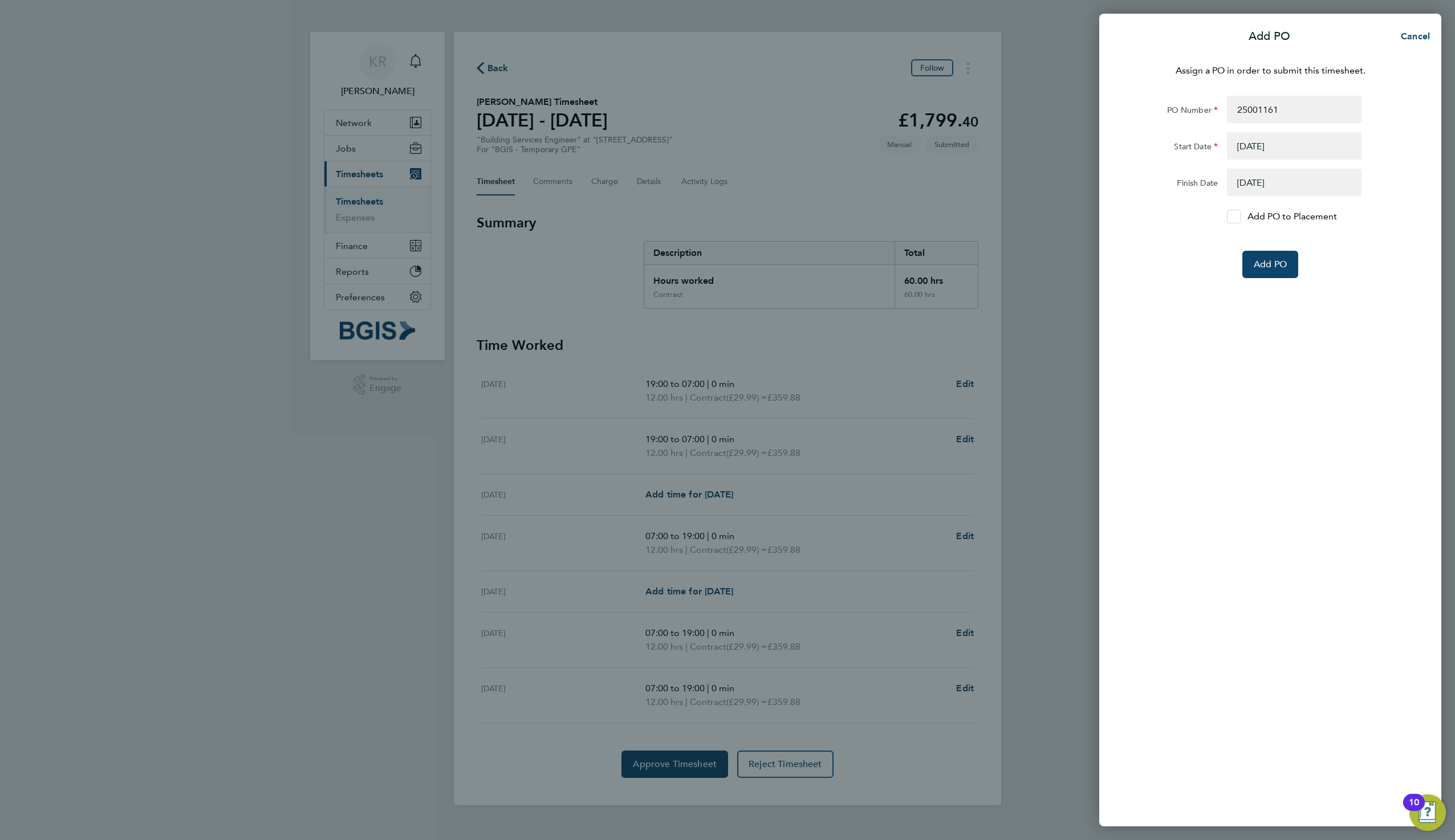 click 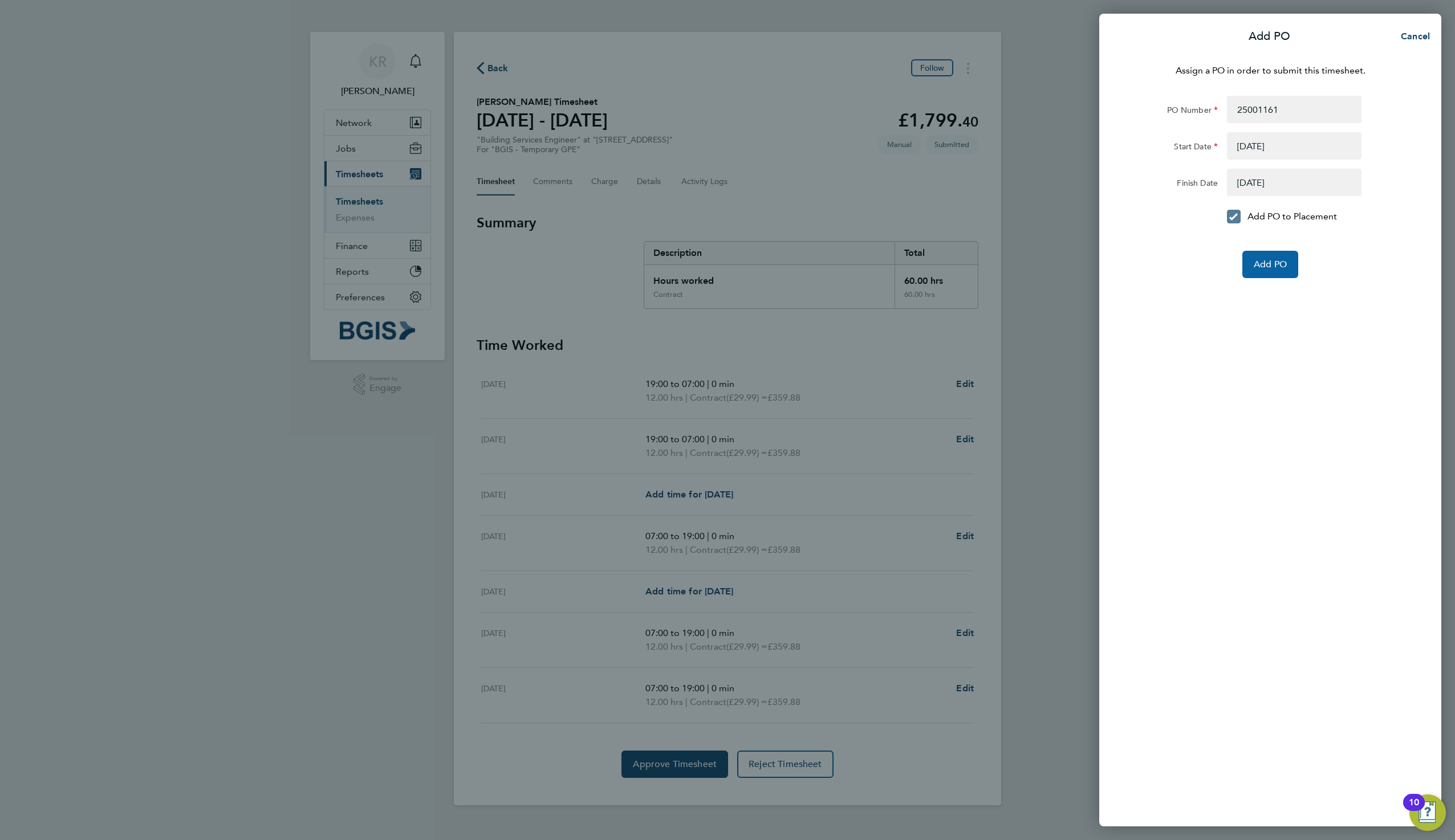 click on "Add PO" 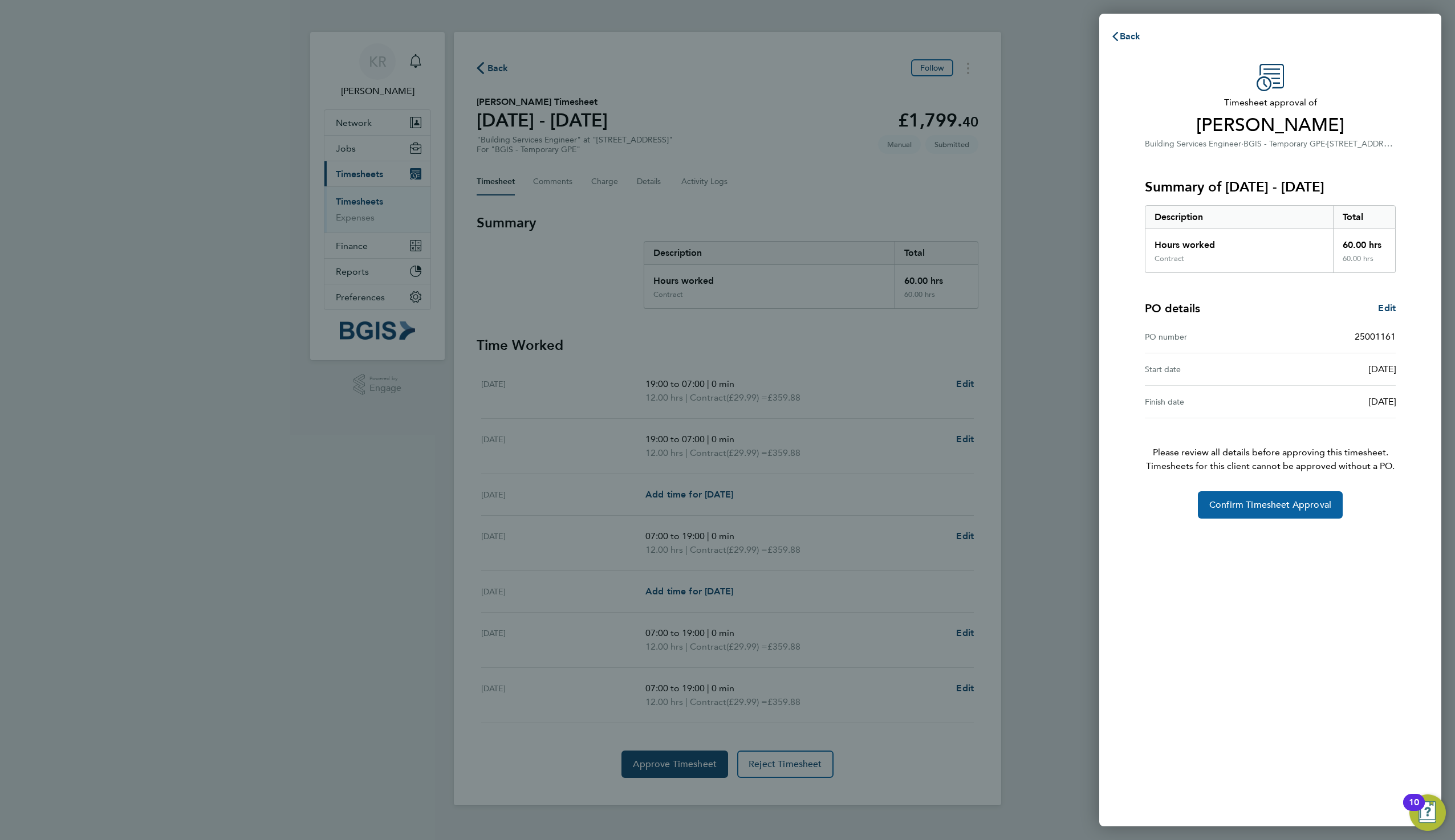 click on "Confirm Timesheet Approval" 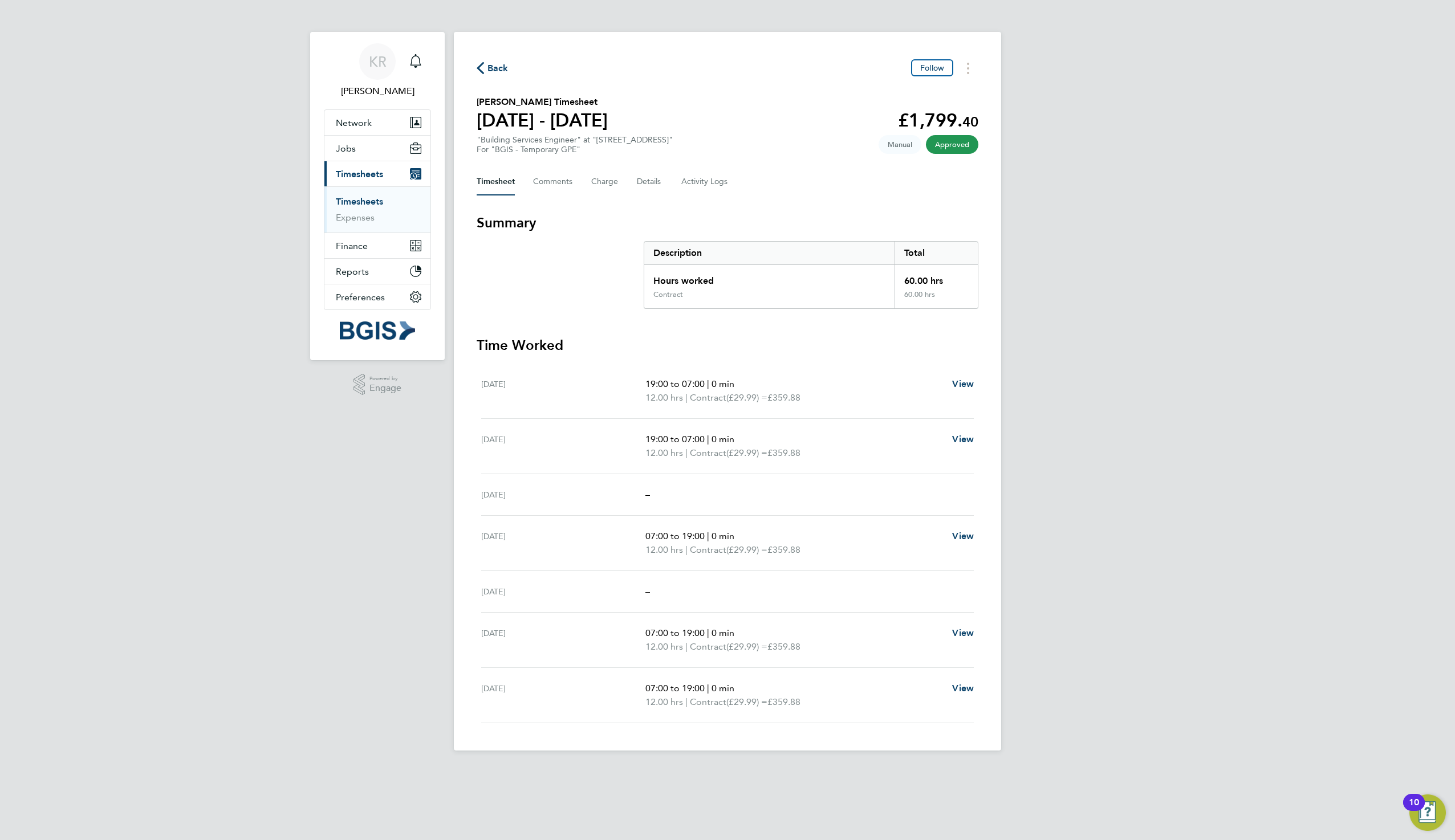 click 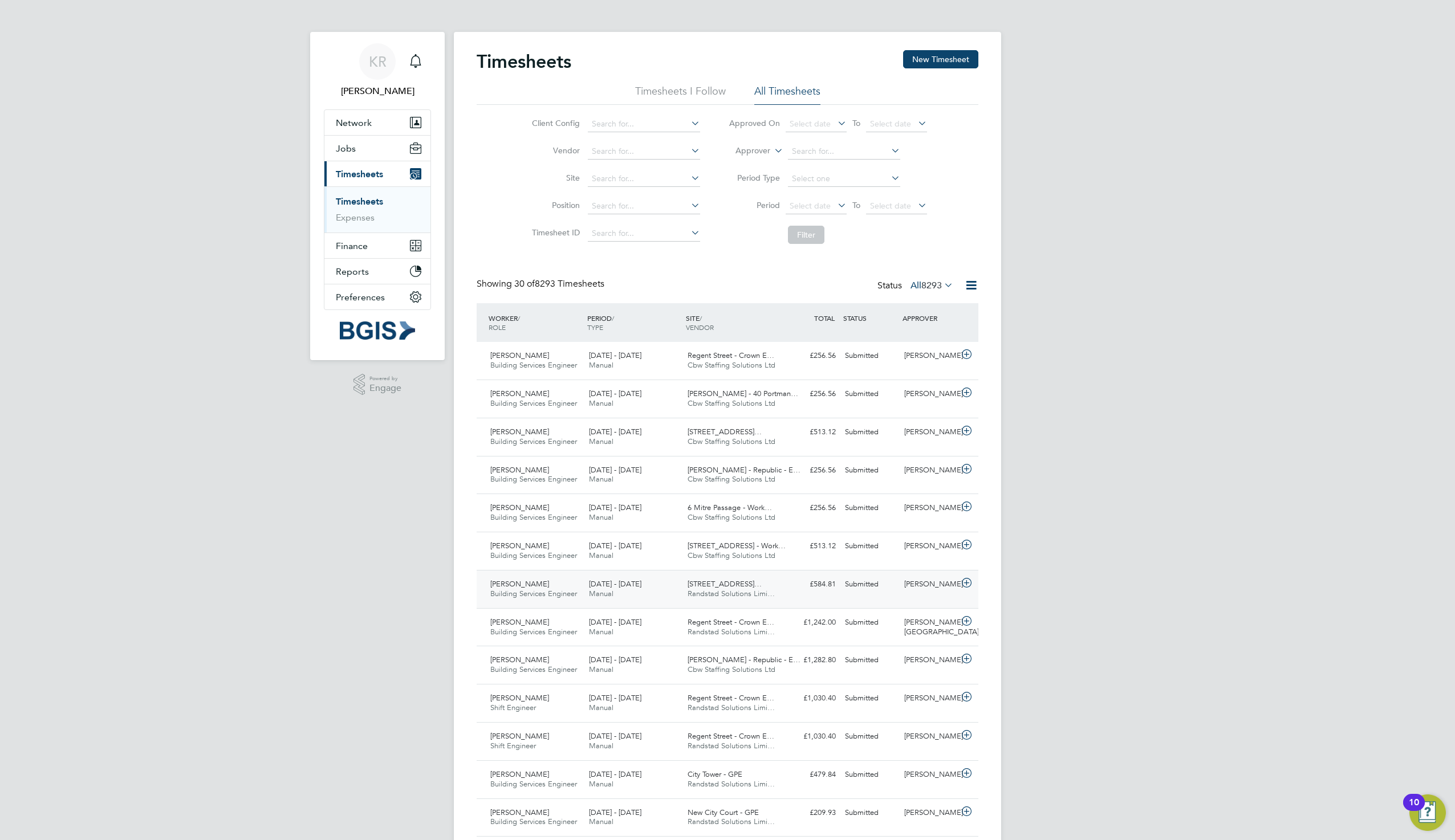 scroll, scrollTop: 6, scrollLeft: 6, axis: both 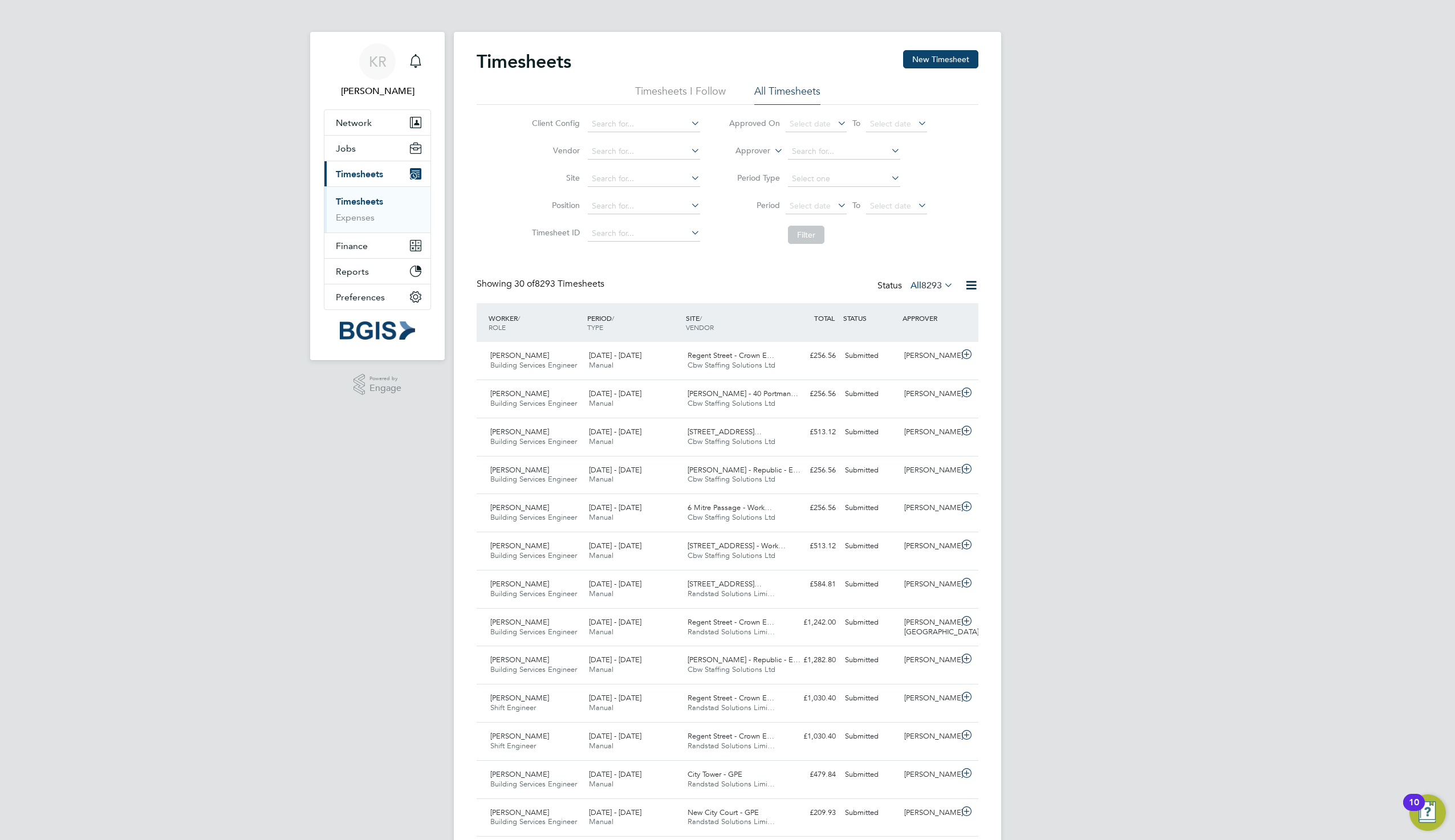 click on "KR   Kirsty Roberts   Notifications
Applications:   Network
Sites   Workers   Jobs
Positions   Vacancies   Placements   Current page:   Timesheets
Timesheets   Expenses   Finance
Invoices & Credit Notes   Reports
CIS Reports   Report Downloads   Preferences
VMS Configurations
.st0{fill:#C0C1C2;}
Powered by Engage Timesheets New Timesheet Timesheets I Follow All Timesheets Client Config   Vendor   Site   Position   Timesheet ID   Approved On
Select date
To
Select date
Approver     Period Type   Period
Select date
To
Select date
Filter Showing   30 of  8293 Timesheets Status  All  8293  WORKER  / ROLE WORKER  / PERIOD PERIOD  / TYPE SITE  / VENDOR TOTAL   TOTAL  / STATUS STATUS APPROVER" at bounding box center [728, 789] 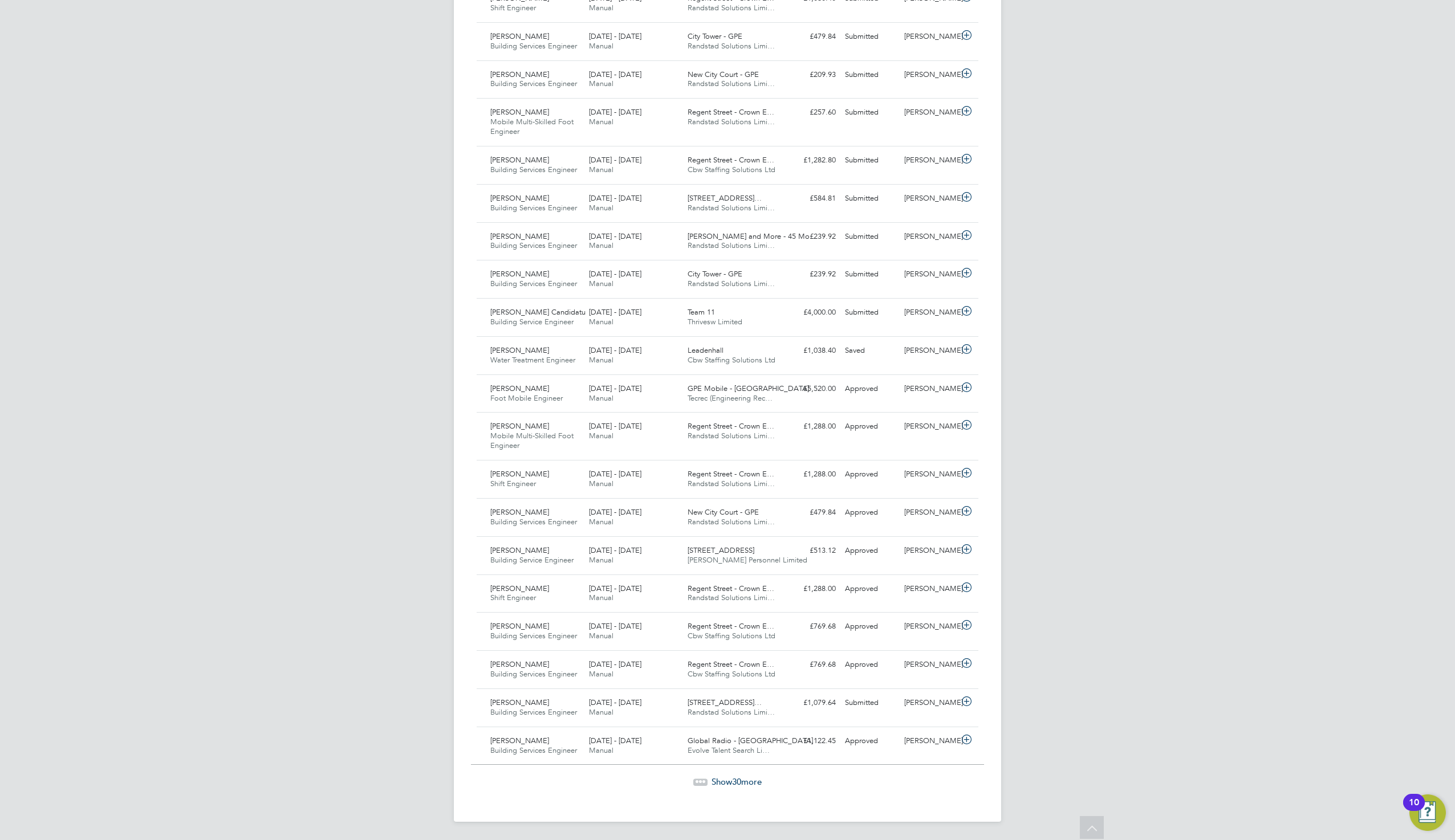 scroll, scrollTop: 748, scrollLeft: 0, axis: vertical 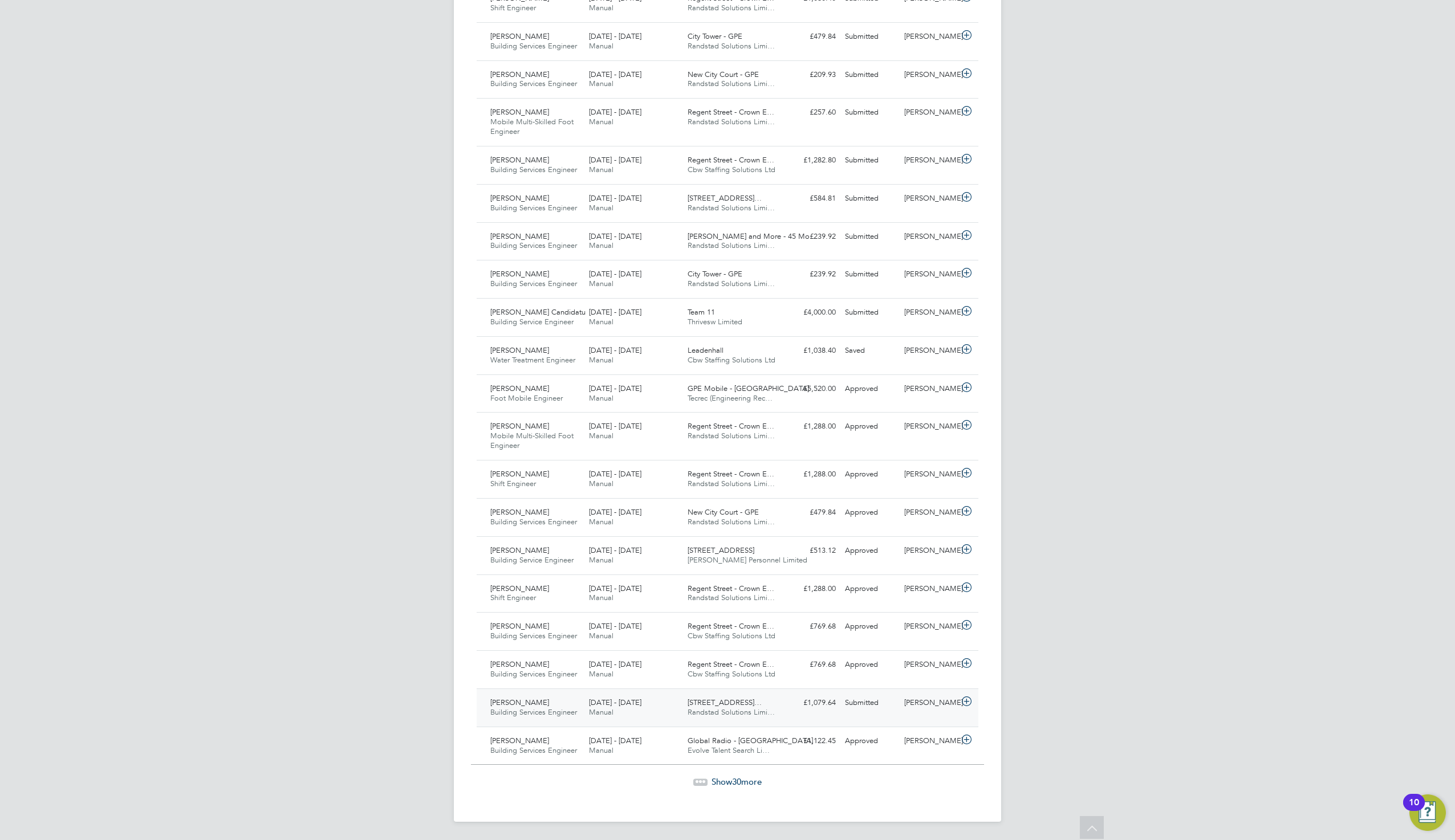 click 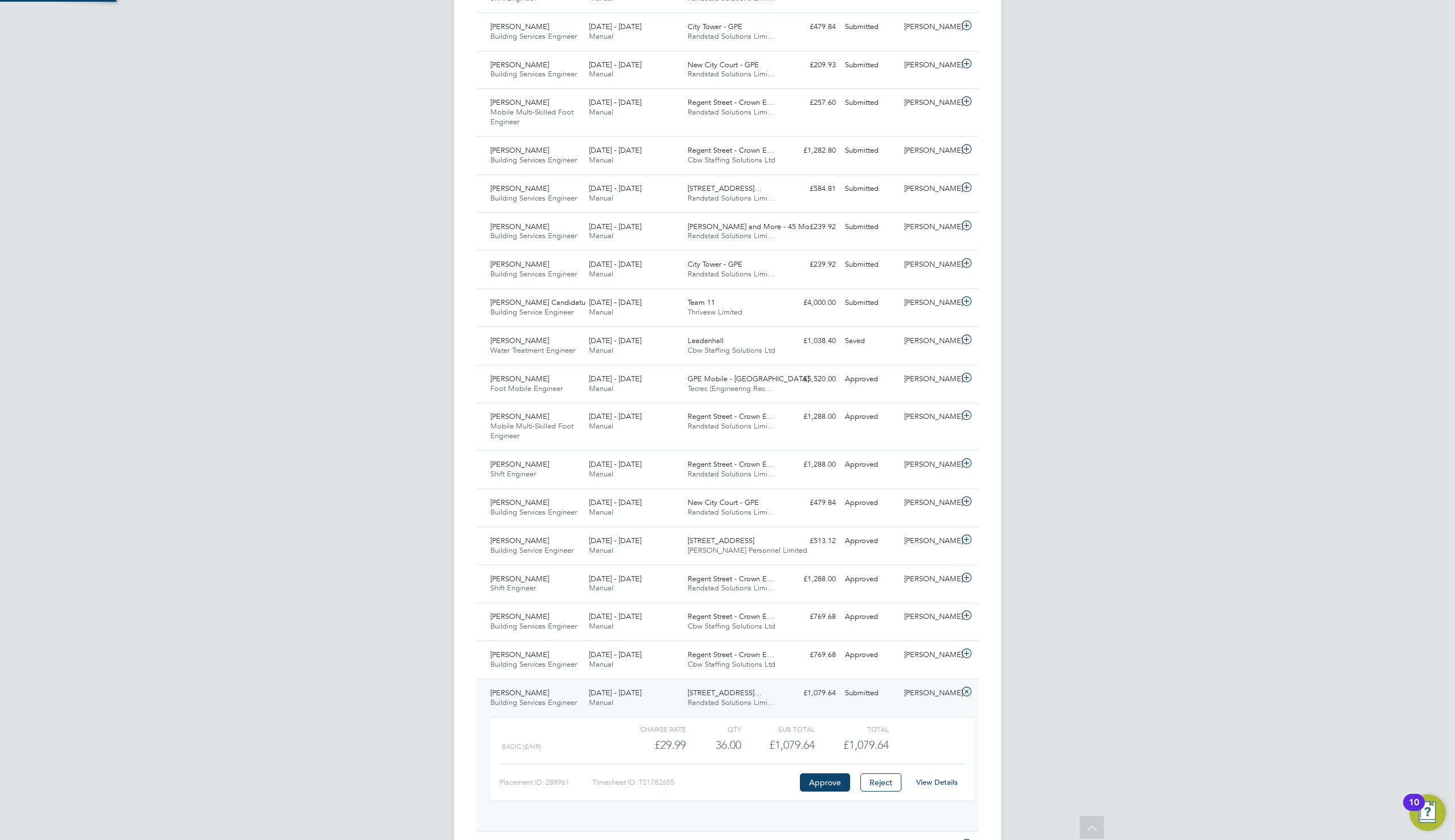 scroll, scrollTop: 6, scrollLeft: 6, axis: both 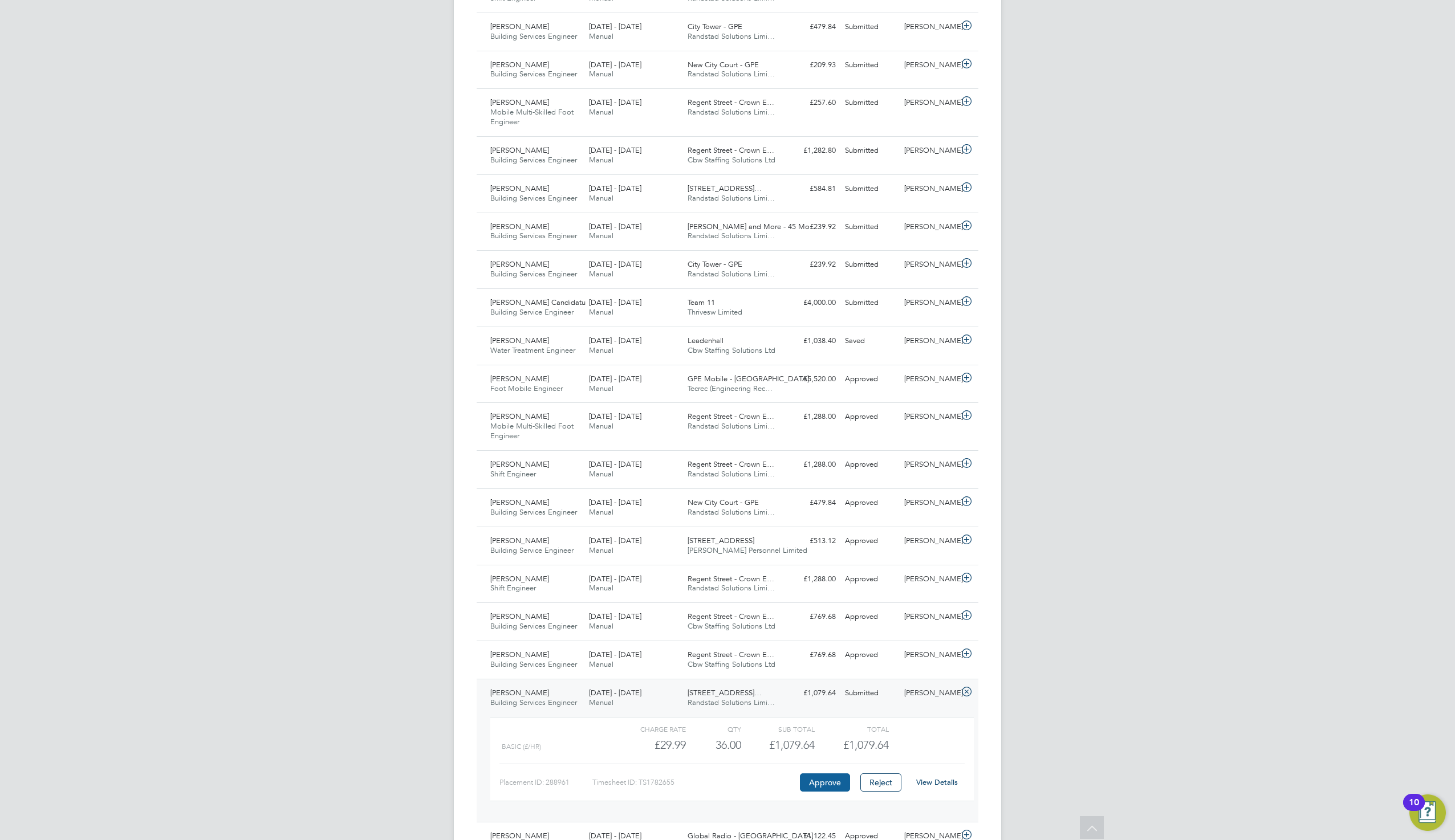 click on "Approve" 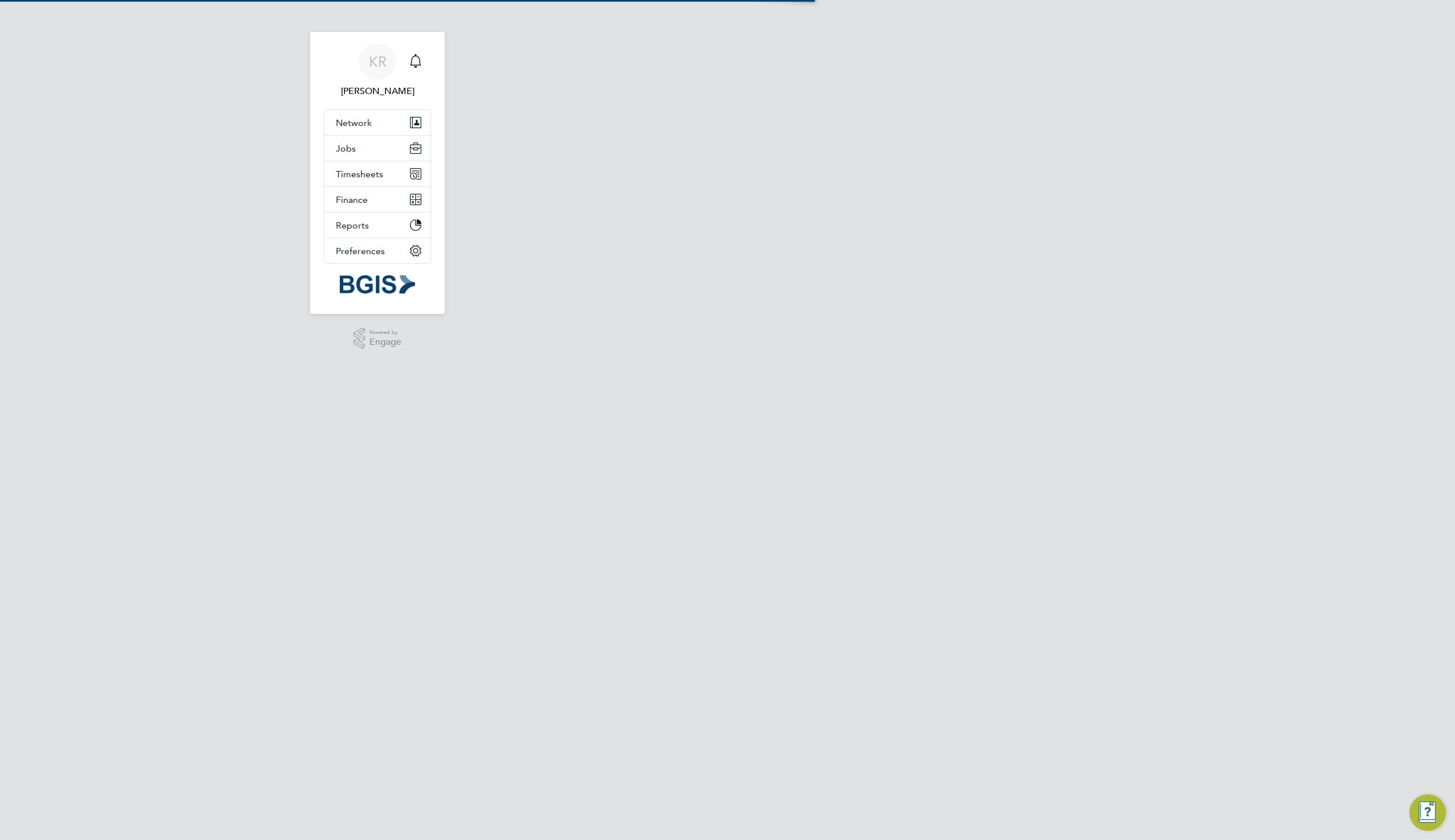 scroll, scrollTop: 0, scrollLeft: 0, axis: both 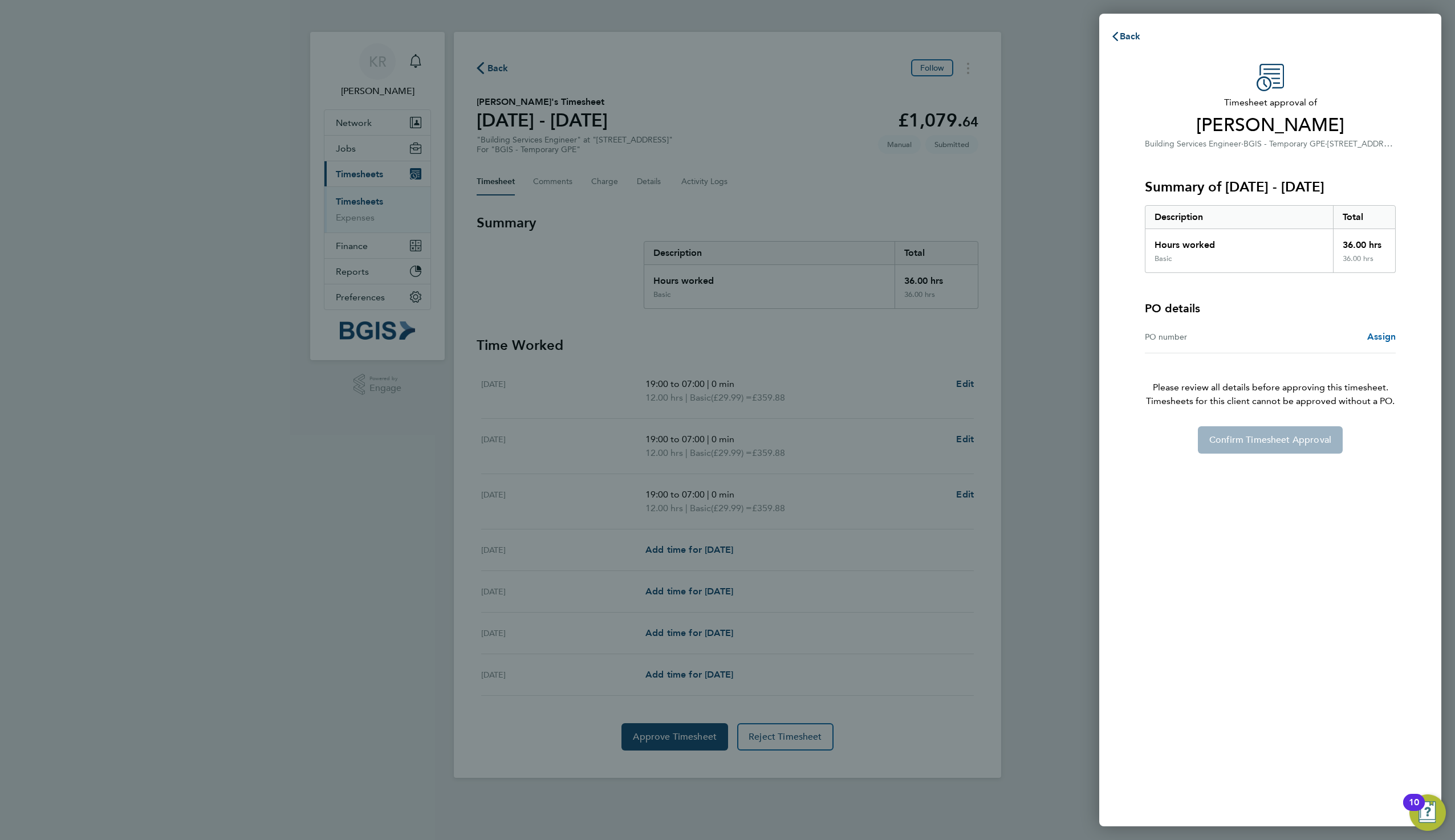 click on "Assign" at bounding box center (1381, 336) 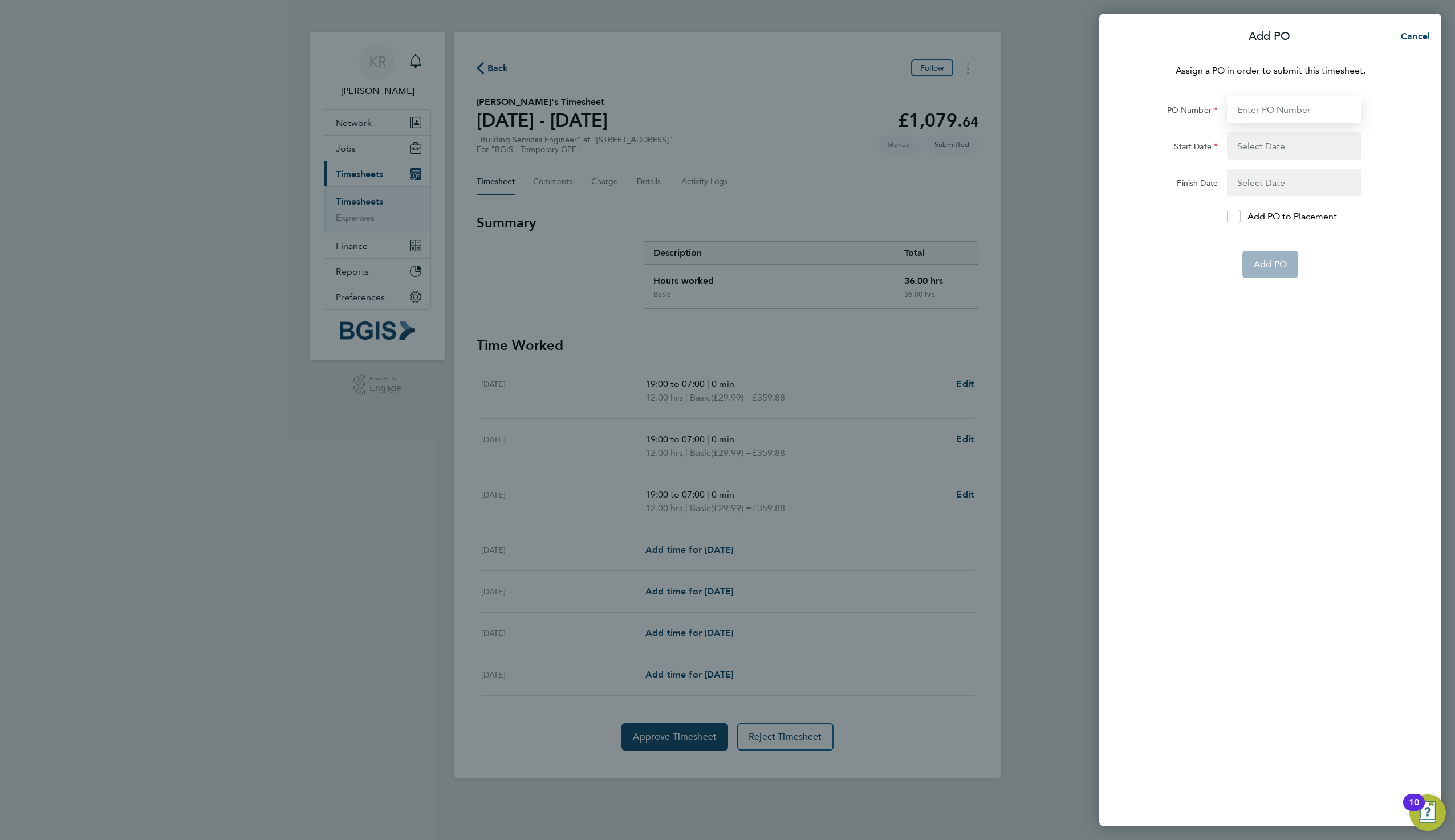 click on "PO Number" at bounding box center (1294, 109) 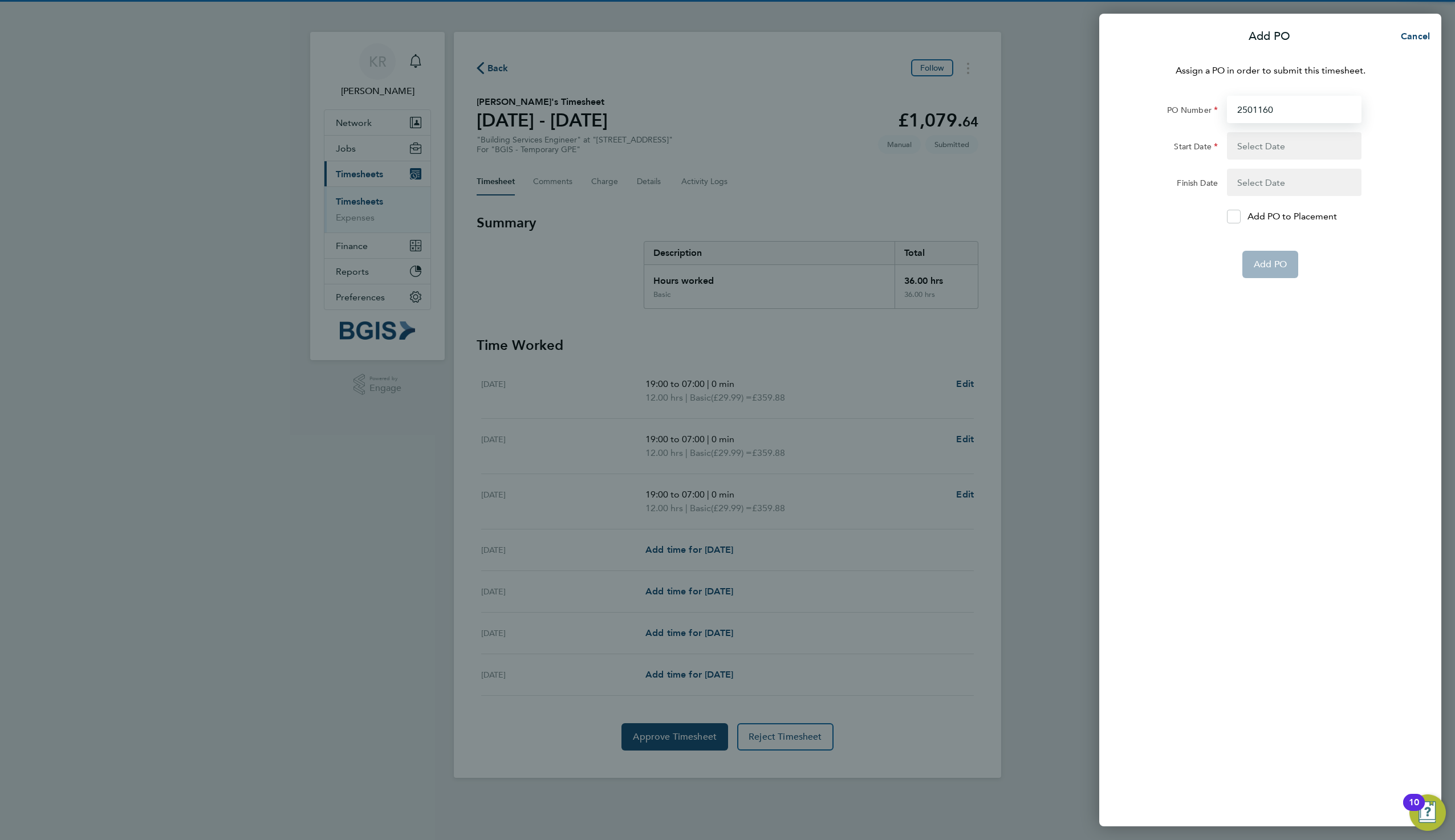 type on "2501160" 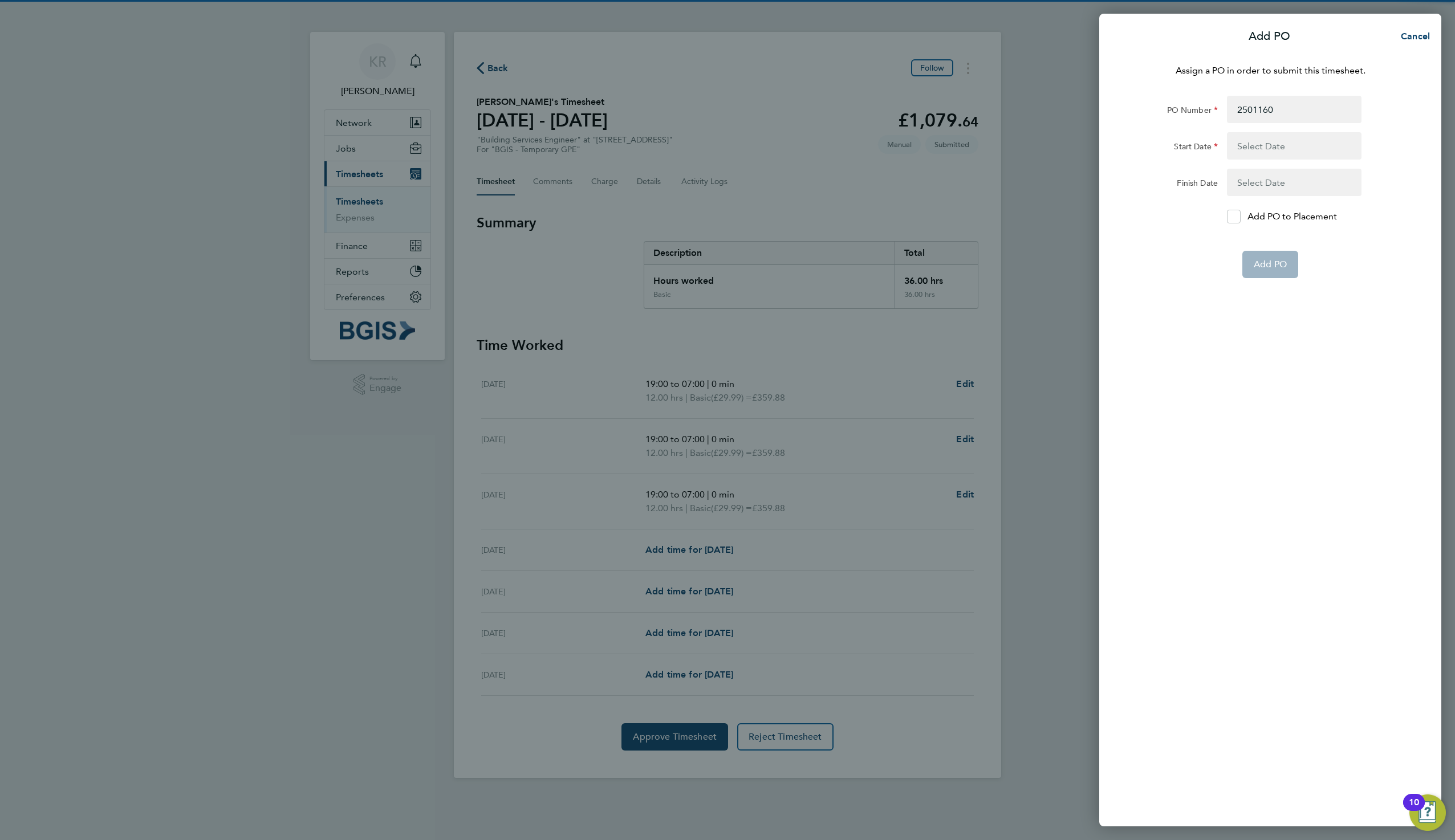 click 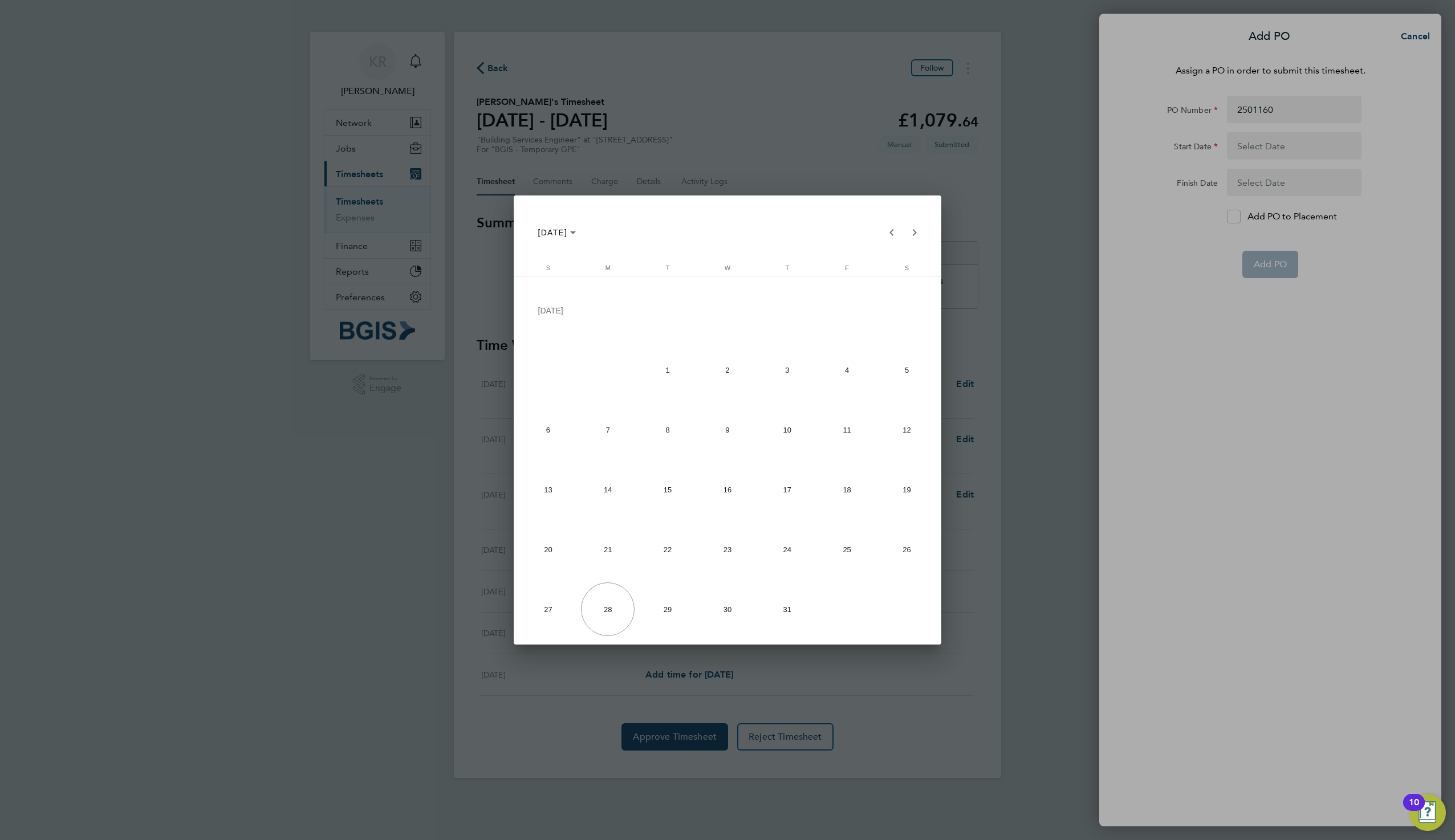 click on "19" at bounding box center (907, 490) 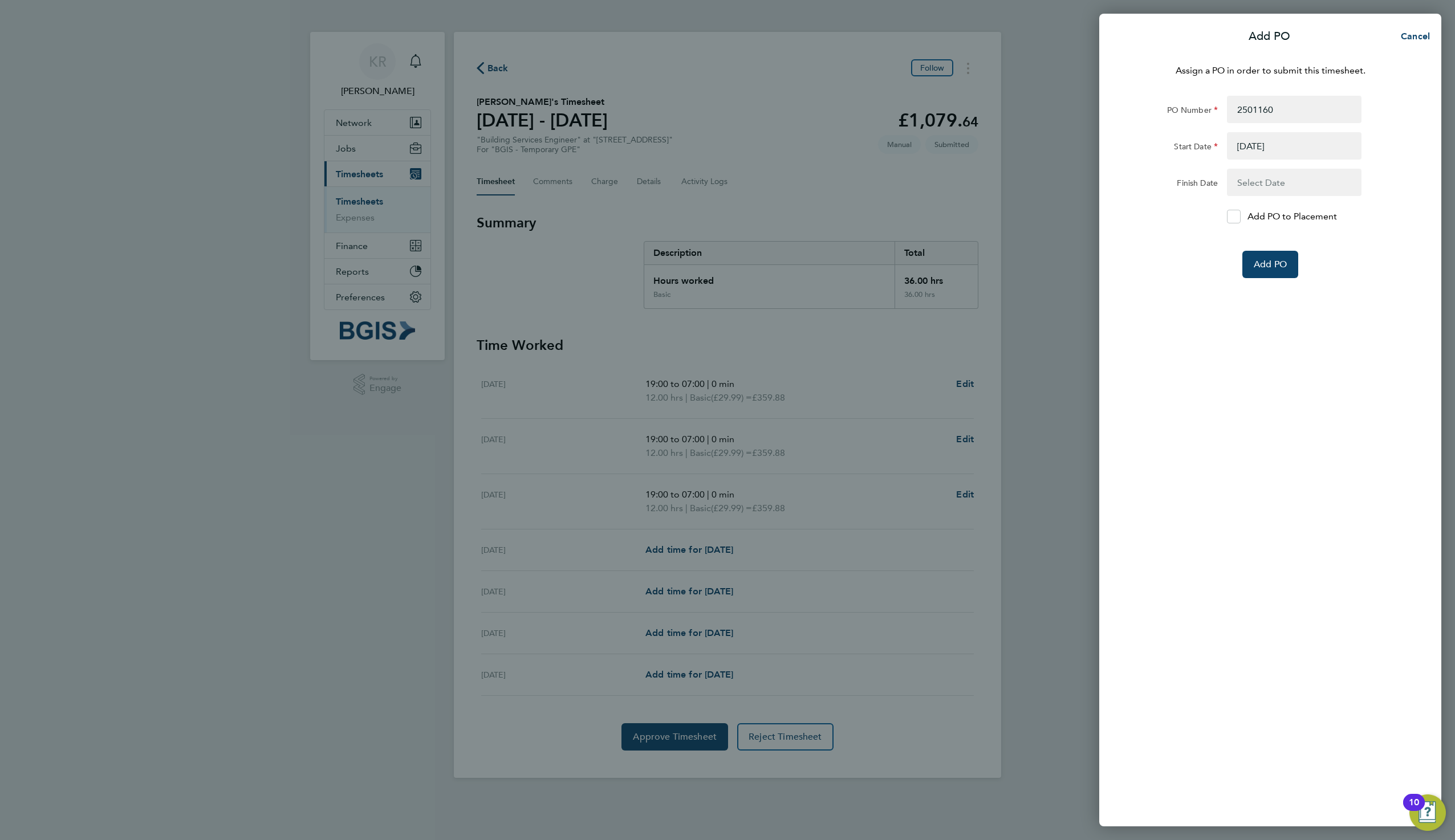 click 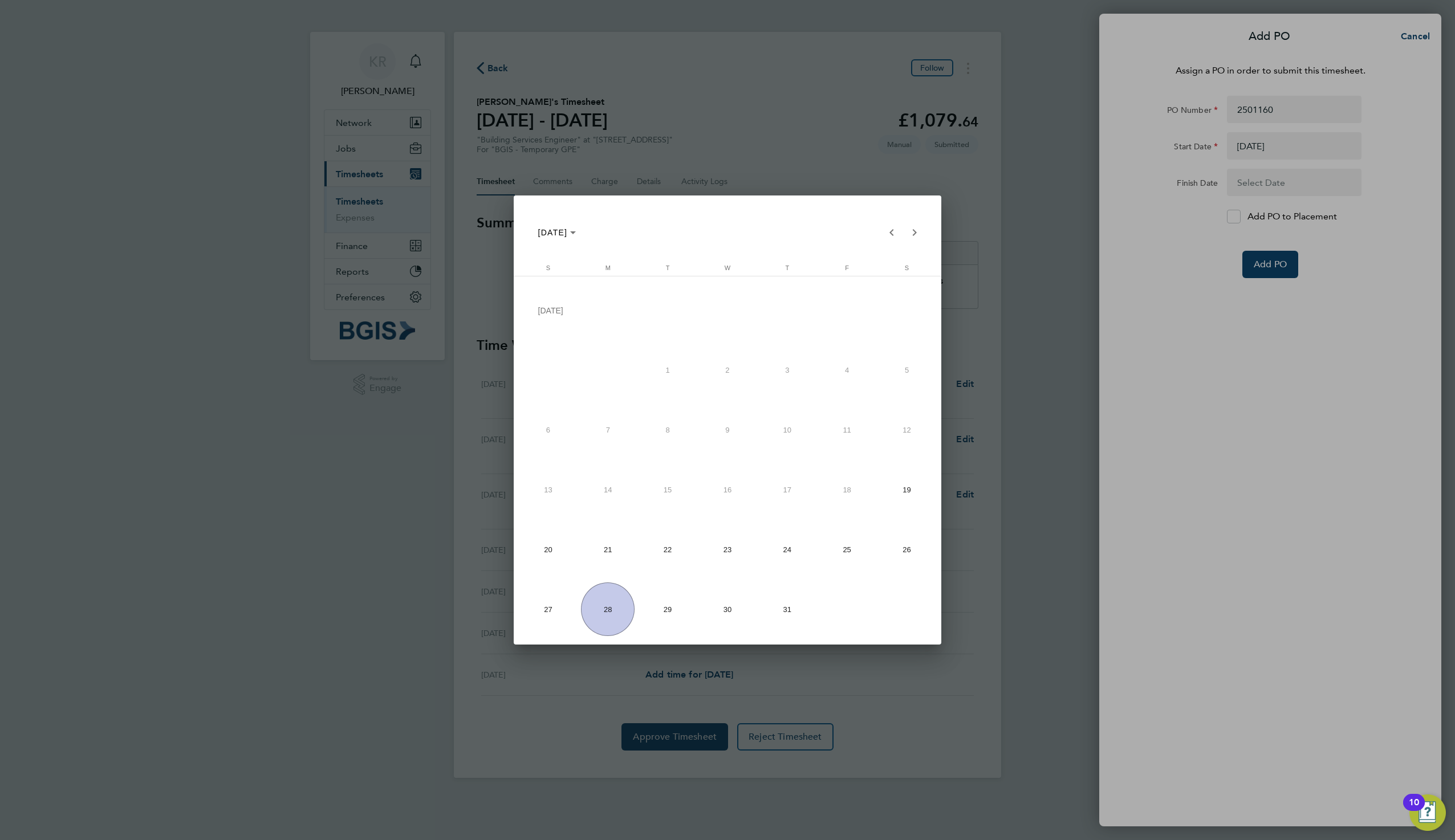 click on "26" at bounding box center [907, 549] 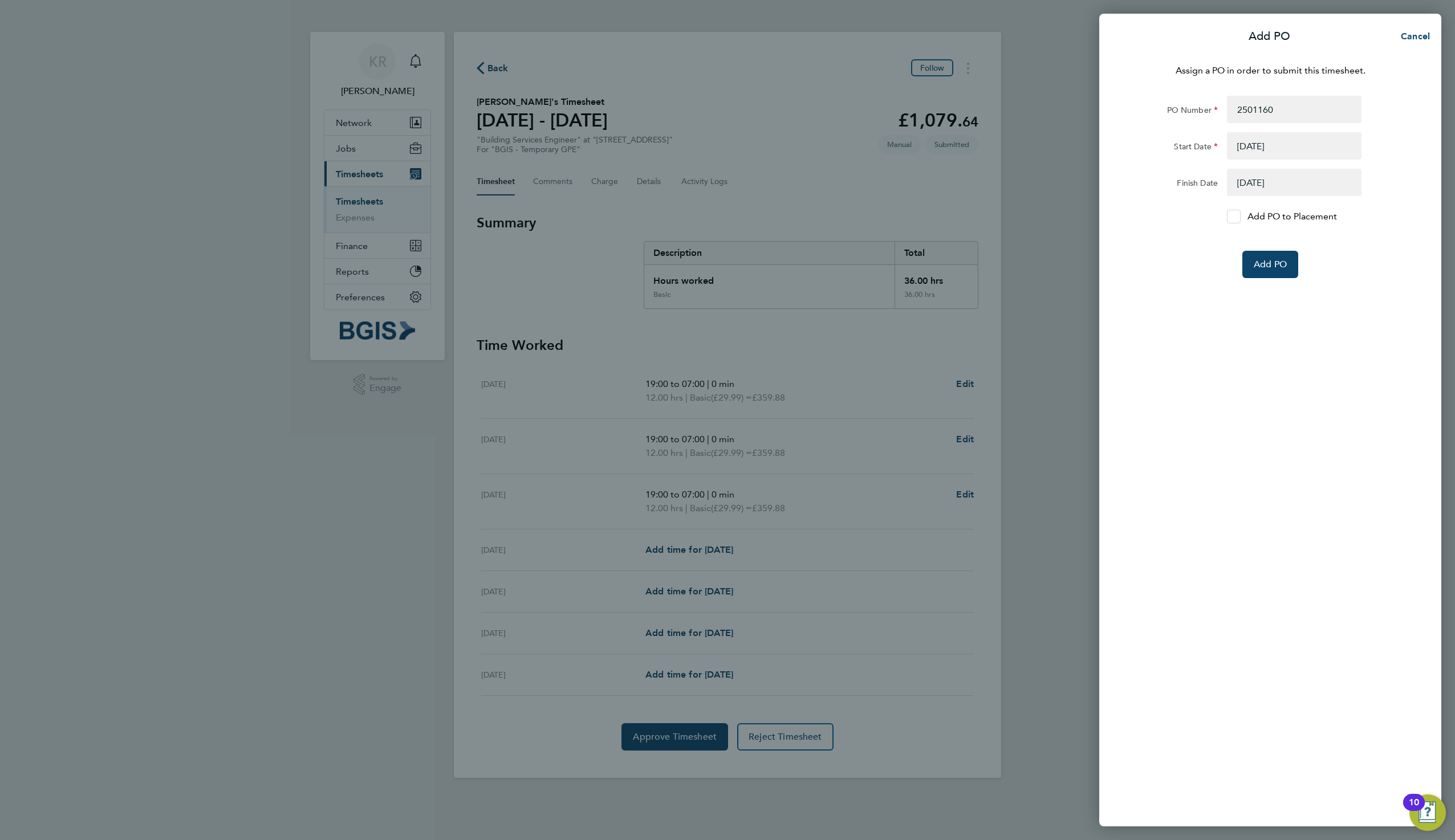 click 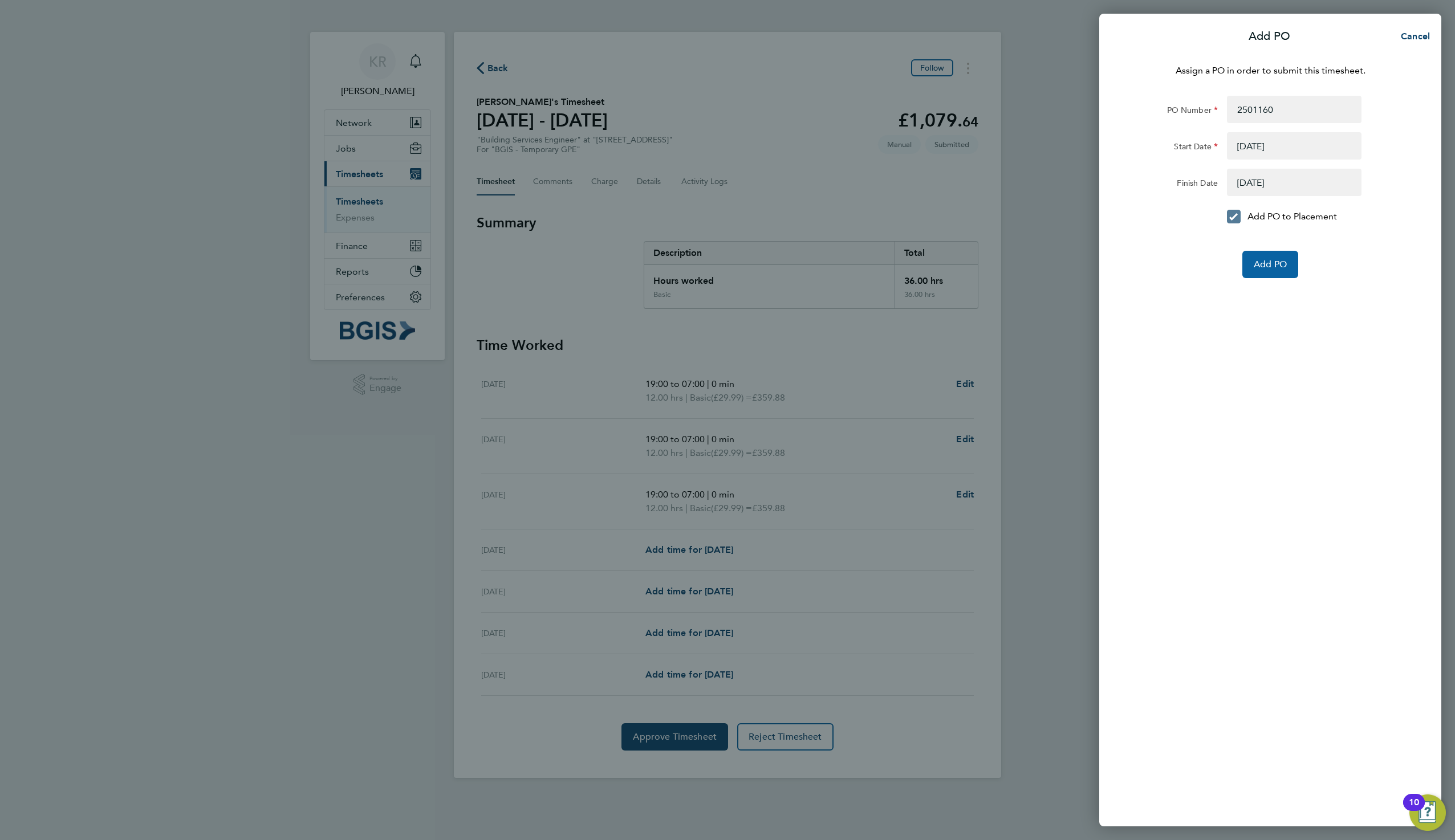 click on "Add PO" 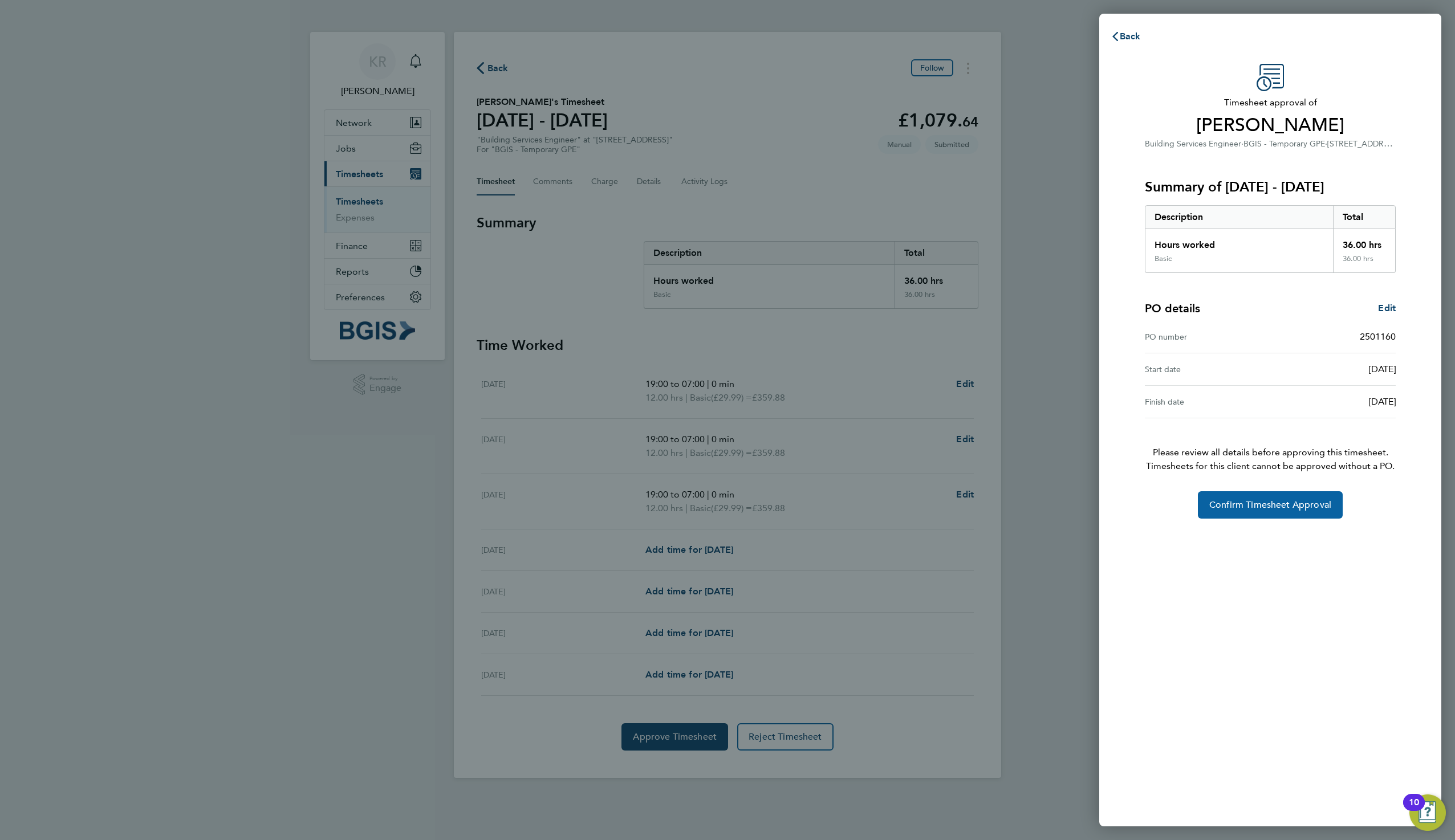 click on "Confirm Timesheet Approval" 